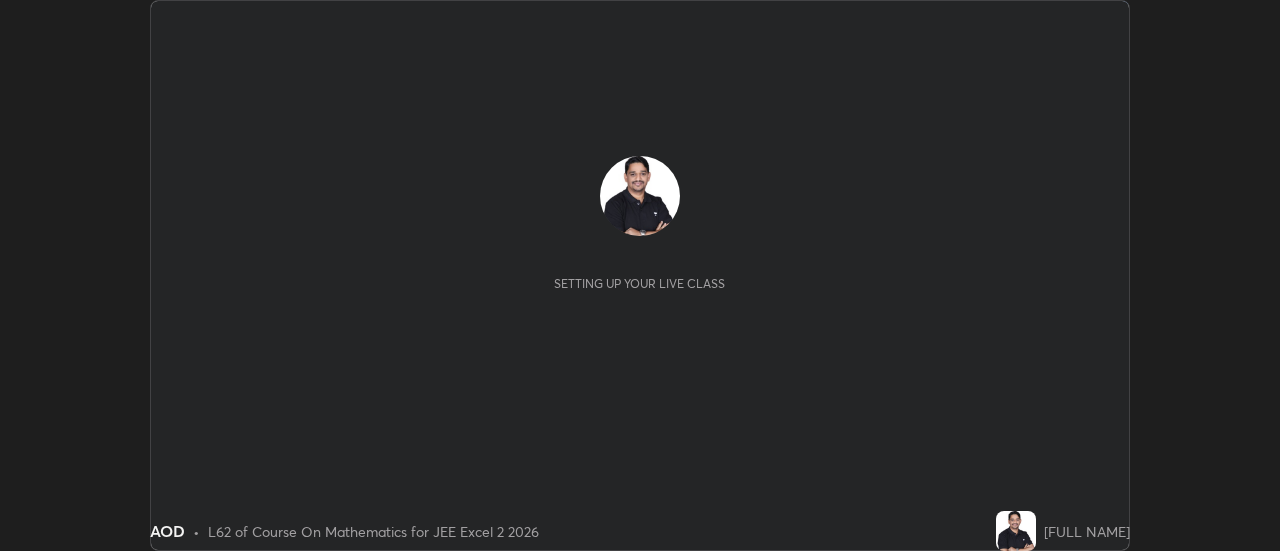 scroll, scrollTop: 0, scrollLeft: 0, axis: both 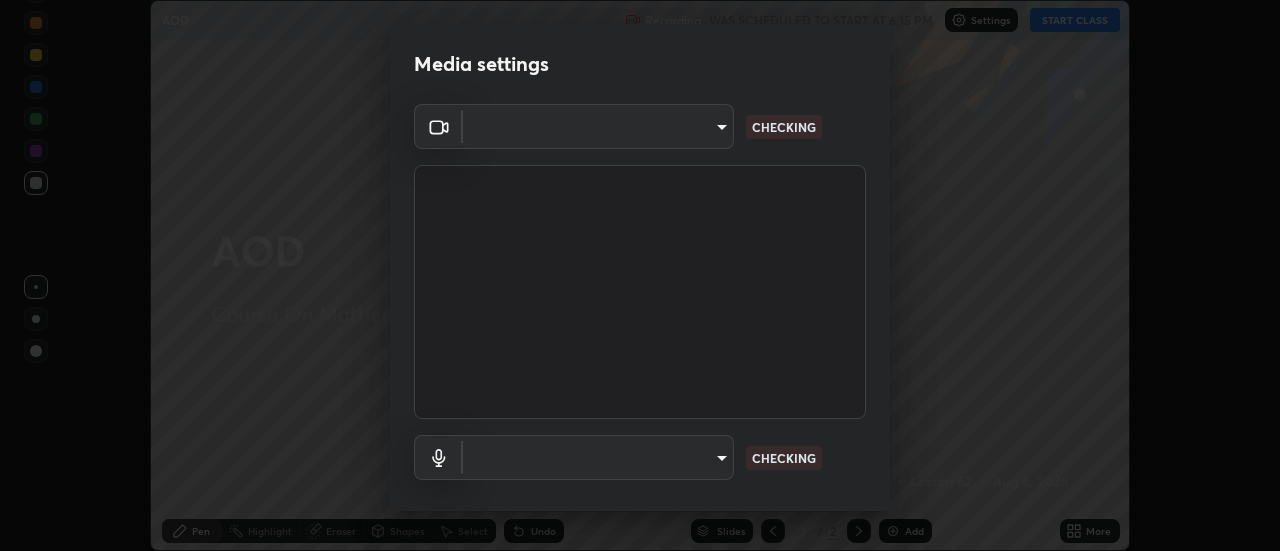 type on "2ccc99a9bca6b7e42b4774afd8bf1c35f5e1c8539d659abff1788790f3df98e6" 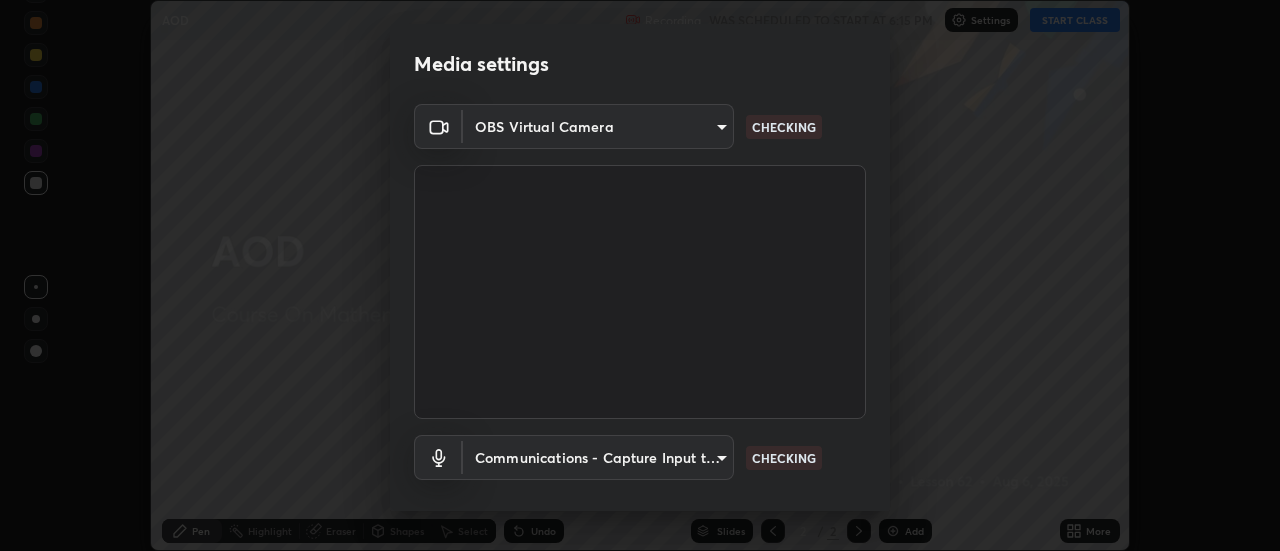 click on "Media settings OBS Virtual Camera [HASH] CHECKING Communications - Capture Input terminal (Digital Array MIC) communications CHECKING 1 / 5 Next" at bounding box center [640, 275] 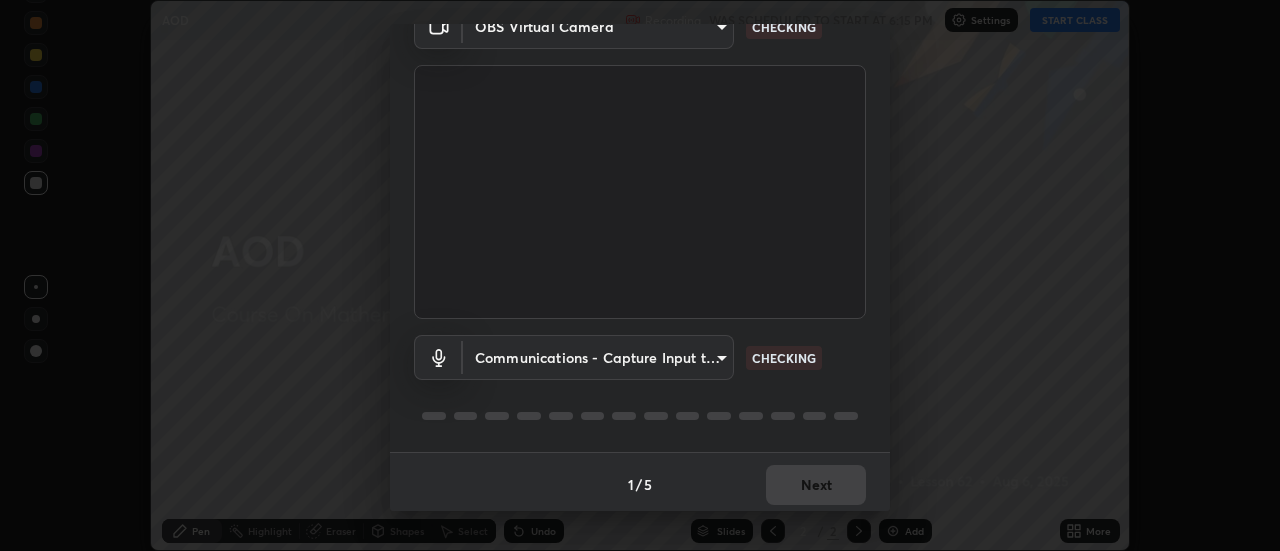 scroll, scrollTop: 105, scrollLeft: 0, axis: vertical 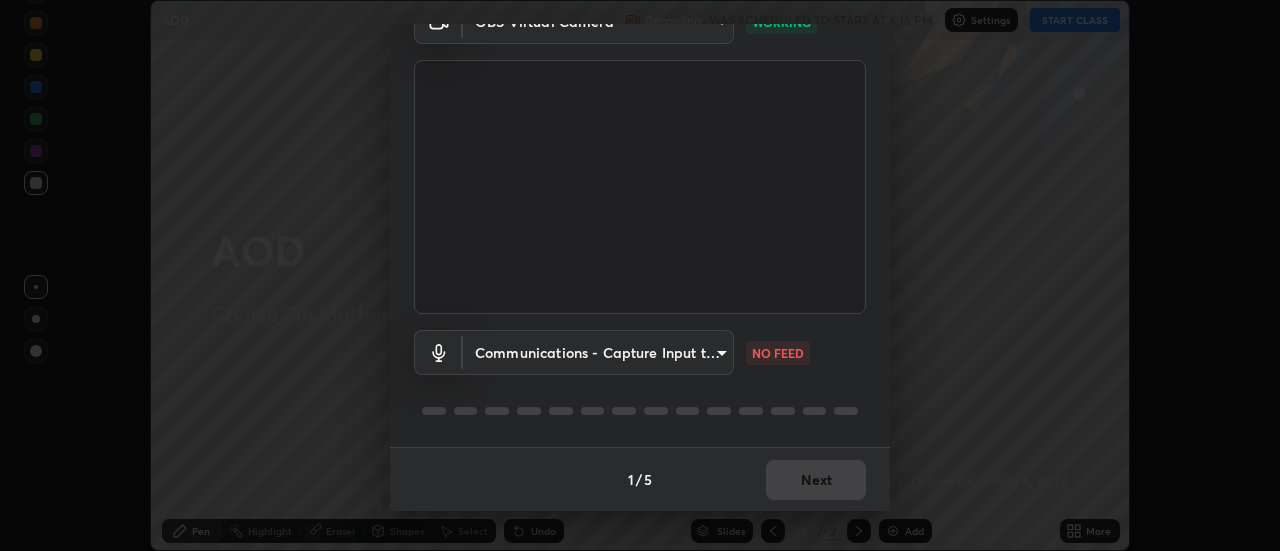 click on "Erase all AOD Recording WAS SCHEDULED TO START AT  6:15 PM Settings START CLASS Setting up your live class AOD • L62 of Course On Mathematics for JEE Excel 2 2026 [FULL NAME] Pen Highlight Eraser Shapes Select Undo Slides 2 / 2 Add More No doubts shared Encourage your learners to ask a doubt for better clarity Report an issue Reason for reporting Buffering Chat not working Audio - Video sync issue Educator video quality low ​ Attach an image Report Media settings OBS Virtual Camera [HASH] WORKING Communications - Capture Input terminal (Digital Array MIC) communications NO FEED 1 / 5 Next" at bounding box center (640, 275) 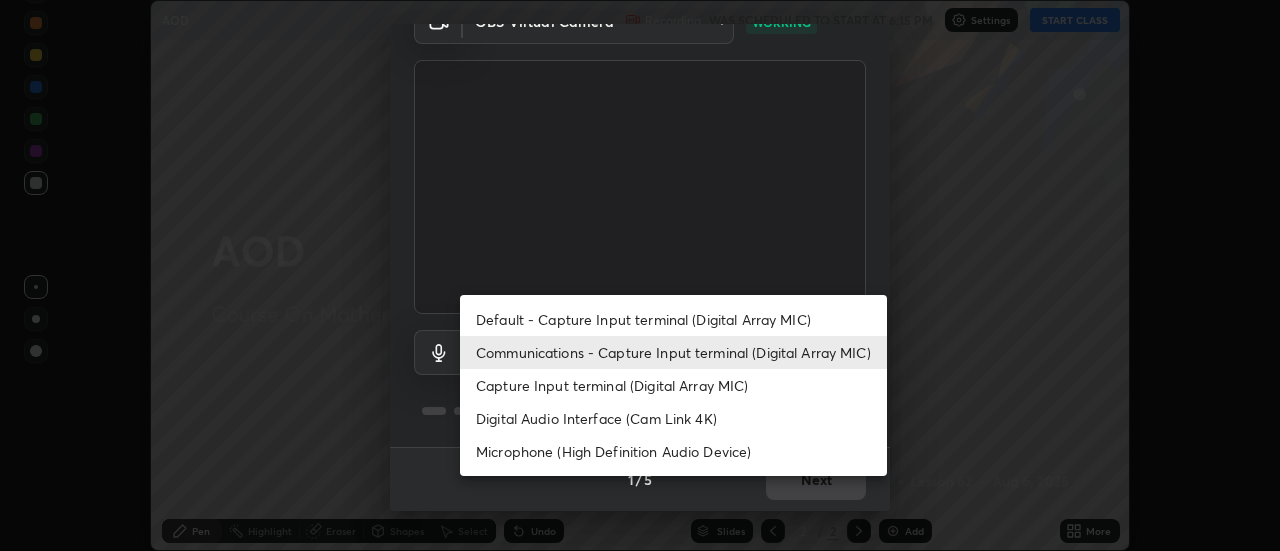 click on "Default - Capture Input terminal (Digital Array MIC)" at bounding box center [673, 319] 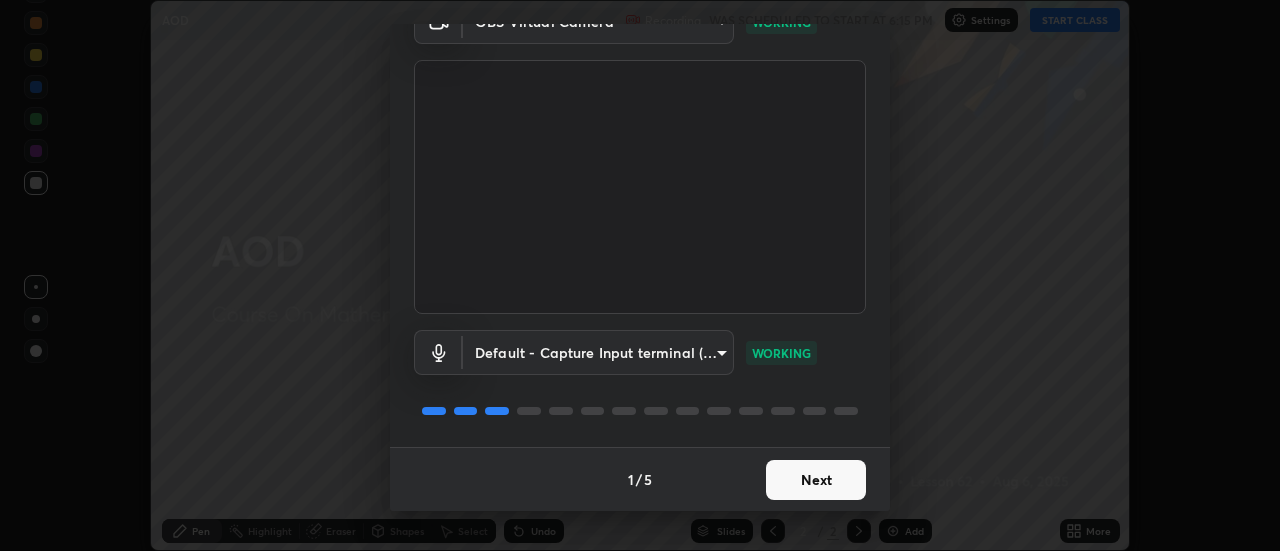 click on "Next" at bounding box center (816, 480) 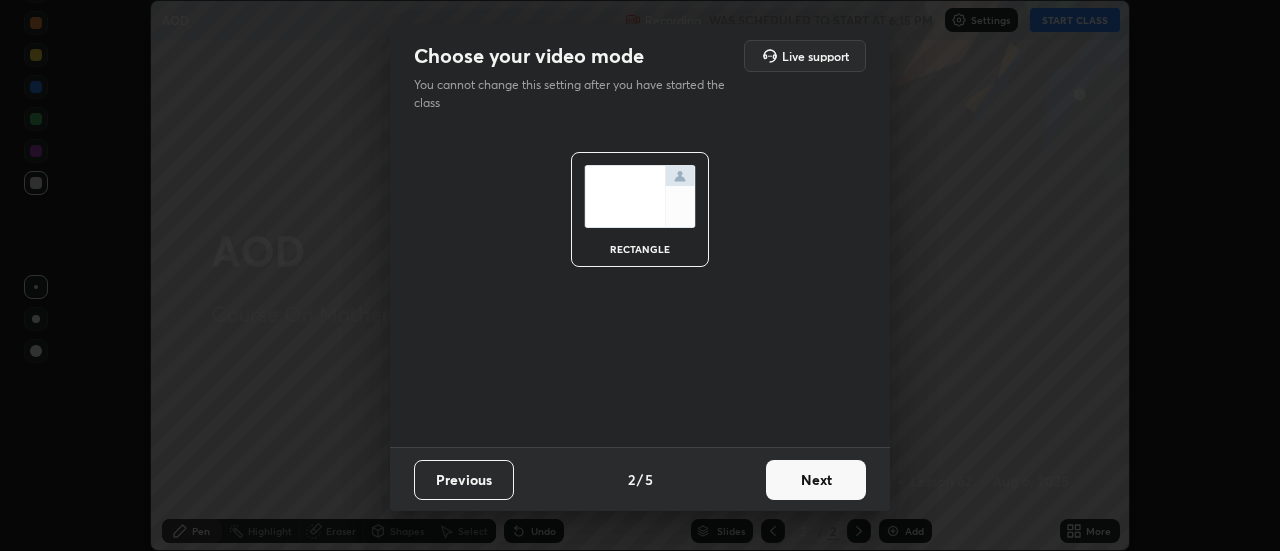 scroll, scrollTop: 0, scrollLeft: 0, axis: both 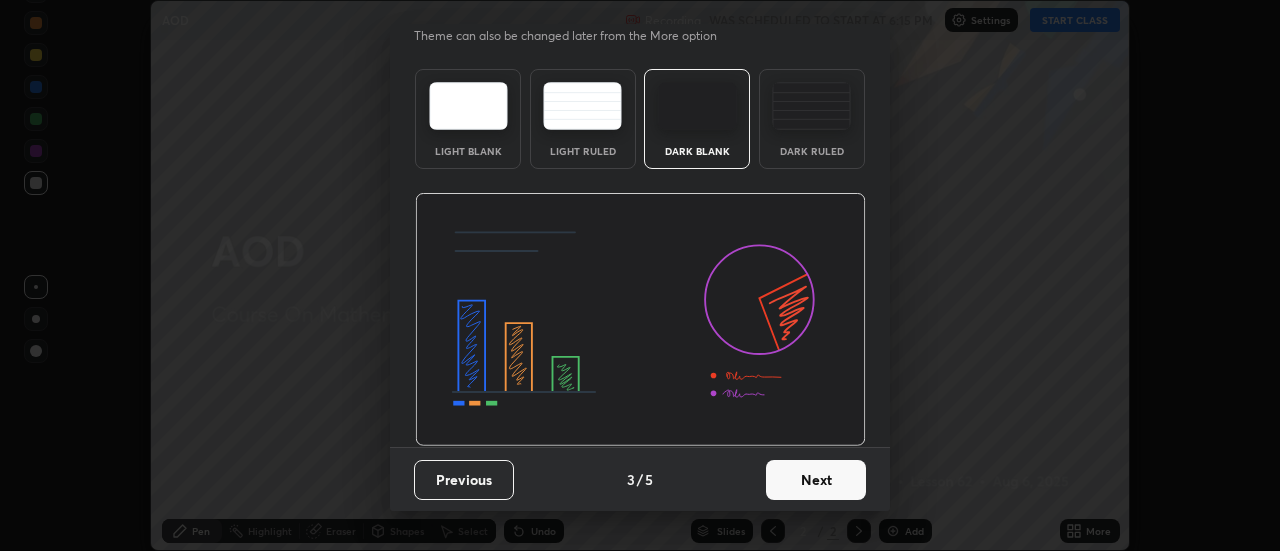 click on "Choose your slide theme Theme can also be changed later from the More option Light Blank Light Ruled Dark Blank Dark Ruled Previous 3 / 5 Next" at bounding box center [640, 275] 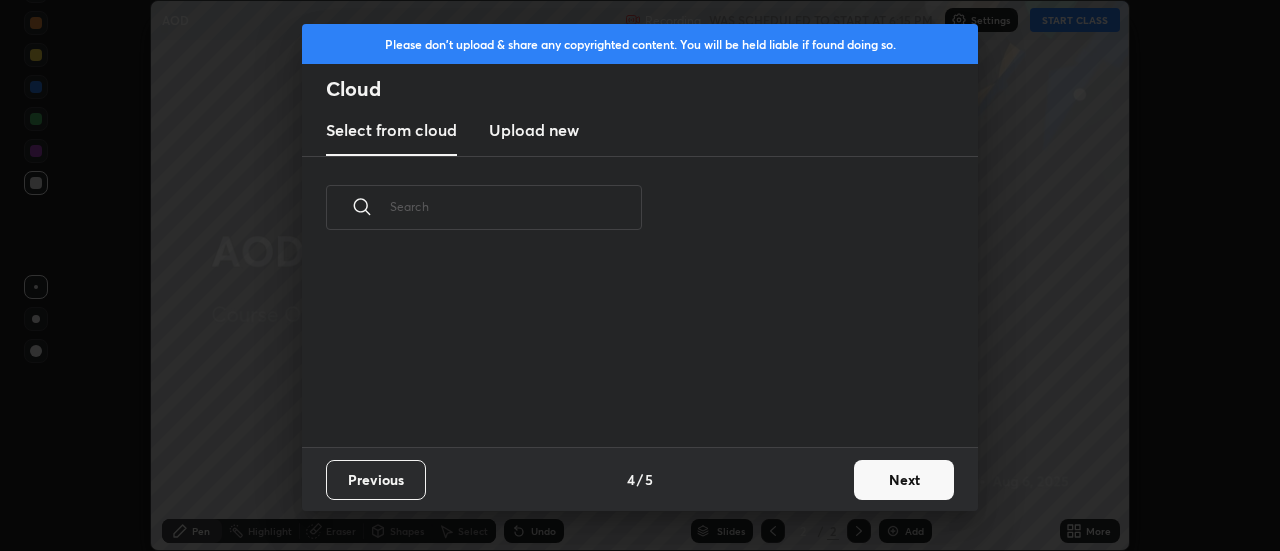 scroll, scrollTop: 0, scrollLeft: 0, axis: both 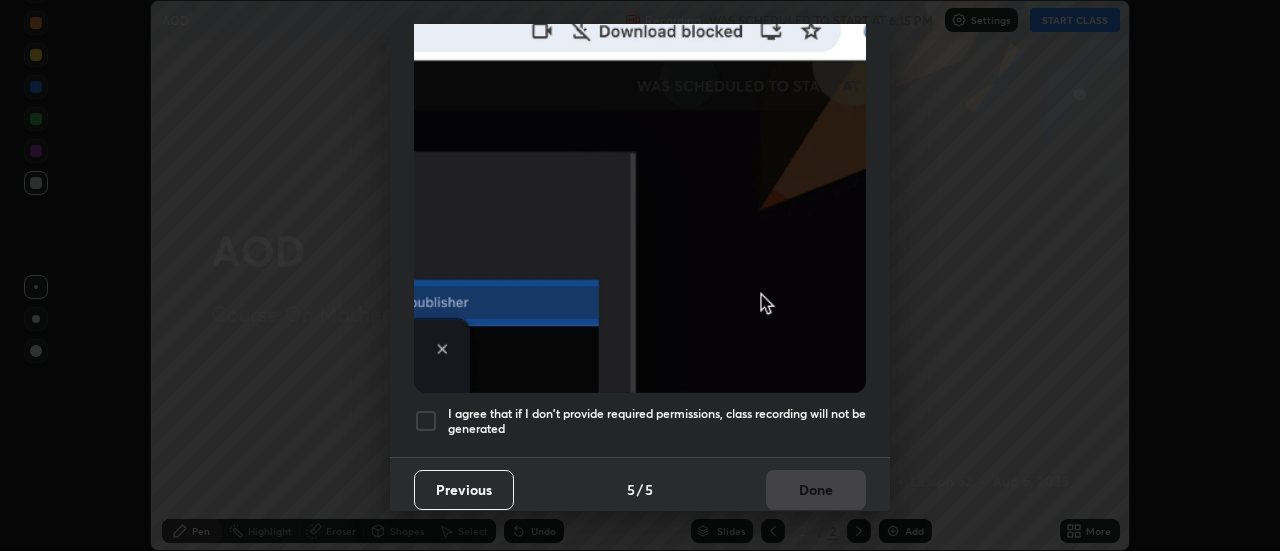click at bounding box center (426, 421) 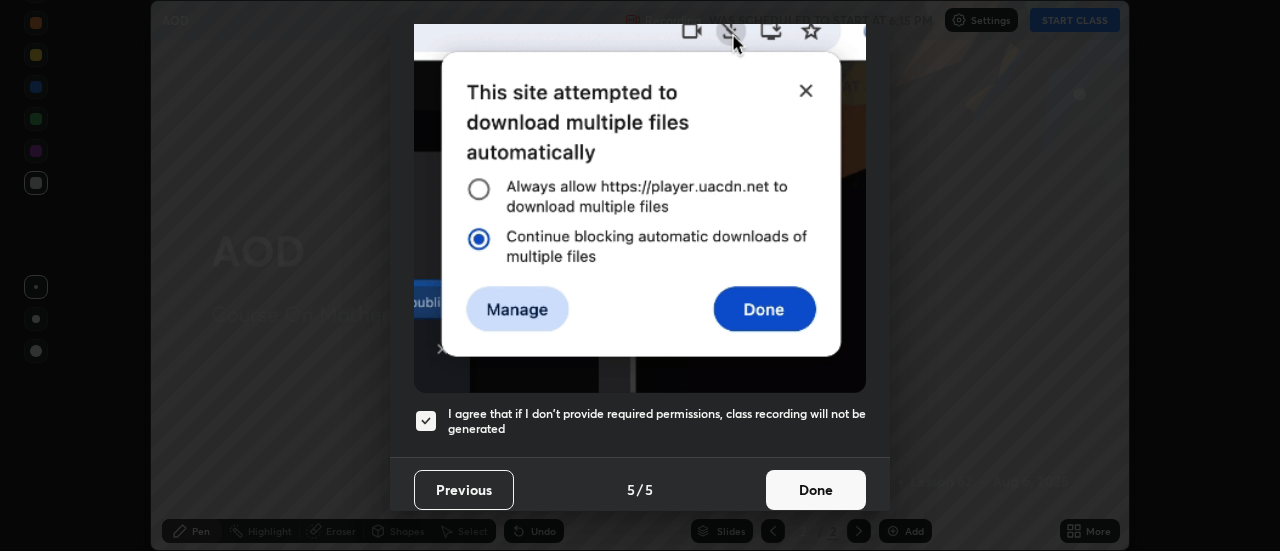 click on "Done" at bounding box center [816, 490] 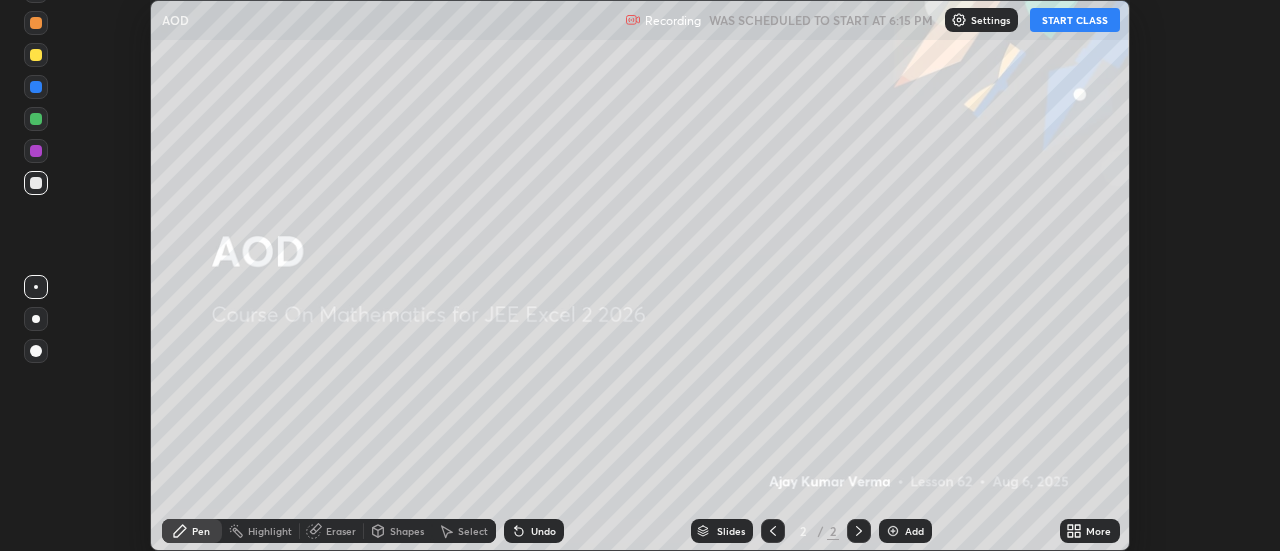 click on "START CLASS" at bounding box center (1075, 20) 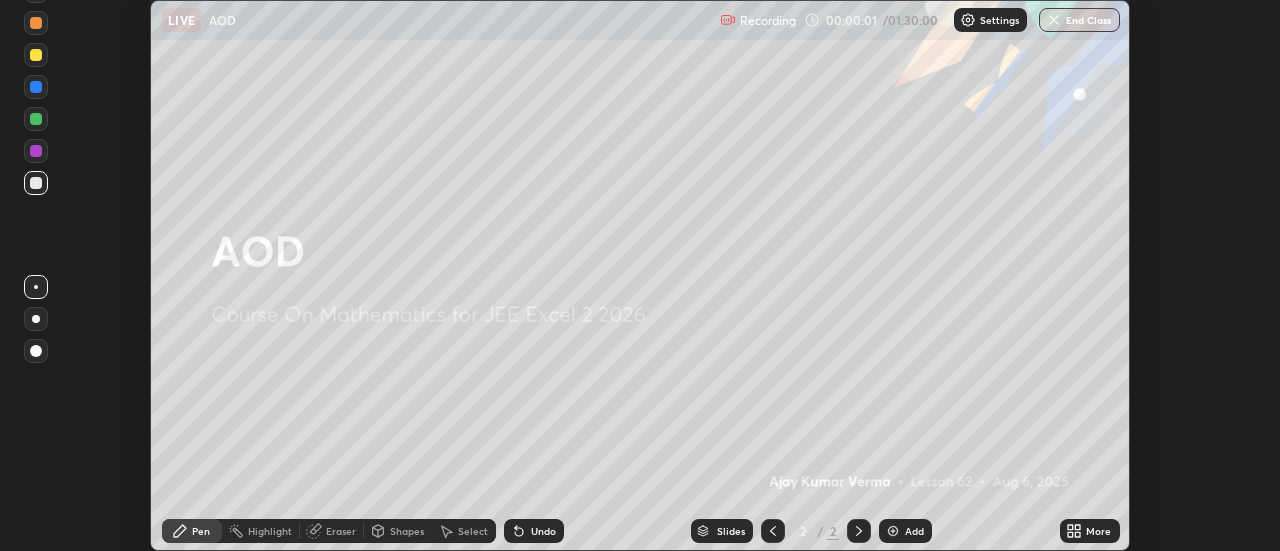 click 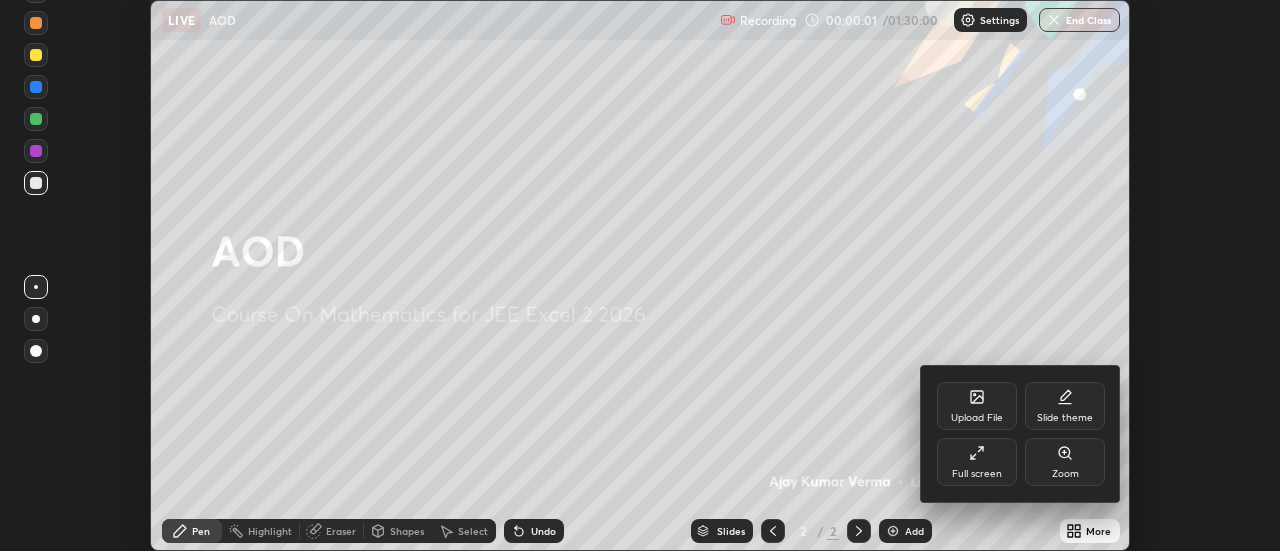 click 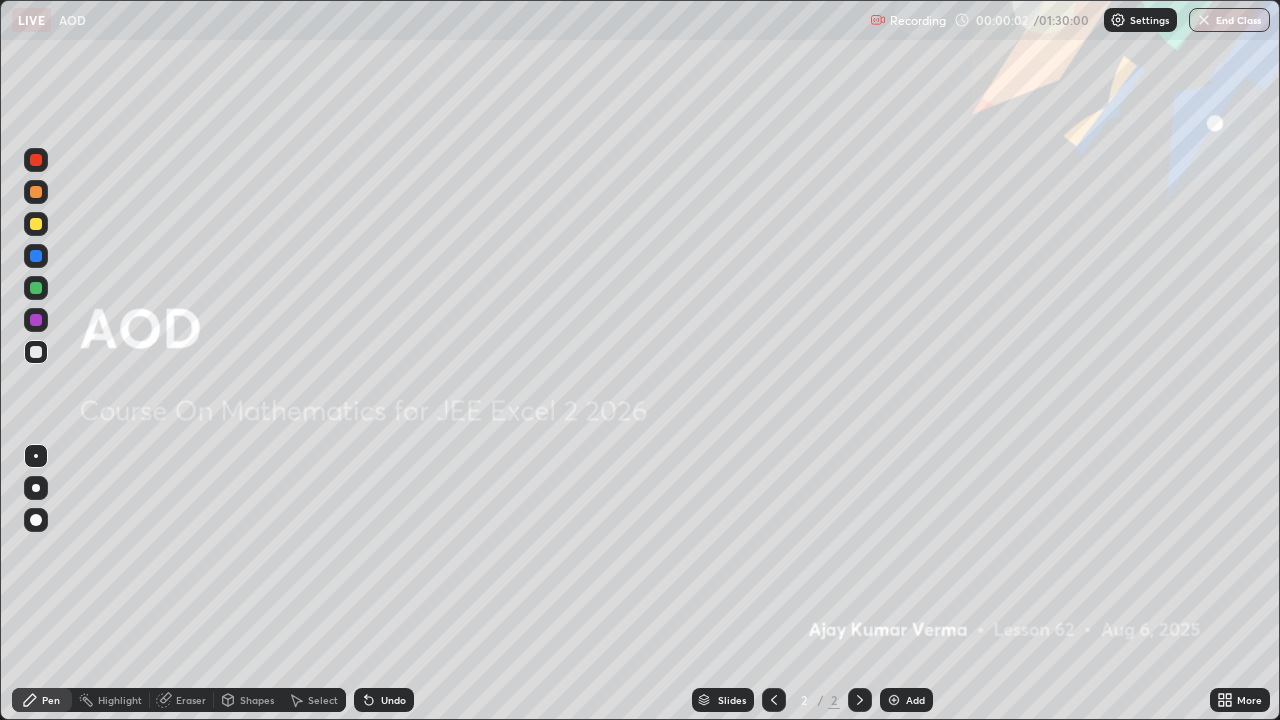 scroll, scrollTop: 99280, scrollLeft: 98720, axis: both 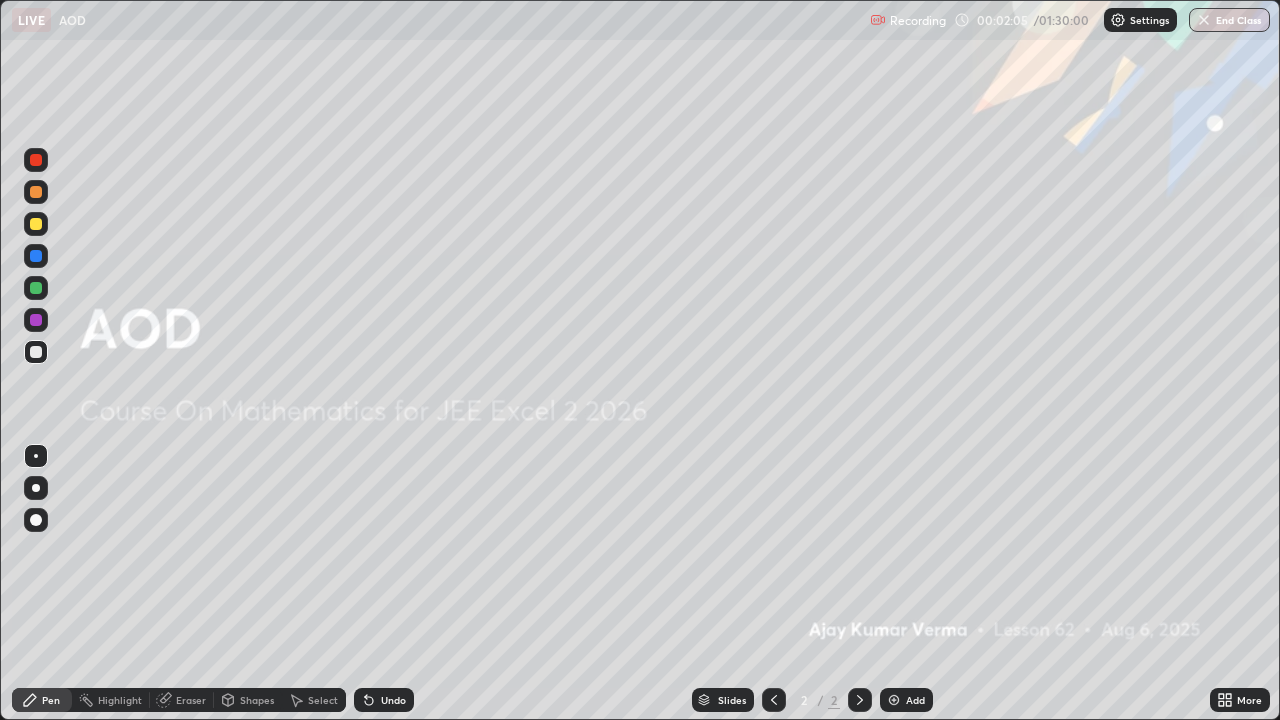 click at bounding box center (894, 700) 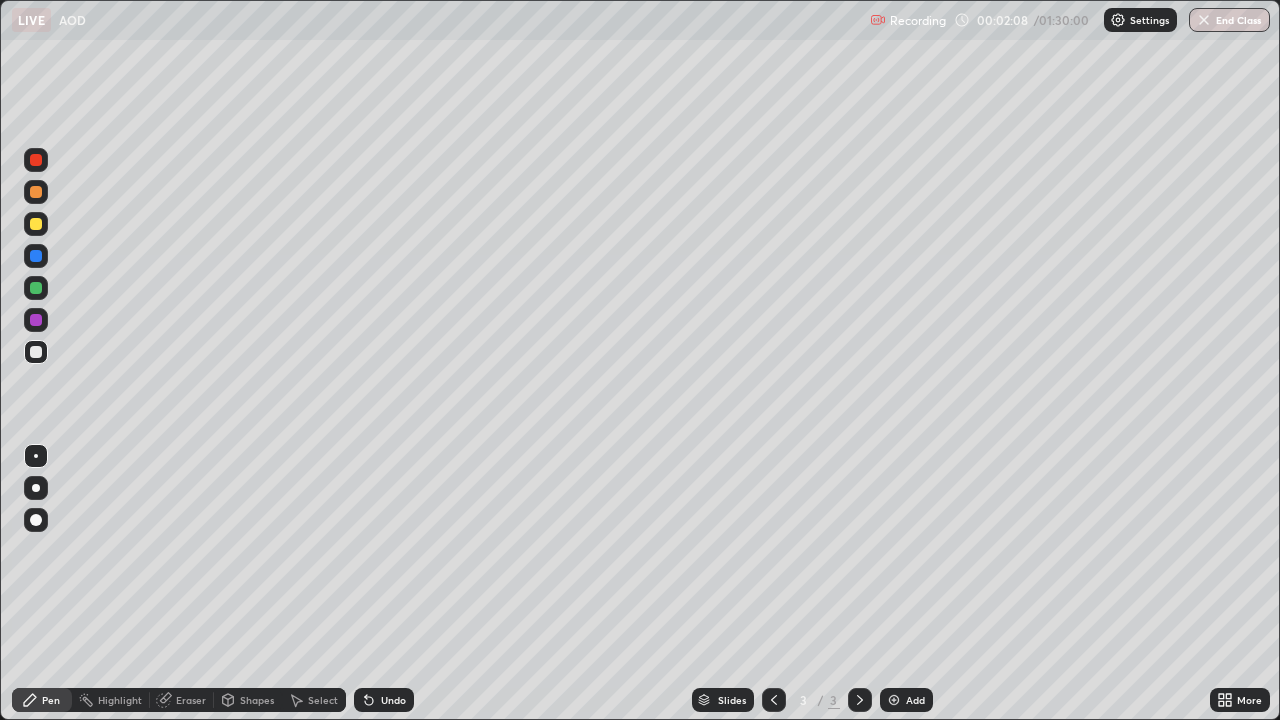 click at bounding box center (36, 192) 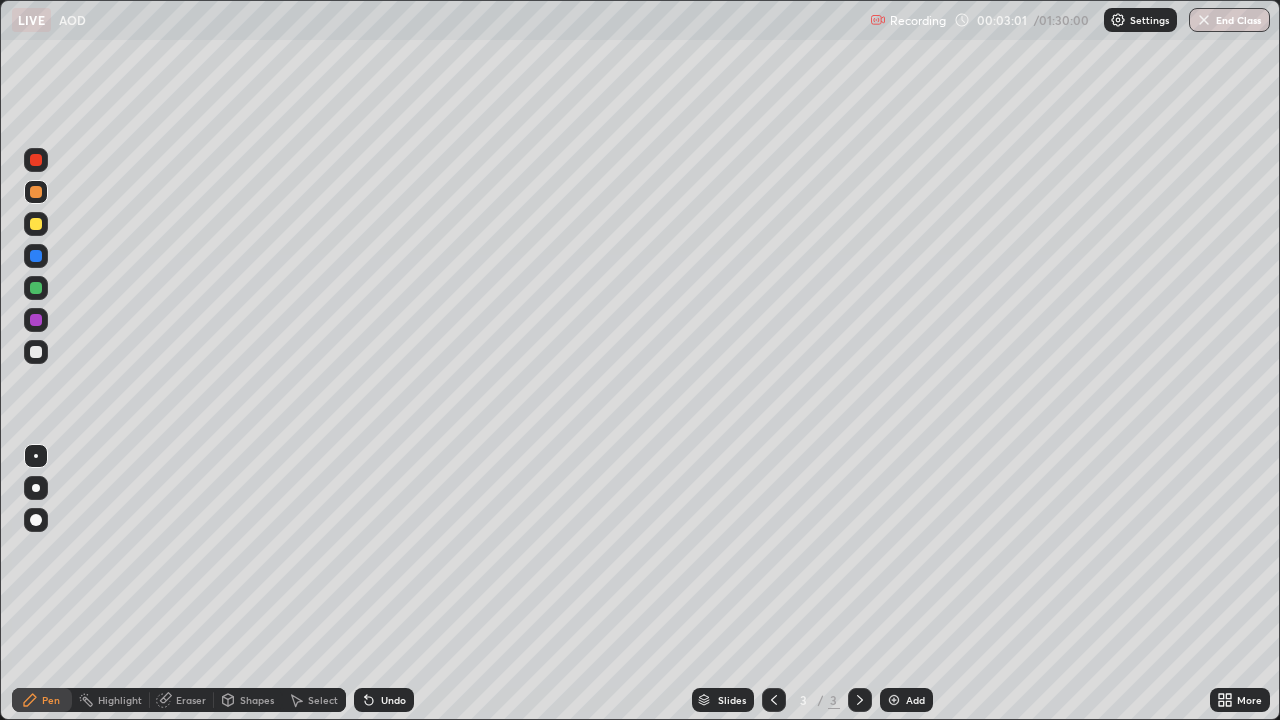 click on "Eraser" at bounding box center [191, 700] 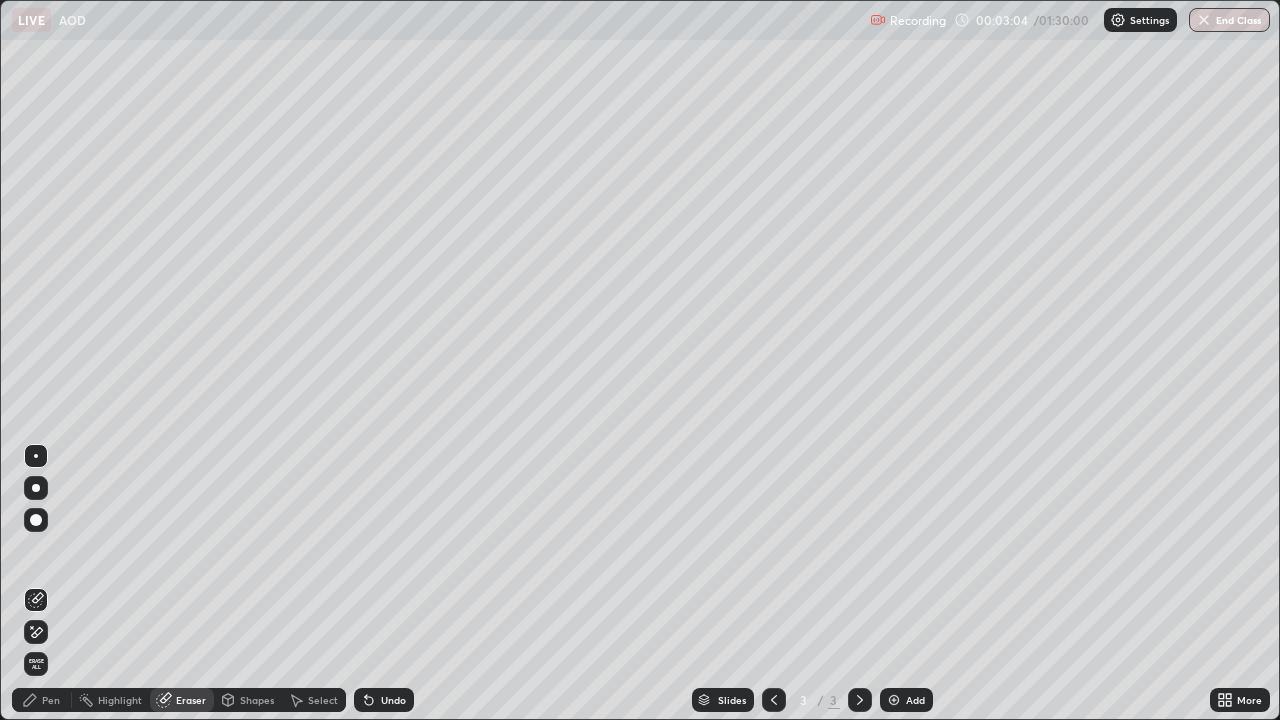 click on "Pen" at bounding box center [42, 700] 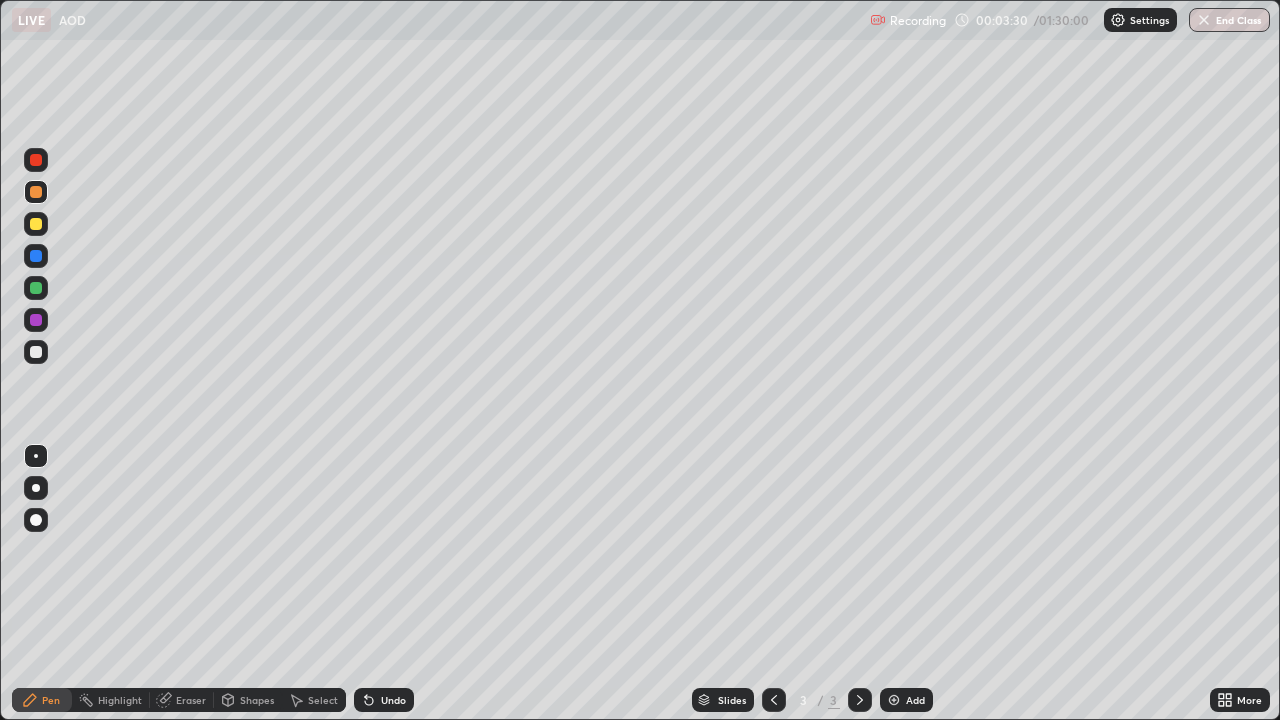 click on "Eraser" at bounding box center (191, 700) 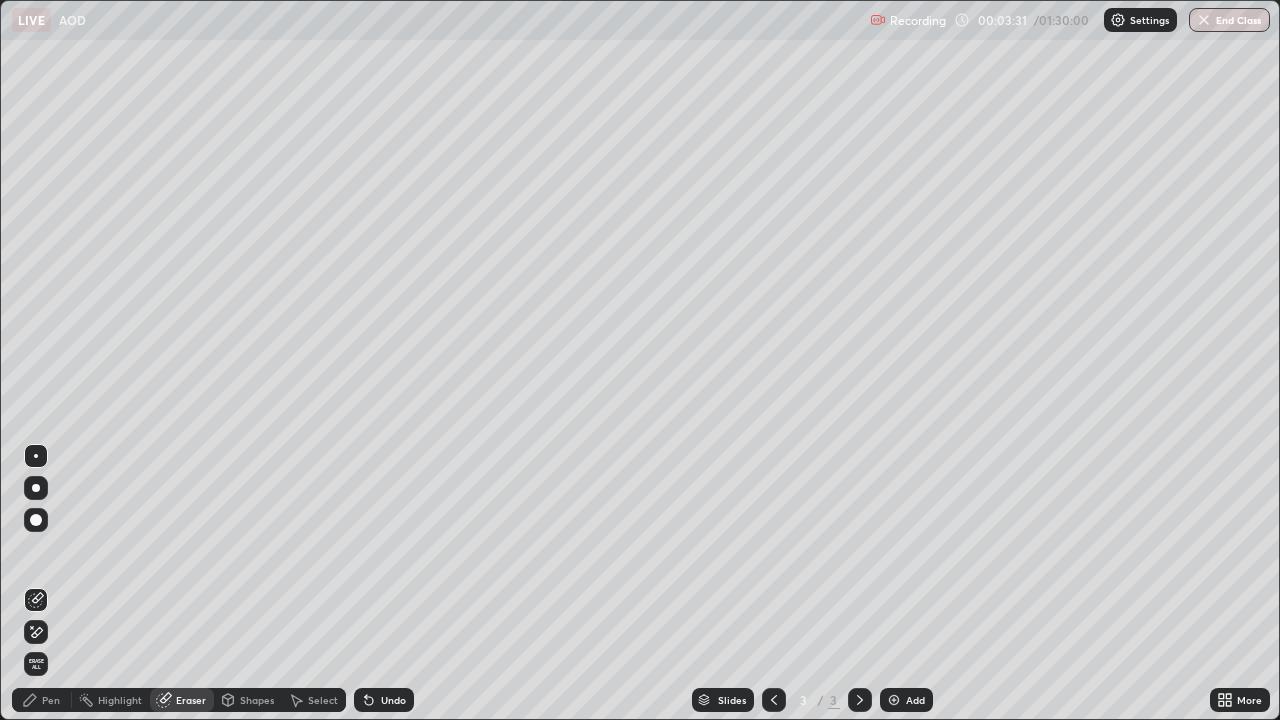 click on "Pen" at bounding box center [51, 700] 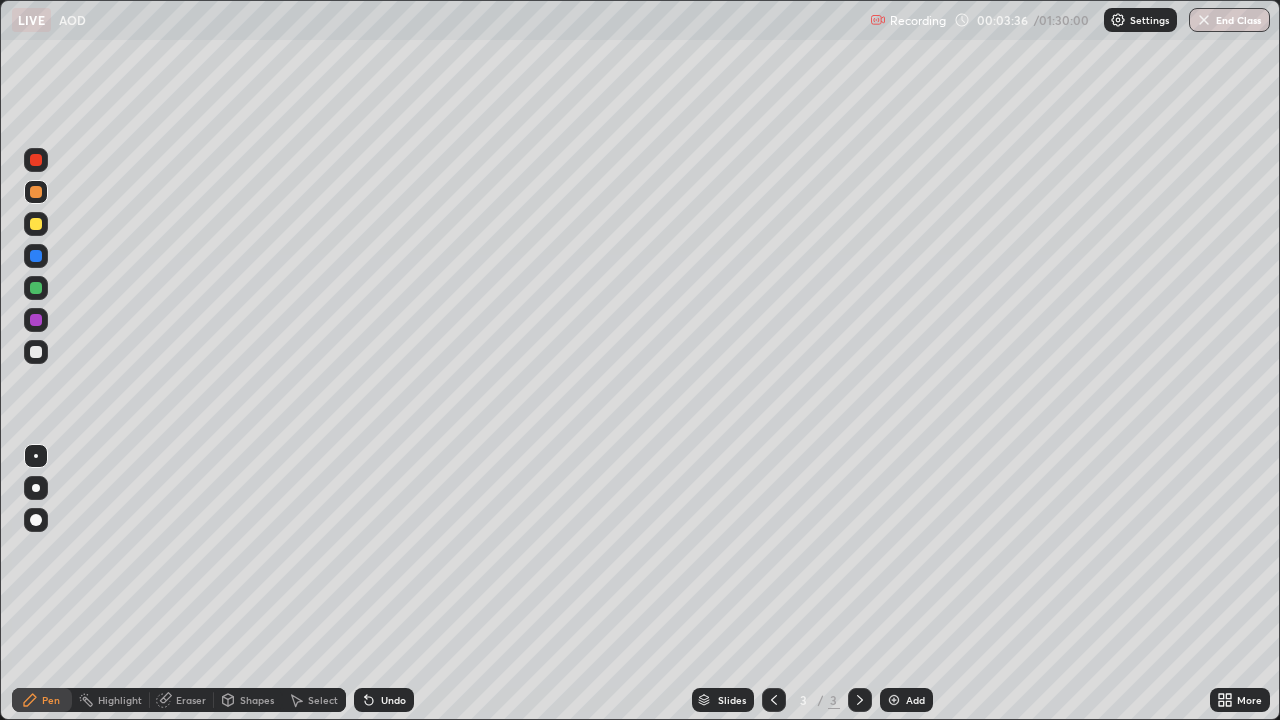 click on "Eraser" at bounding box center (191, 700) 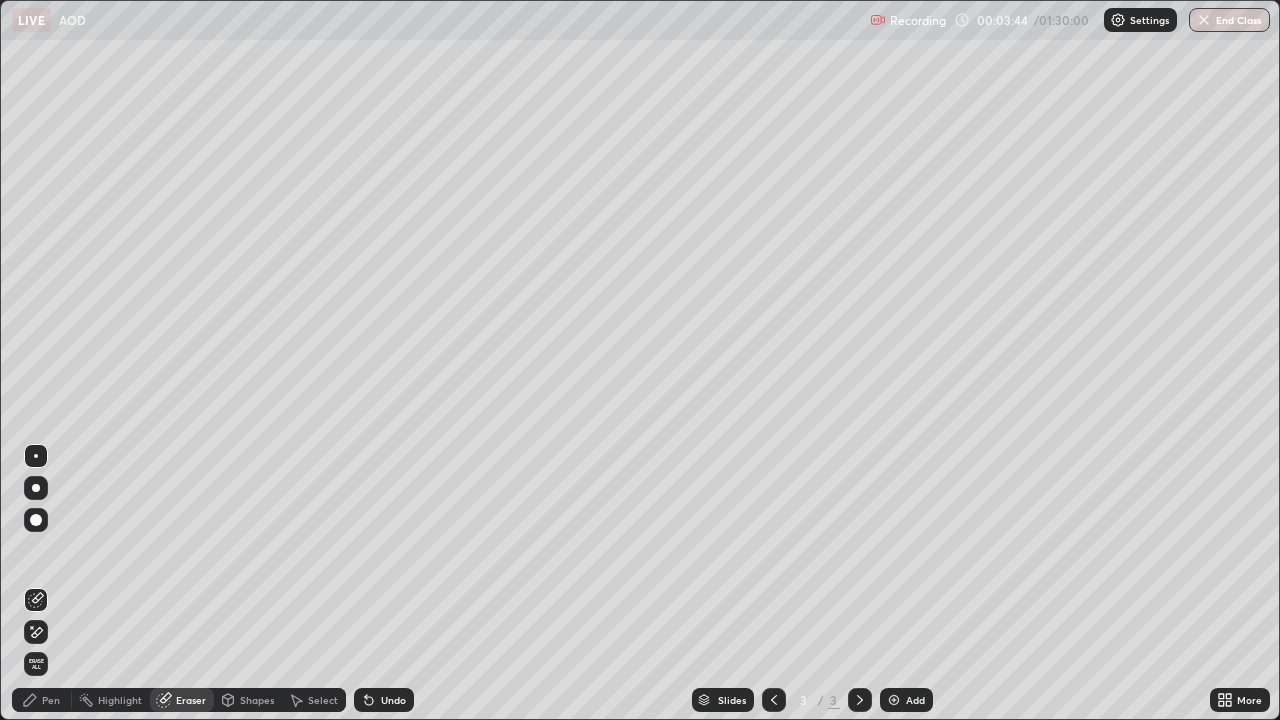 click on "Pen" at bounding box center (42, 700) 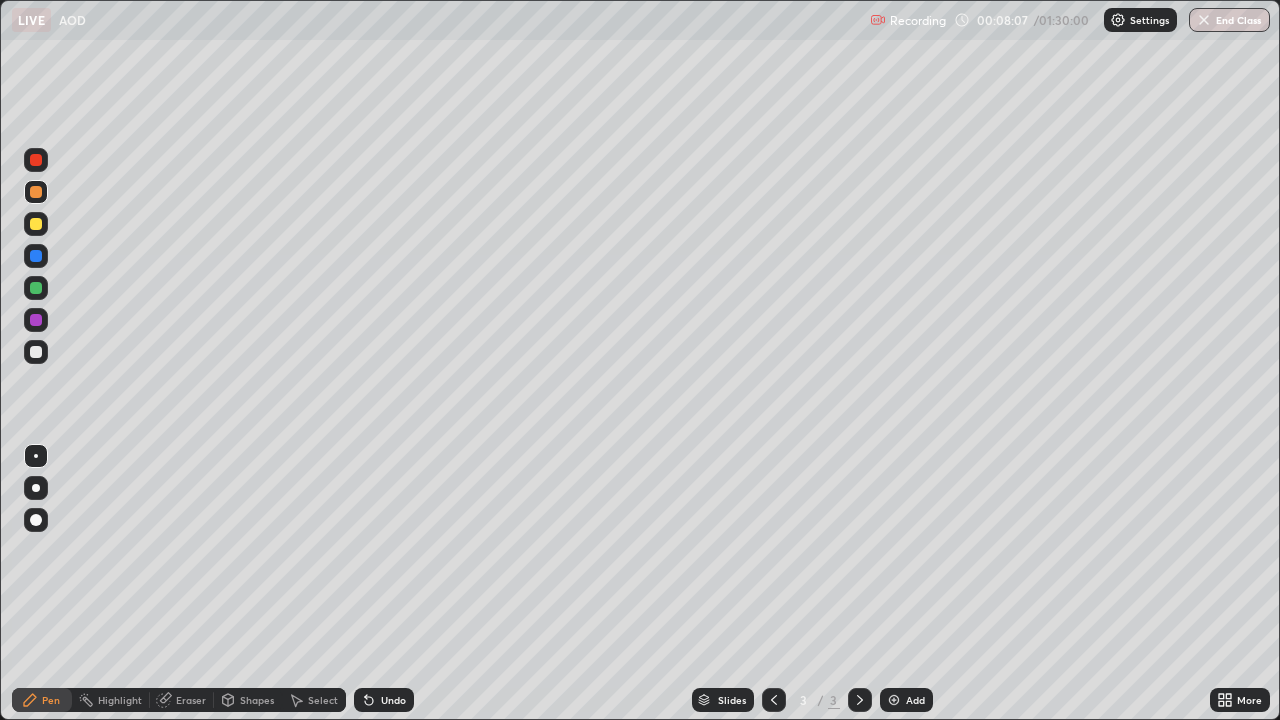 click at bounding box center (36, 320) 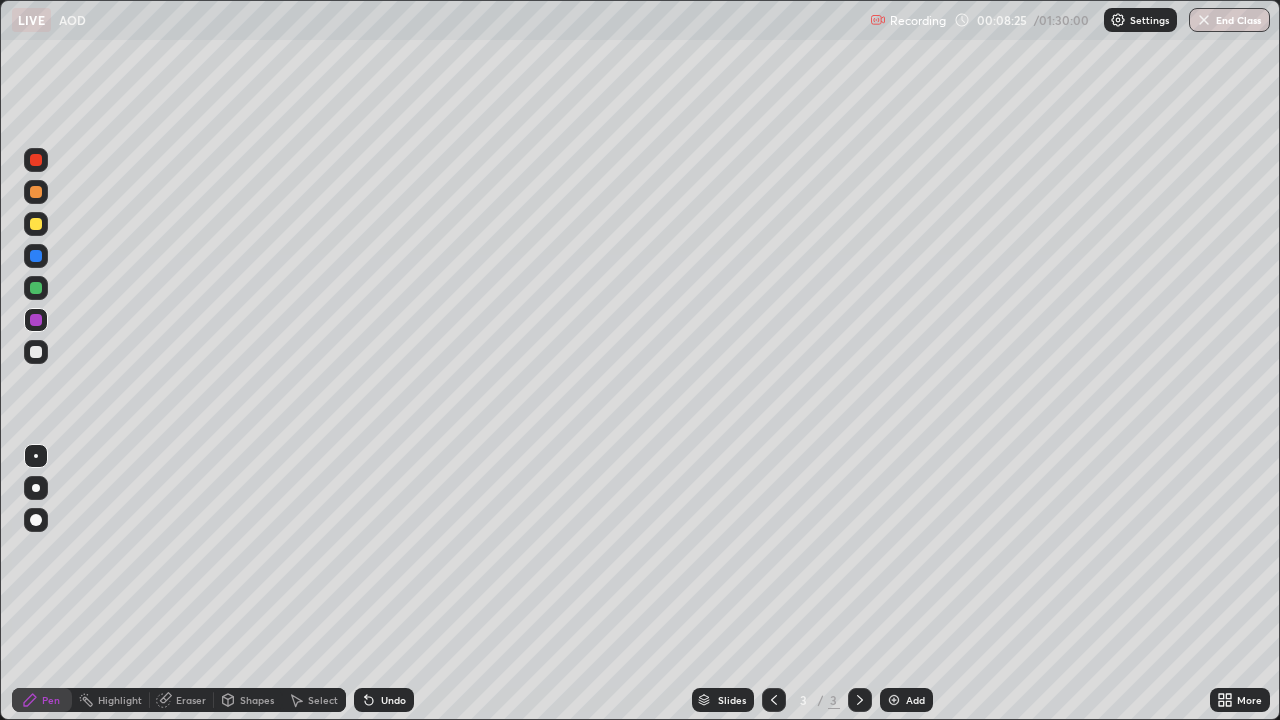 click on "Eraser" at bounding box center [191, 700] 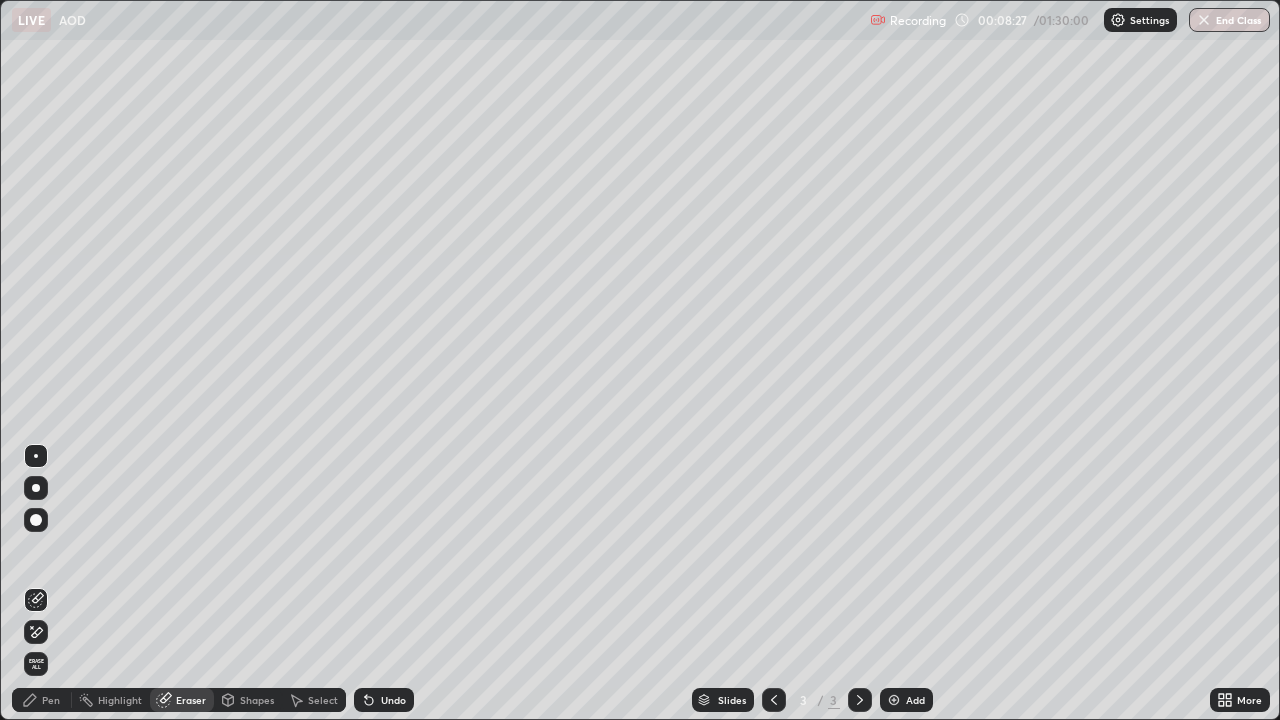 click on "Pen" at bounding box center (42, 700) 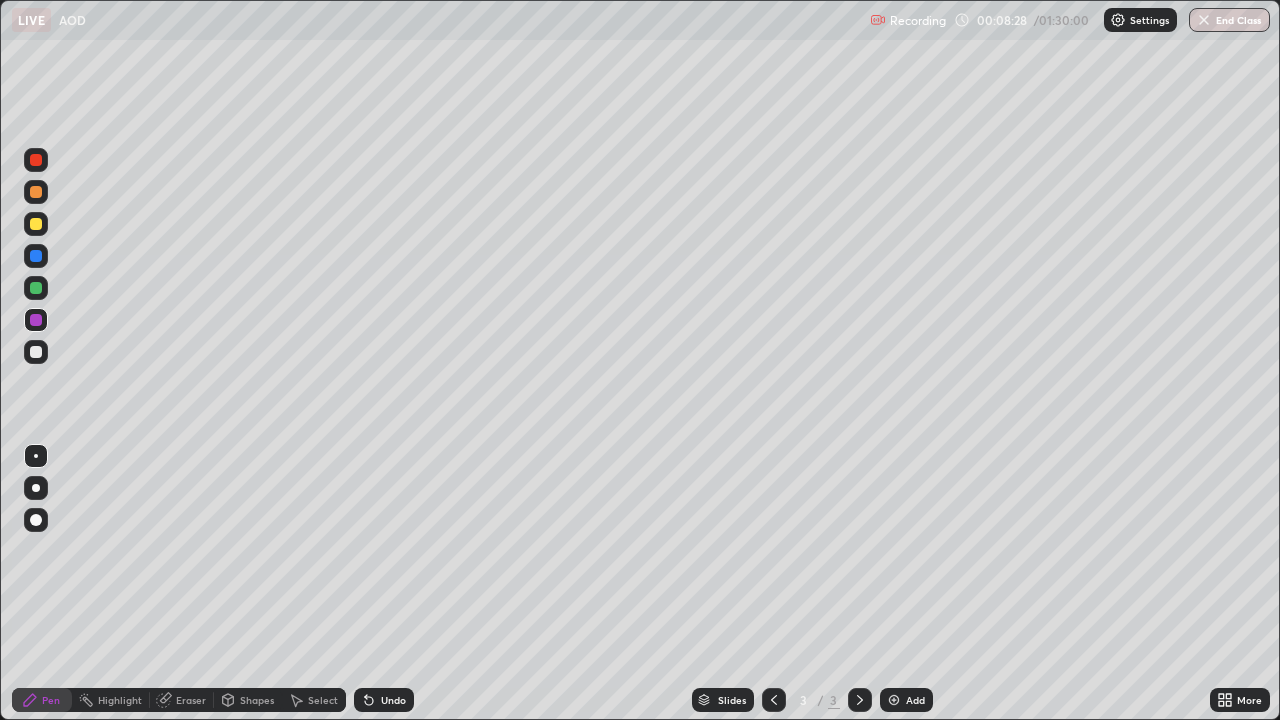 click at bounding box center [36, 192] 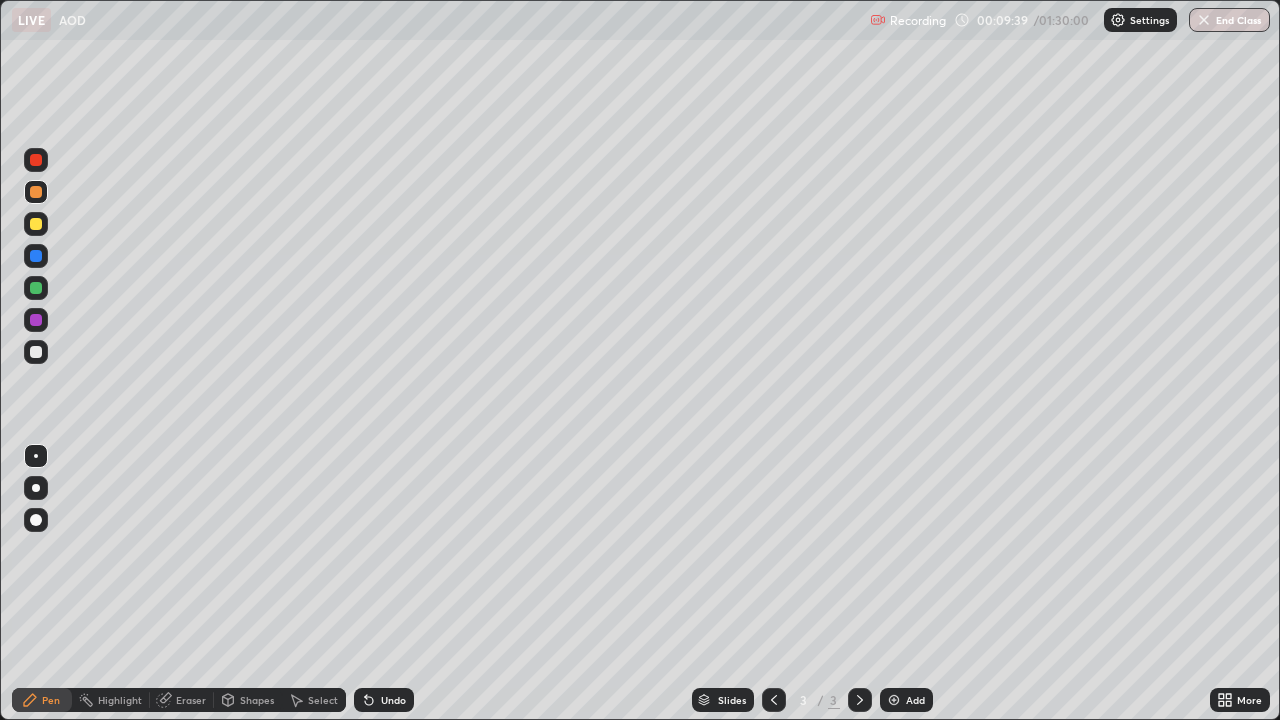 click at bounding box center (36, 320) 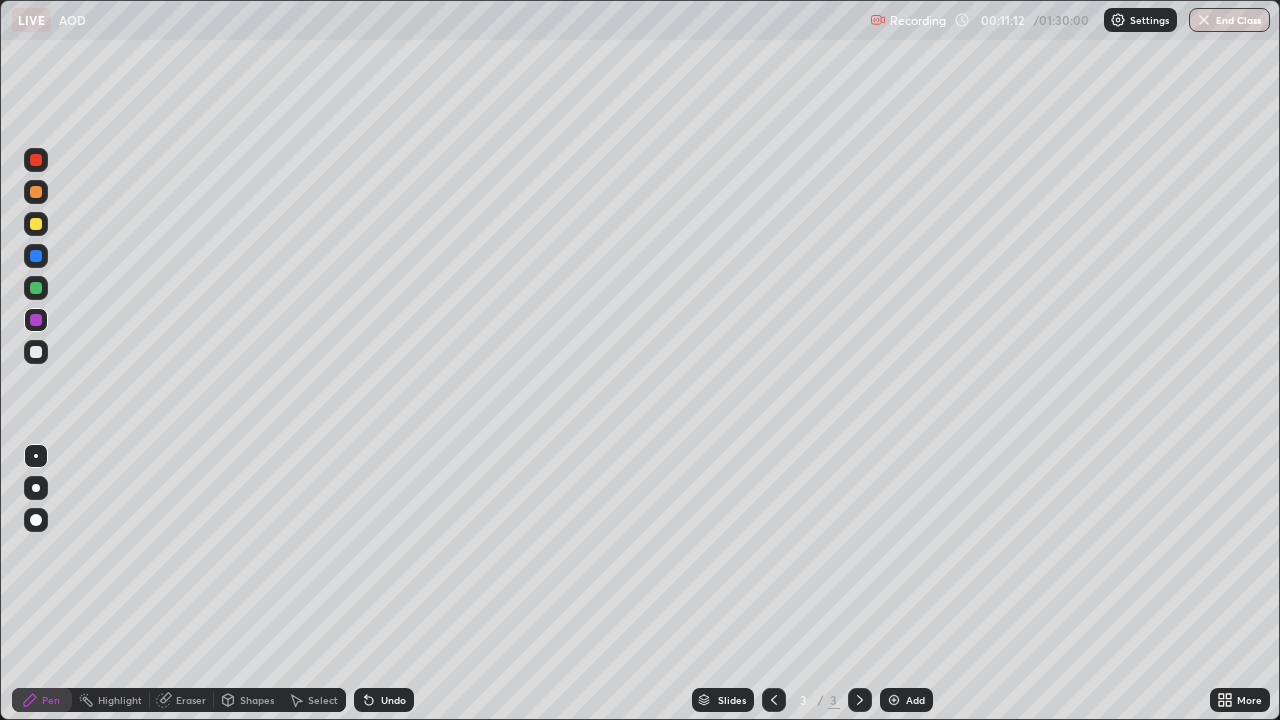 click 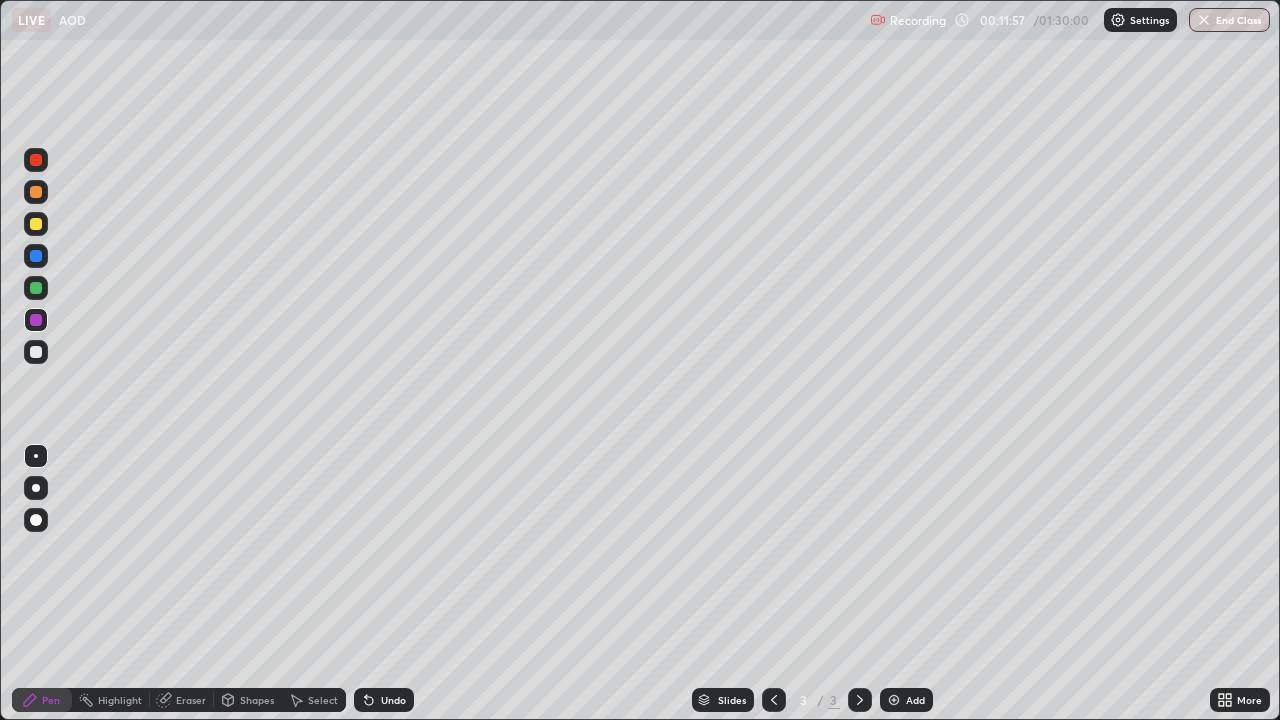 click 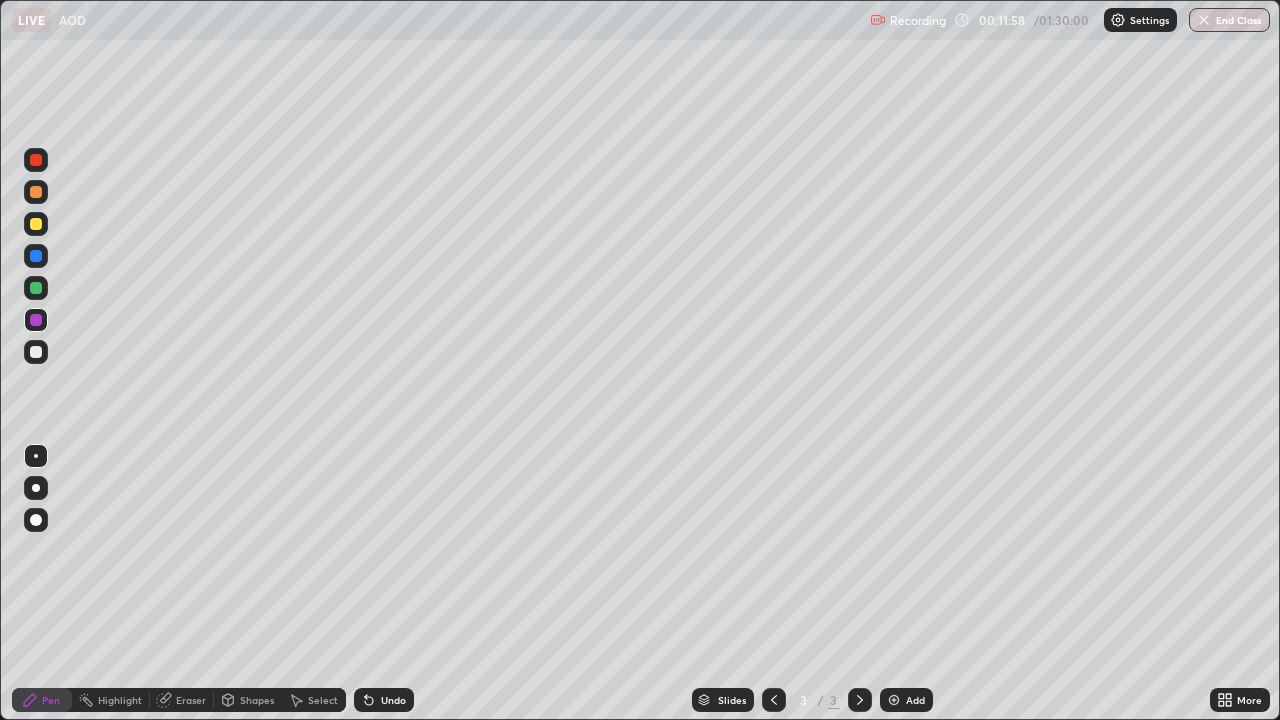 click at bounding box center [894, 700] 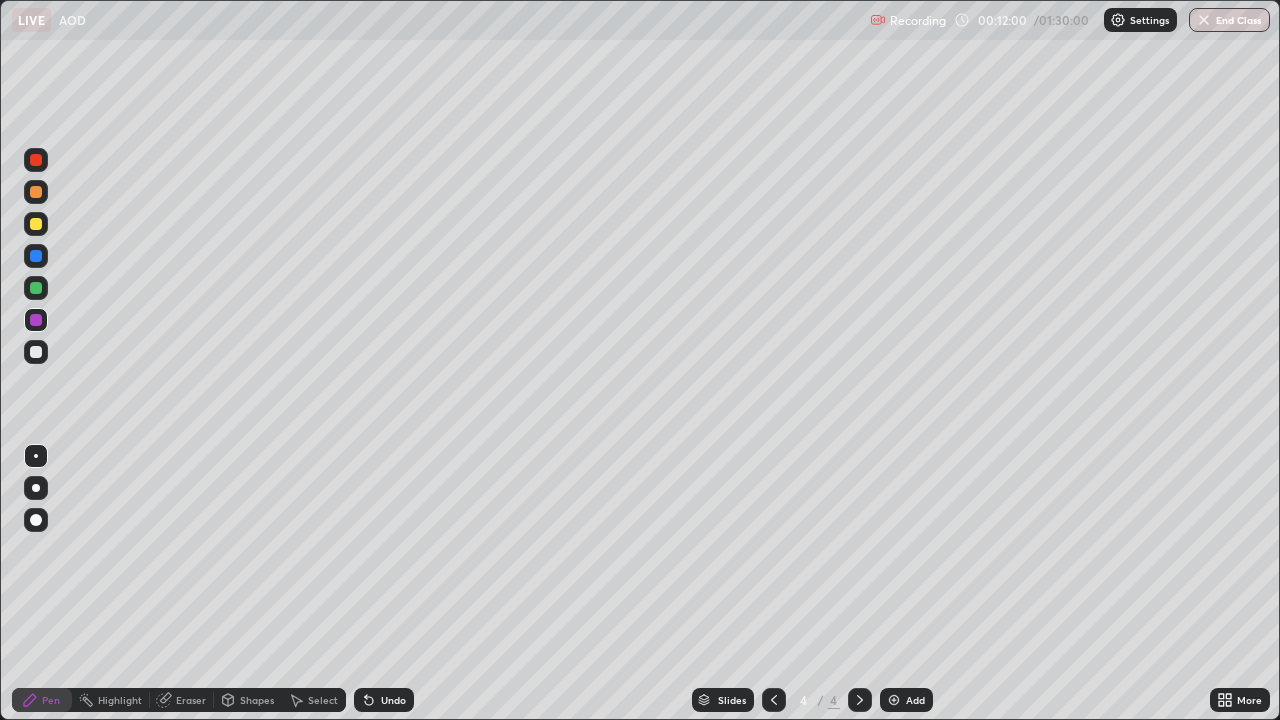 click at bounding box center [36, 192] 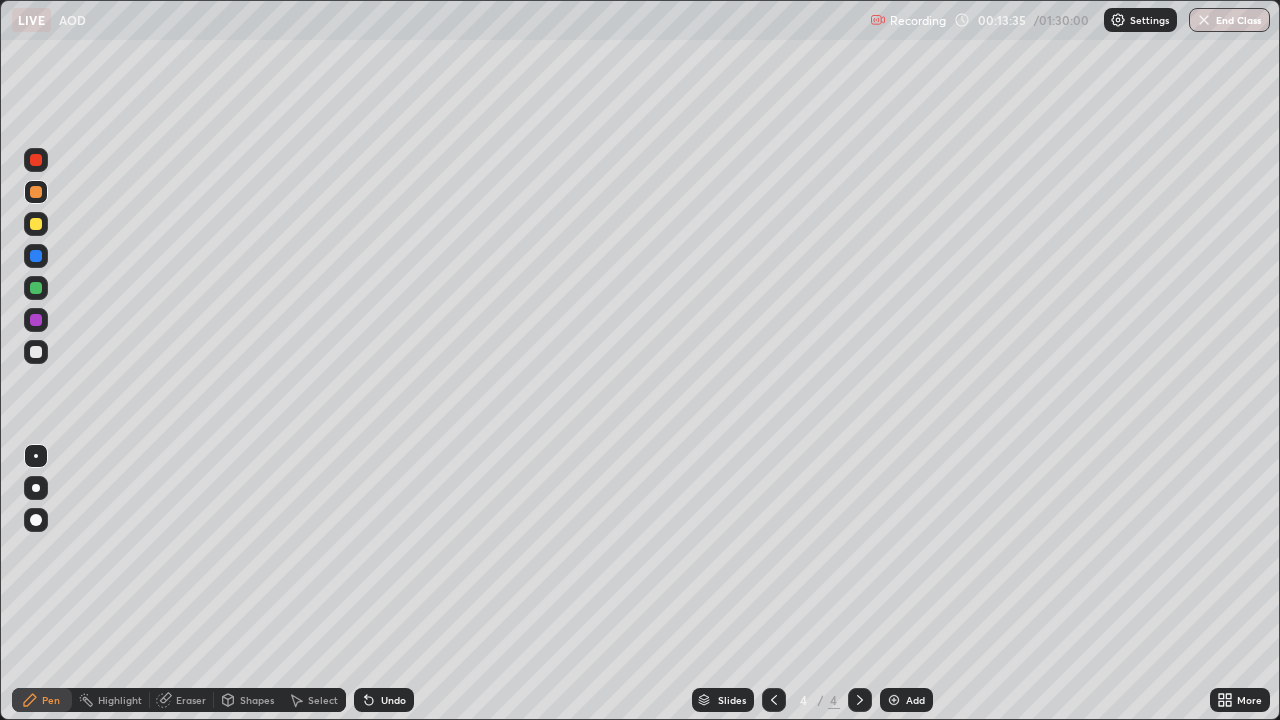 click at bounding box center (36, 224) 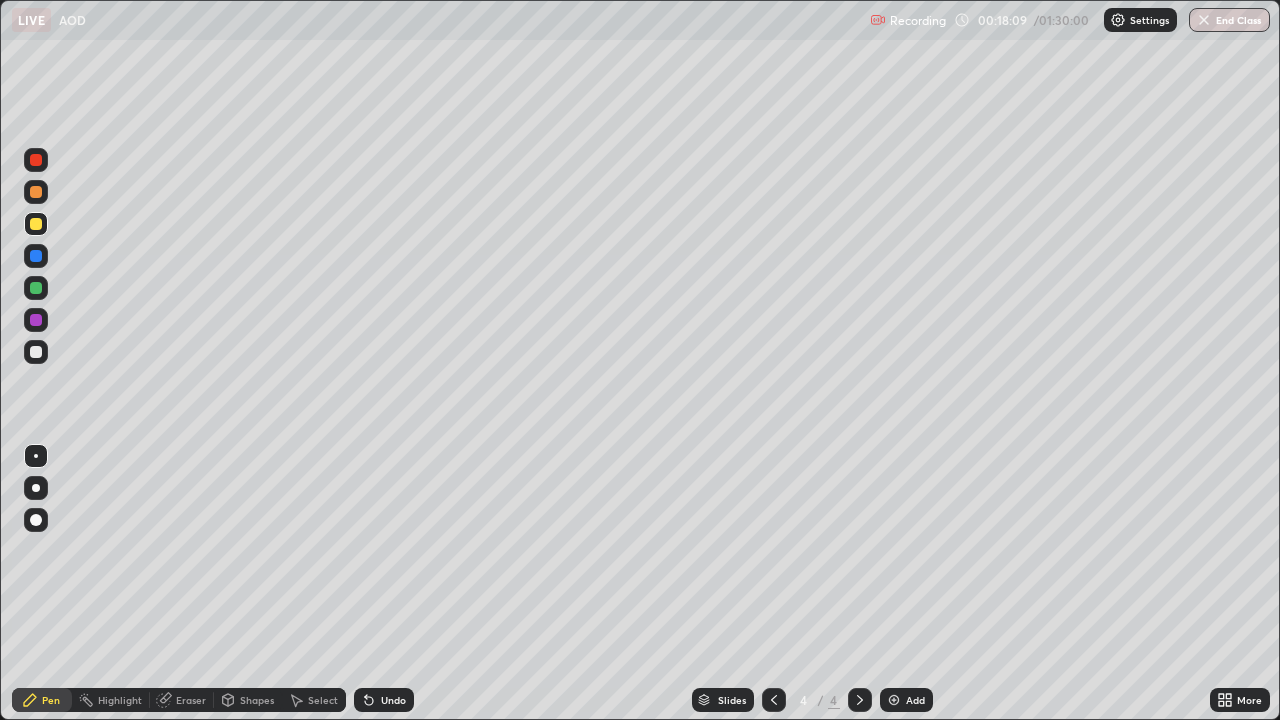 click at bounding box center [36, 320] 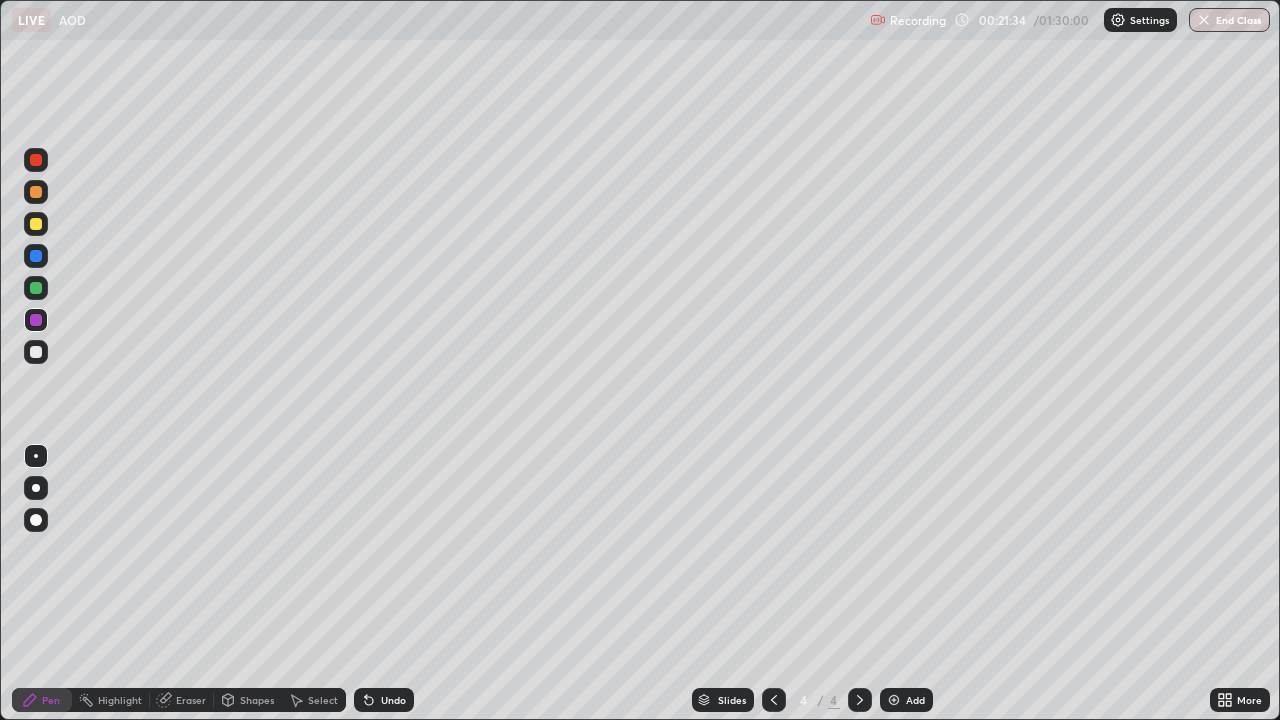 click at bounding box center (860, 700) 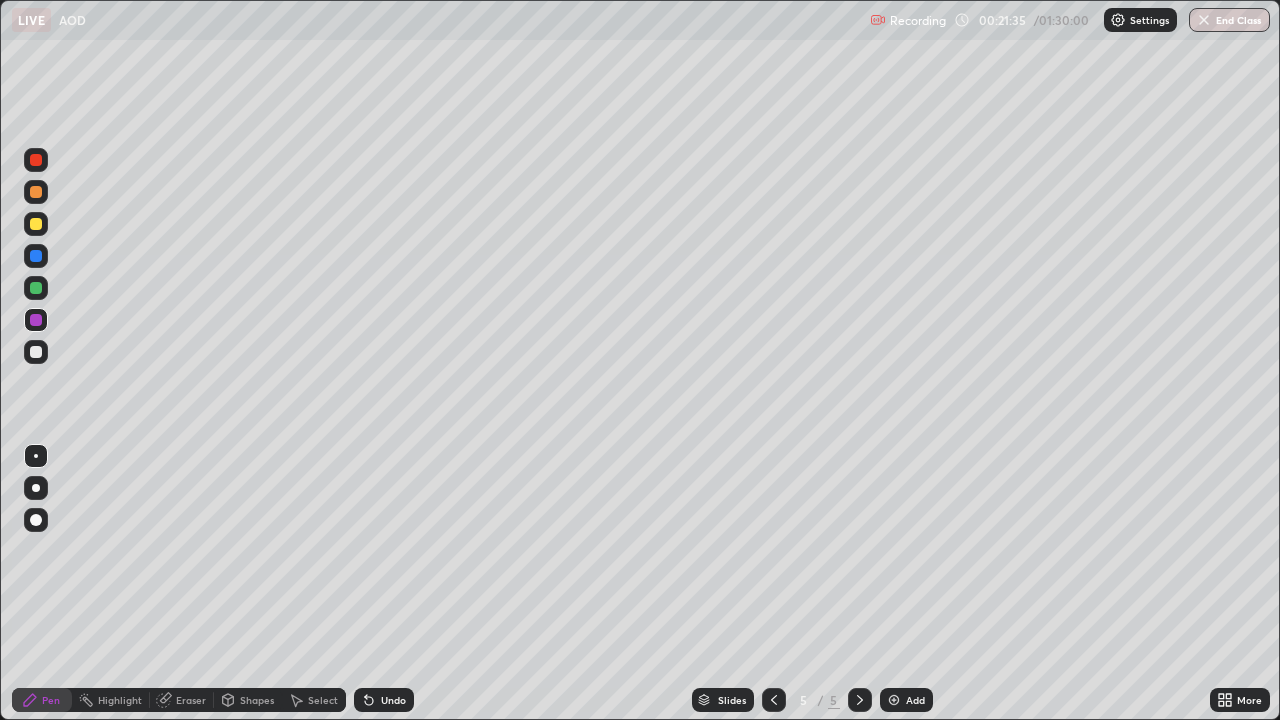 click at bounding box center (36, 192) 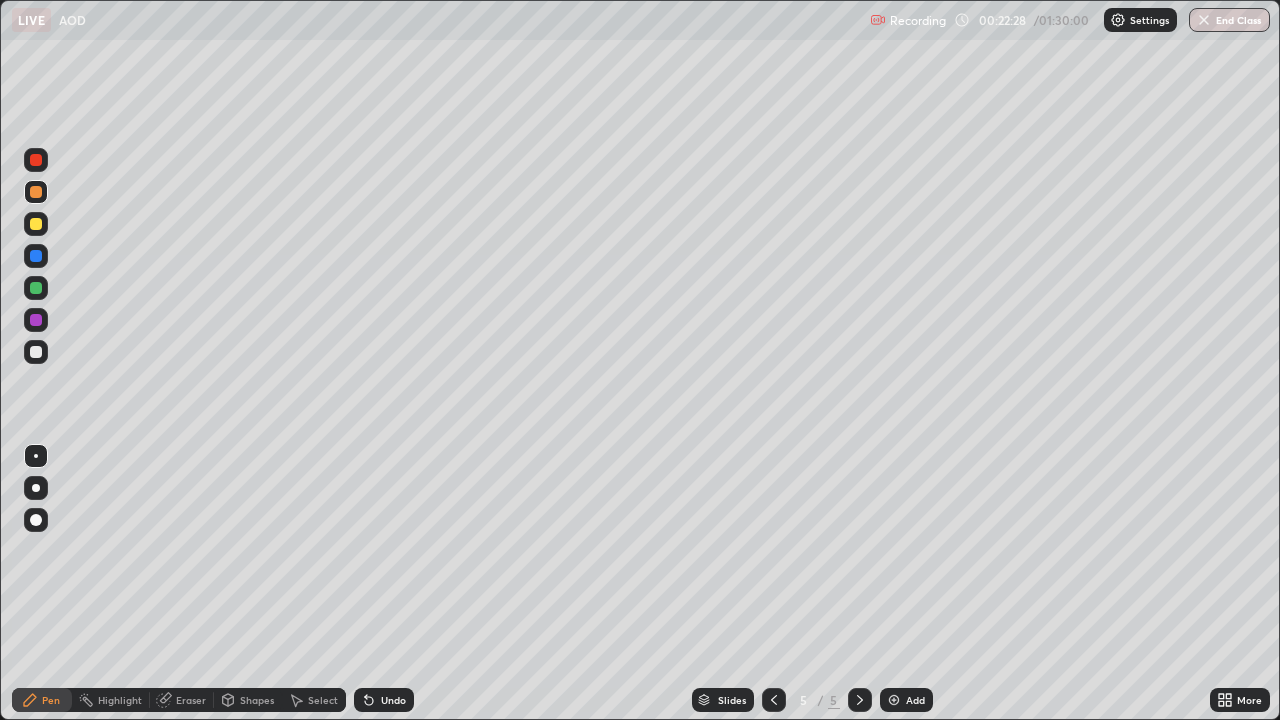 click on "Eraser" at bounding box center [191, 700] 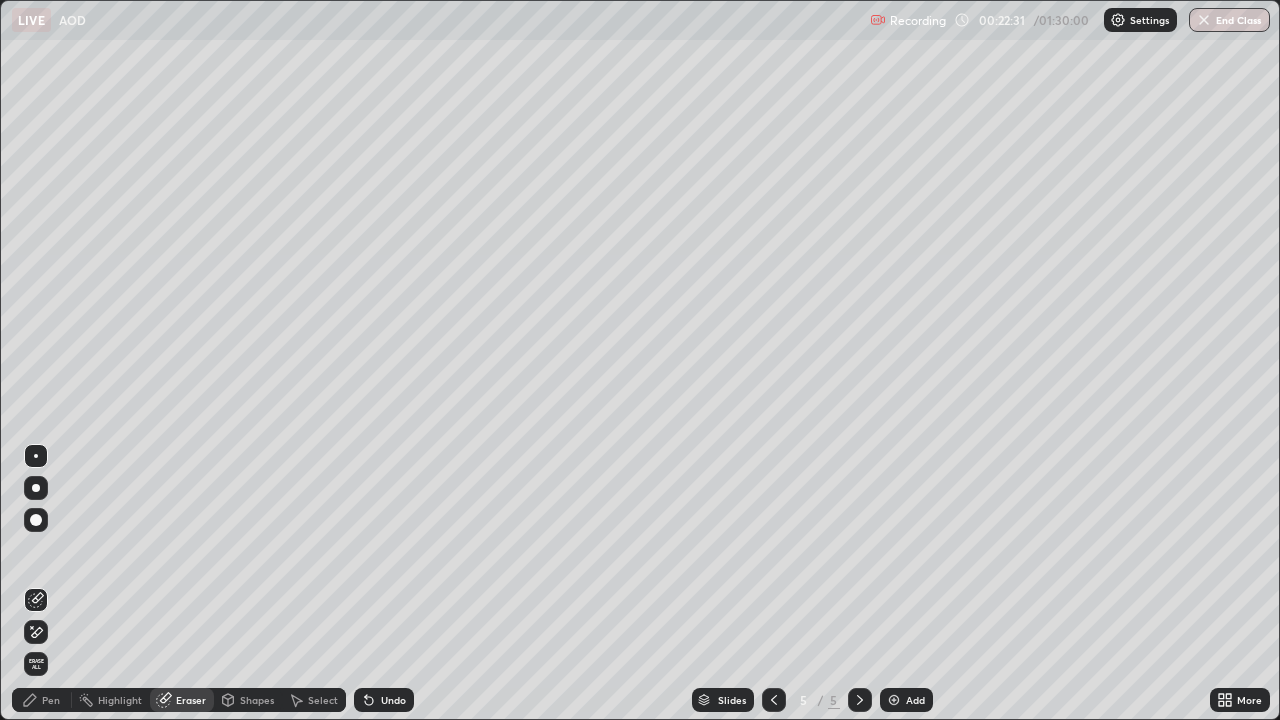 click on "Pen" at bounding box center [51, 700] 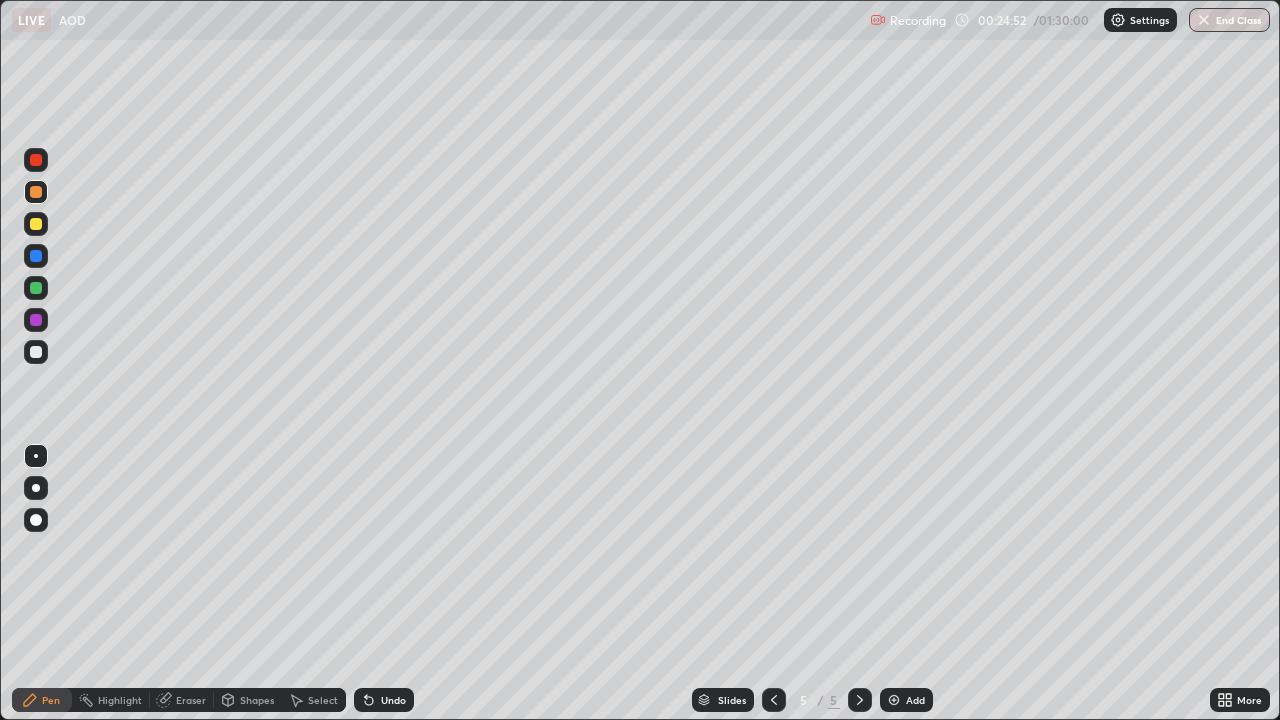 click at bounding box center (36, 224) 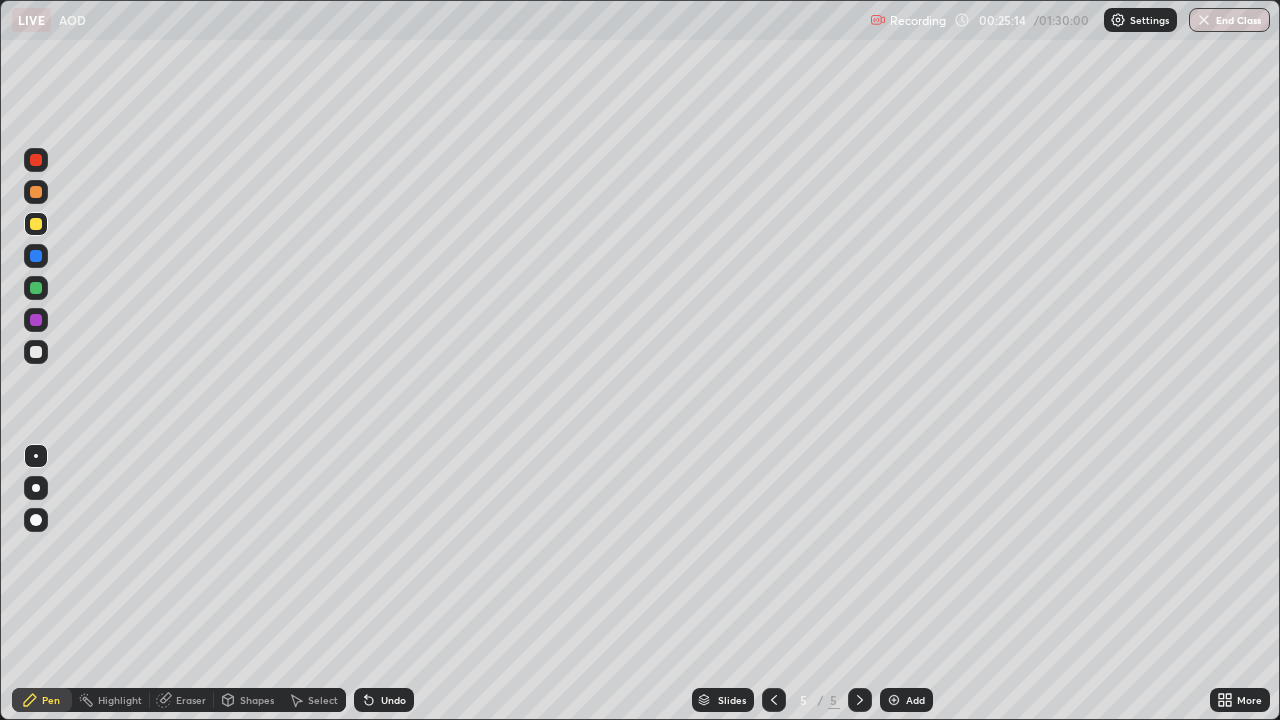 click on "Eraser" at bounding box center [182, 700] 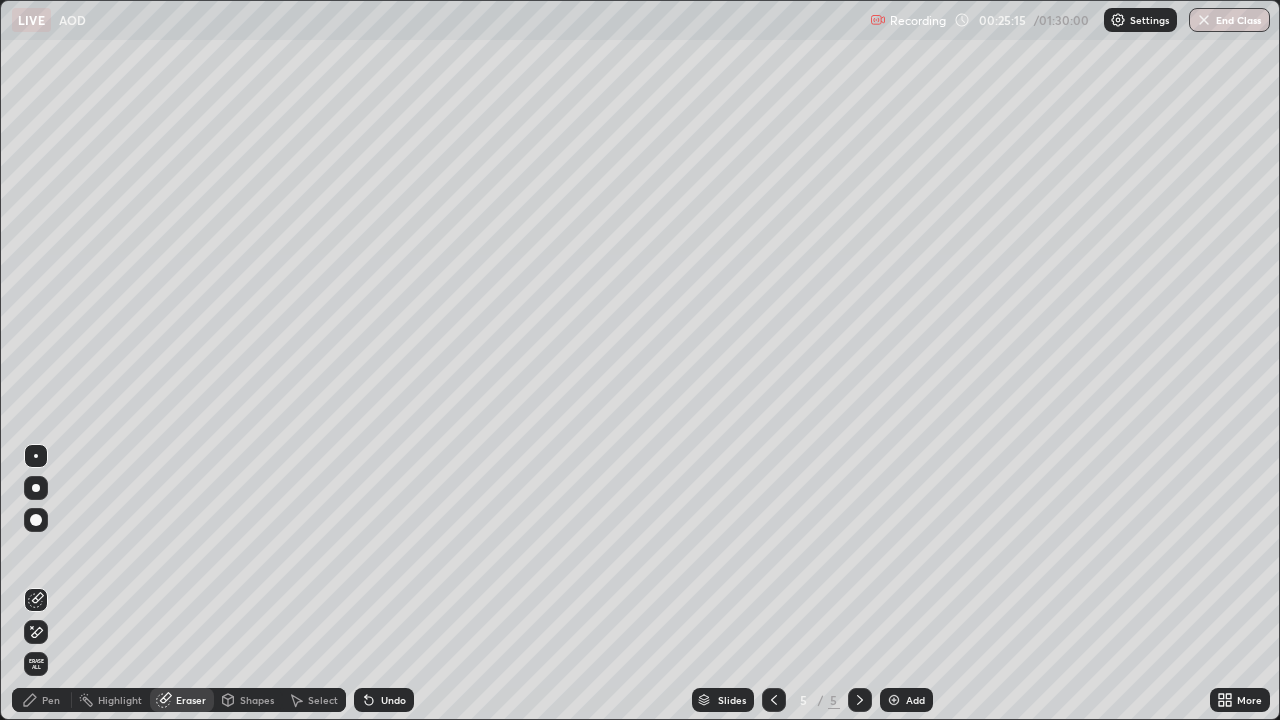 click on "Pen" at bounding box center [42, 700] 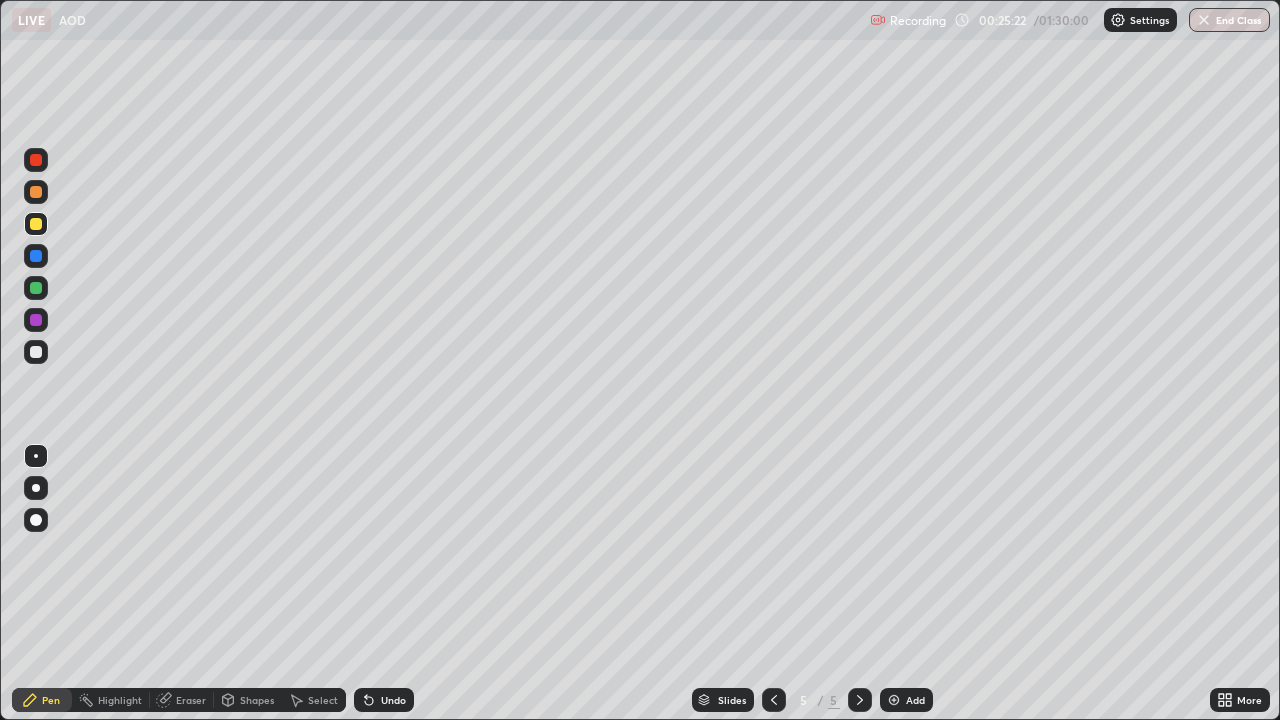 click at bounding box center (36, 320) 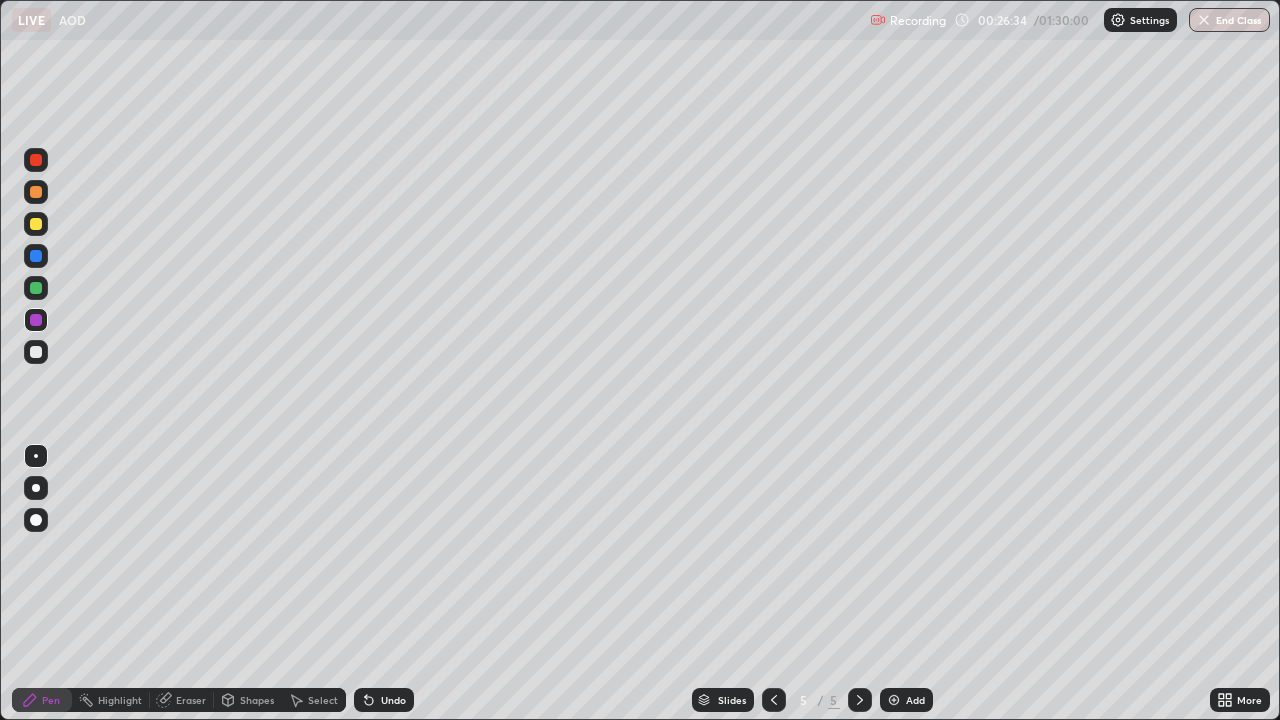click at bounding box center (36, 352) 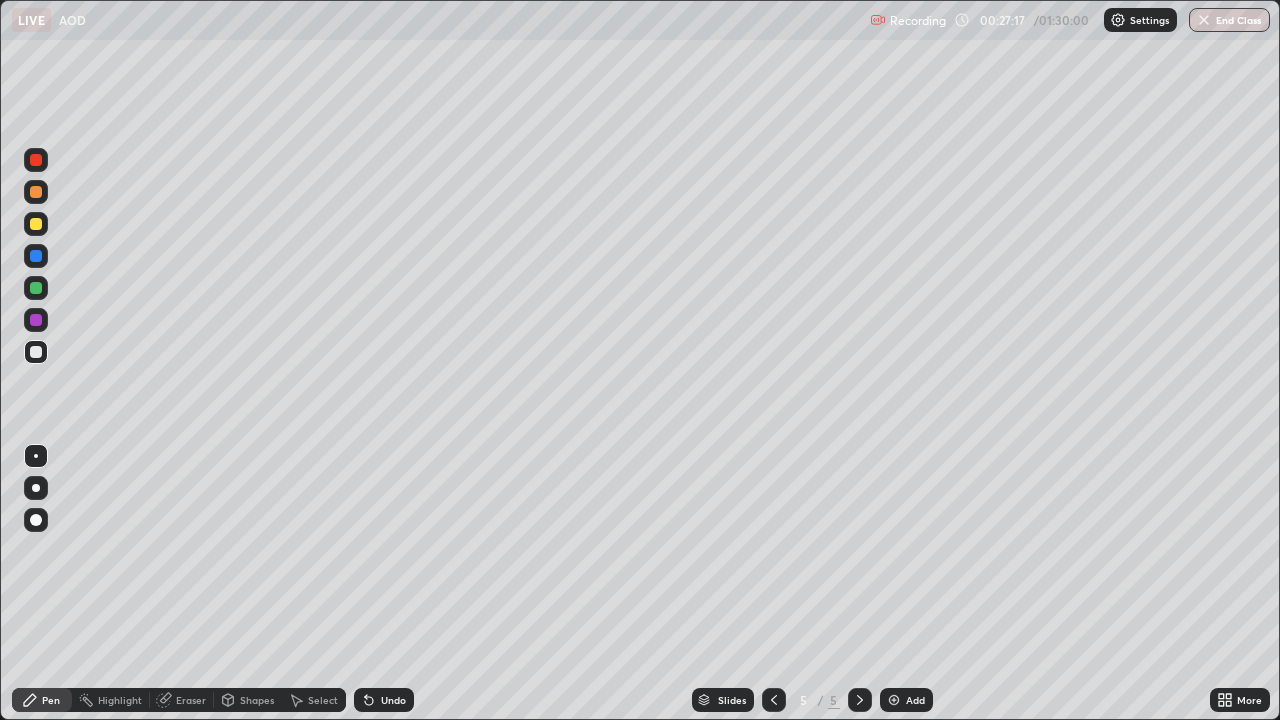 click on "Eraser" at bounding box center [182, 700] 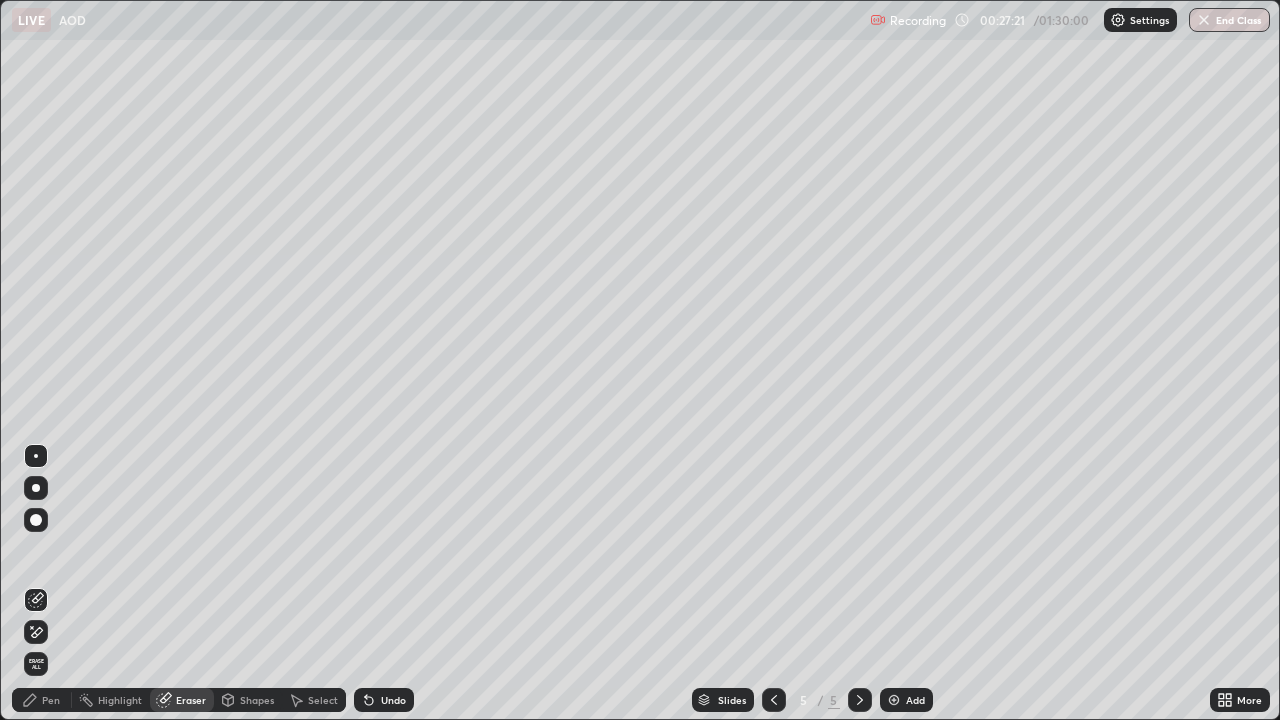 click on "Pen" at bounding box center [51, 700] 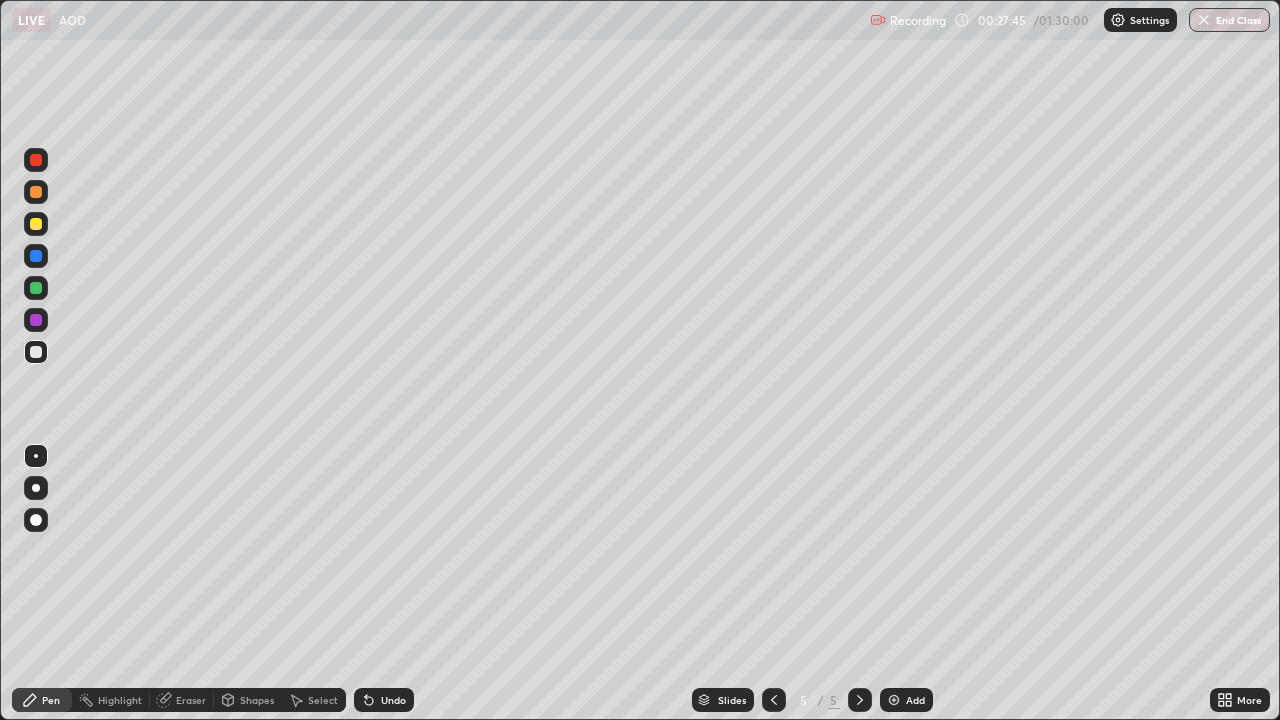 click on "Eraser" at bounding box center [182, 700] 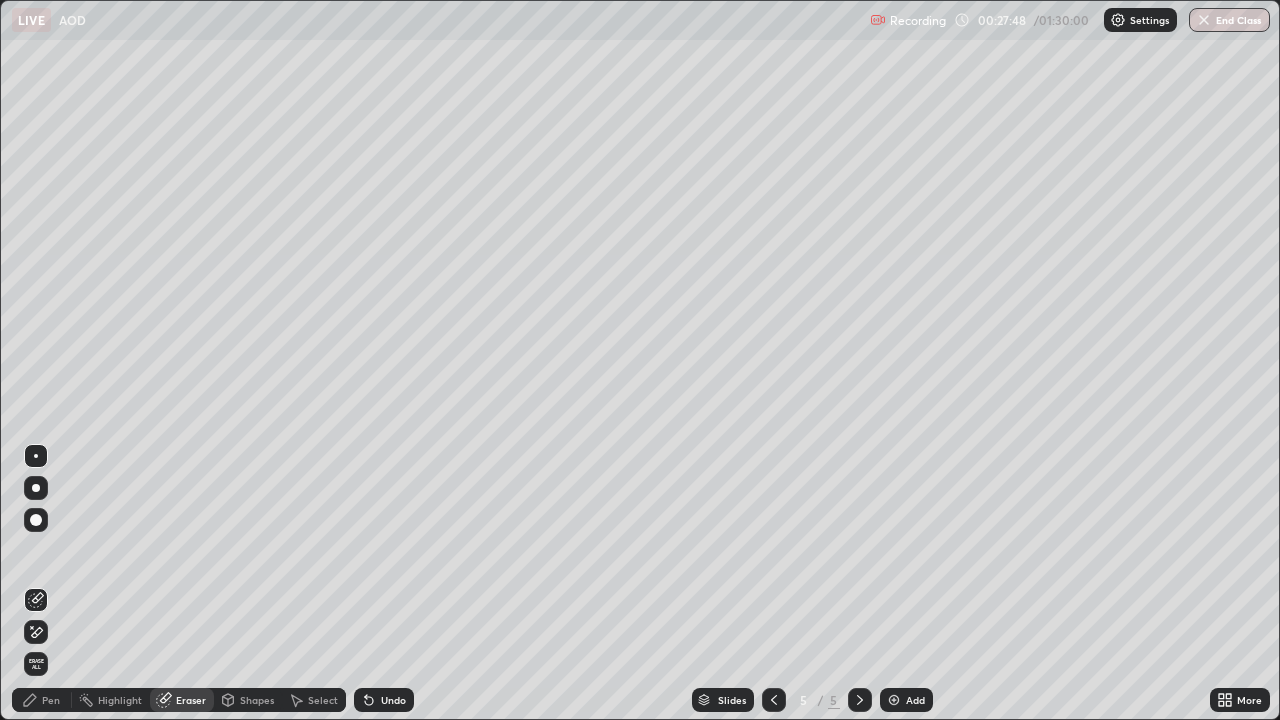 click on "Pen" at bounding box center [51, 700] 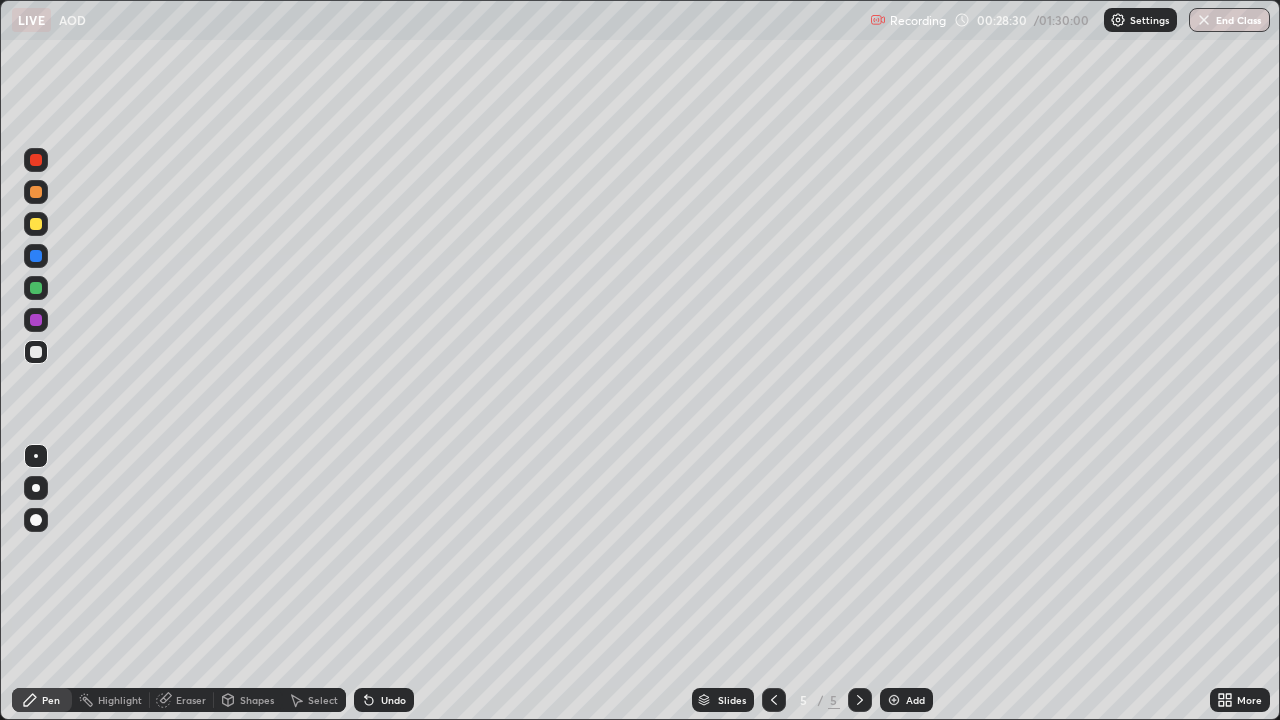 click at bounding box center [36, 224] 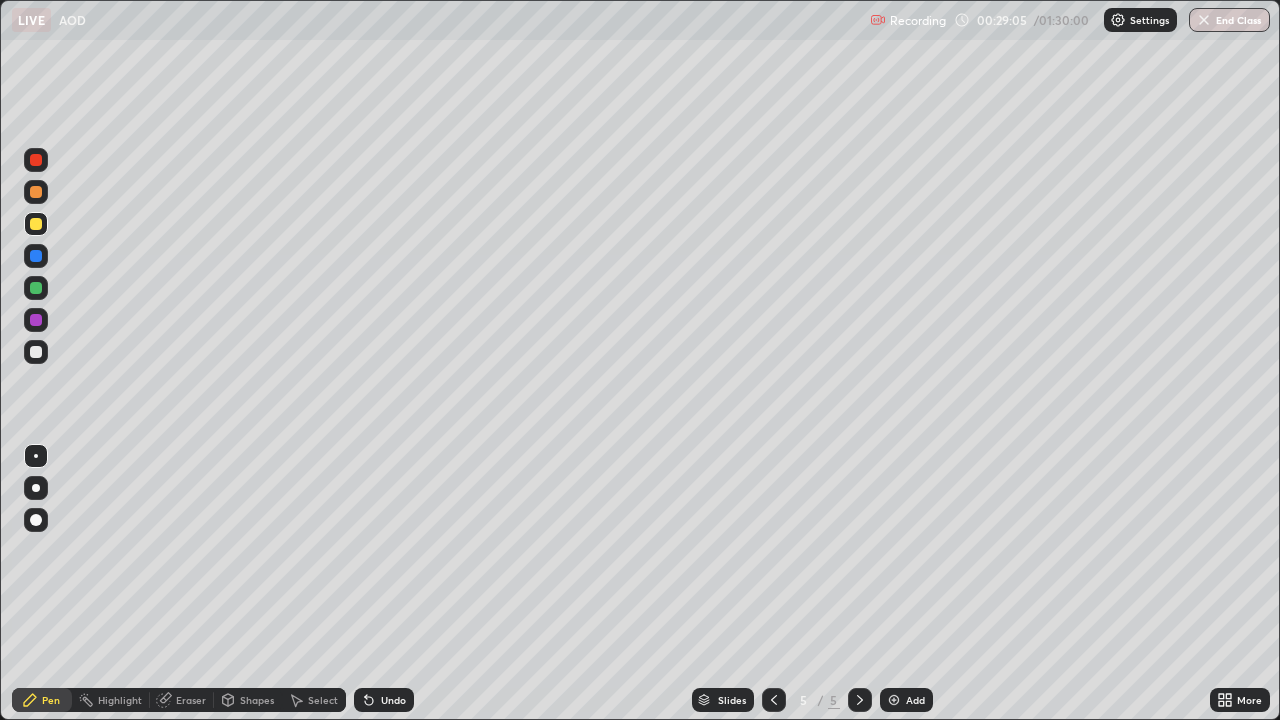 click 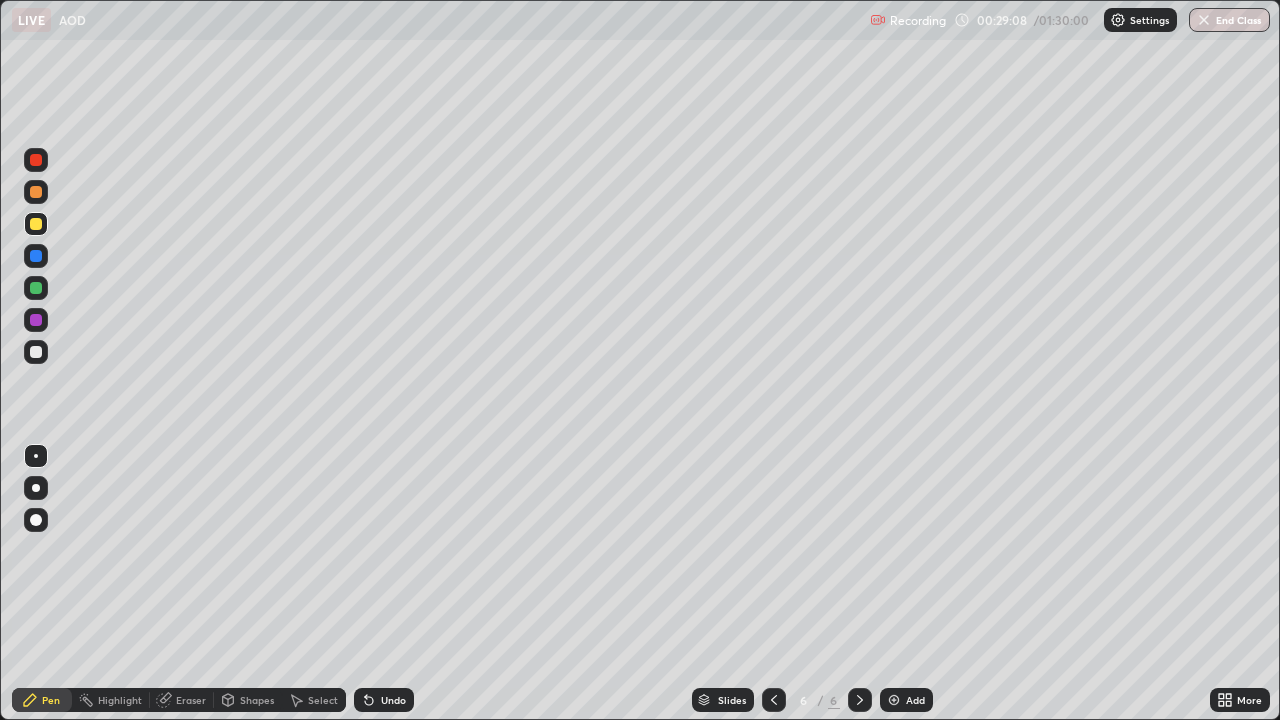 click 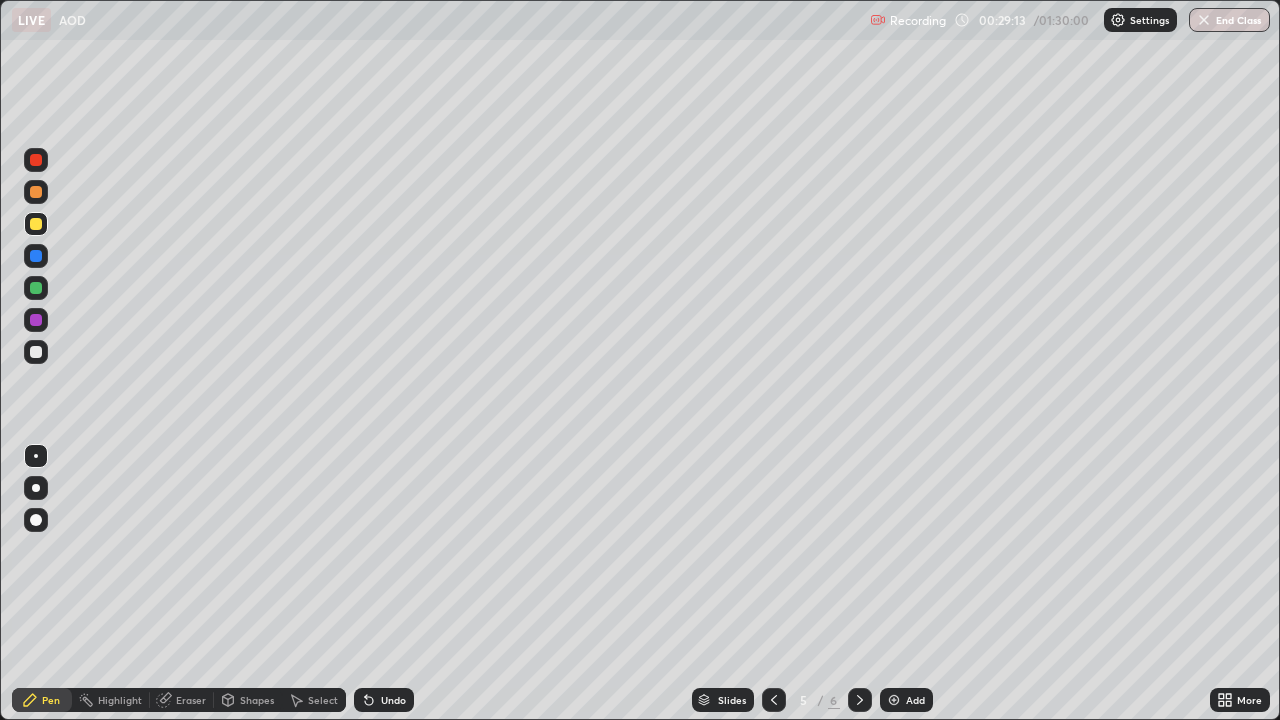 click 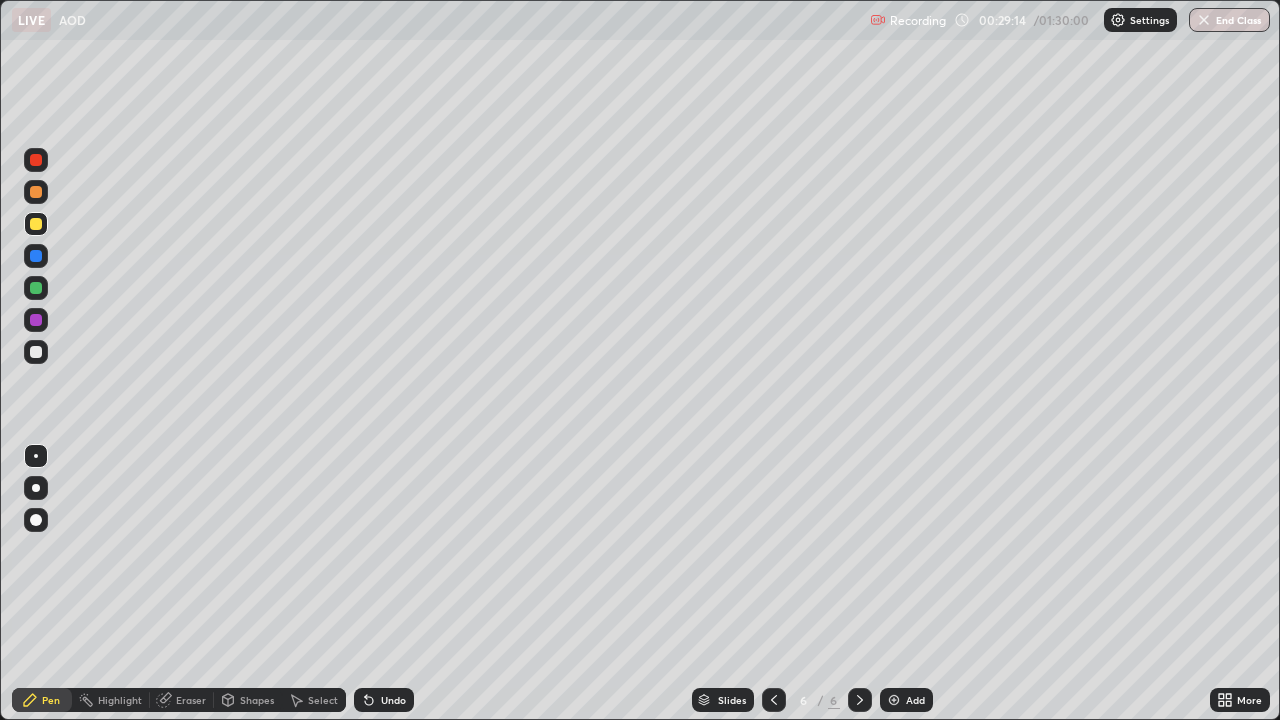 click at bounding box center [36, 192] 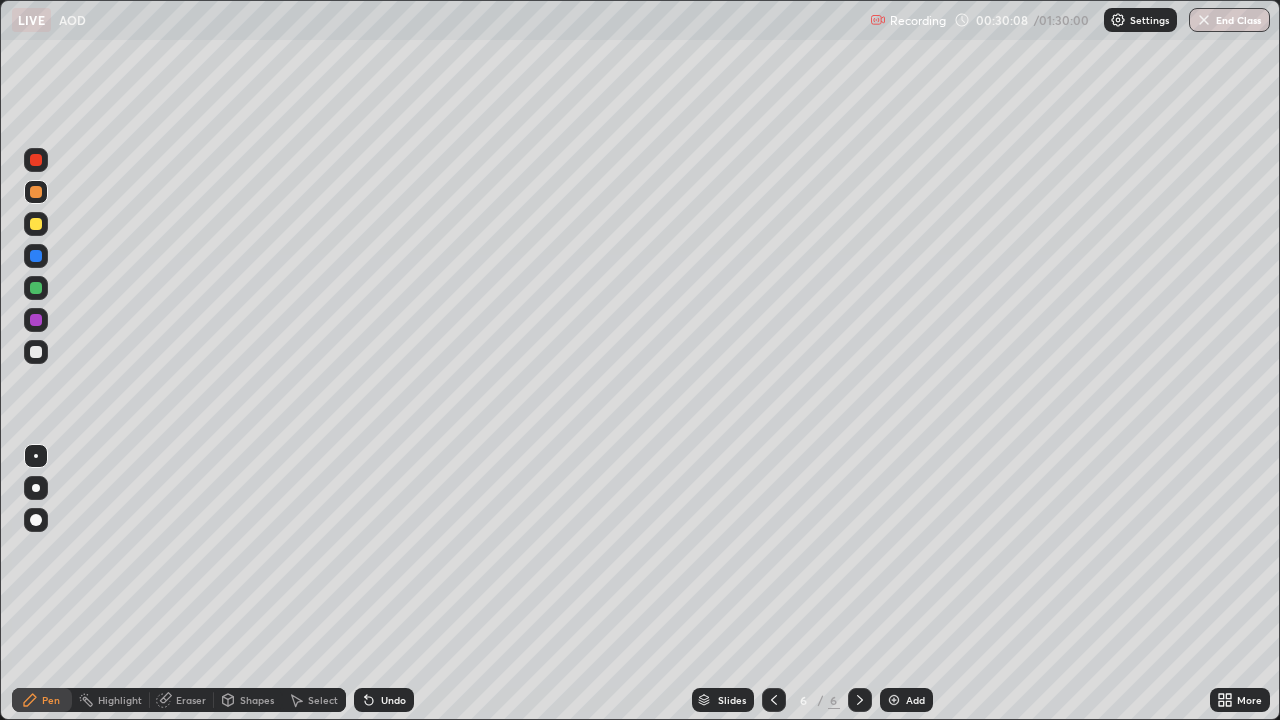 click at bounding box center [36, 320] 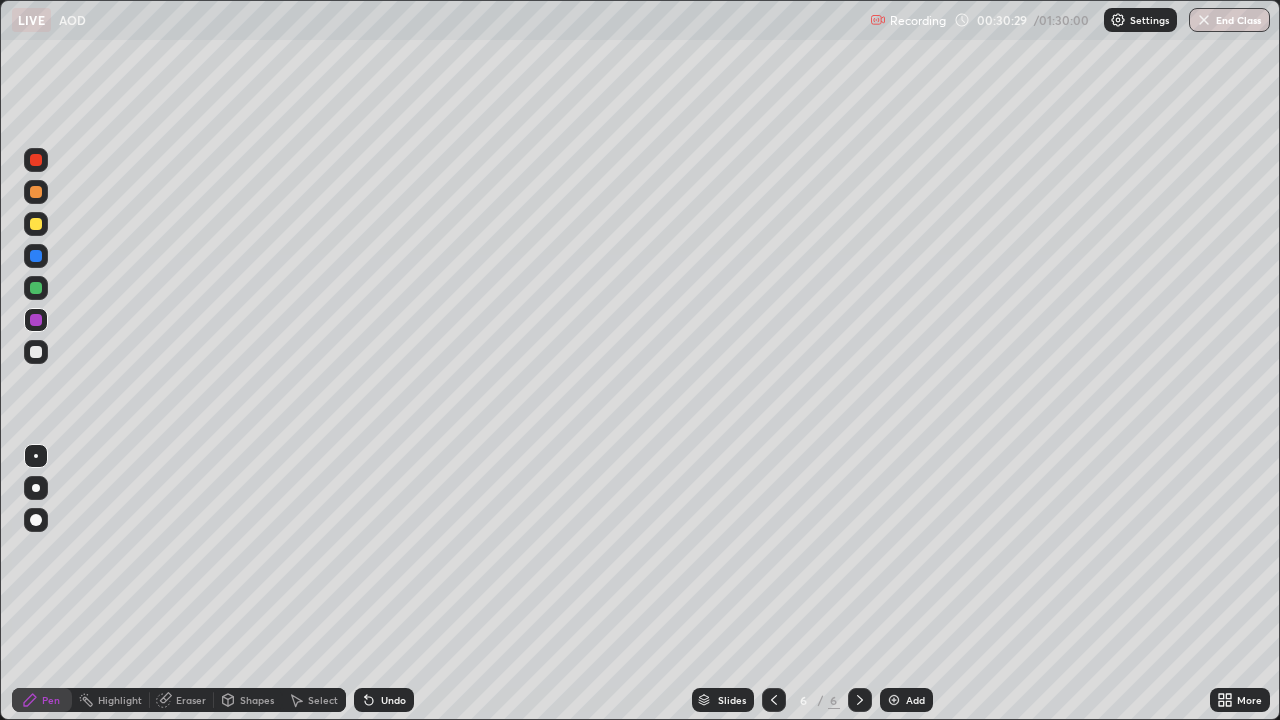 click 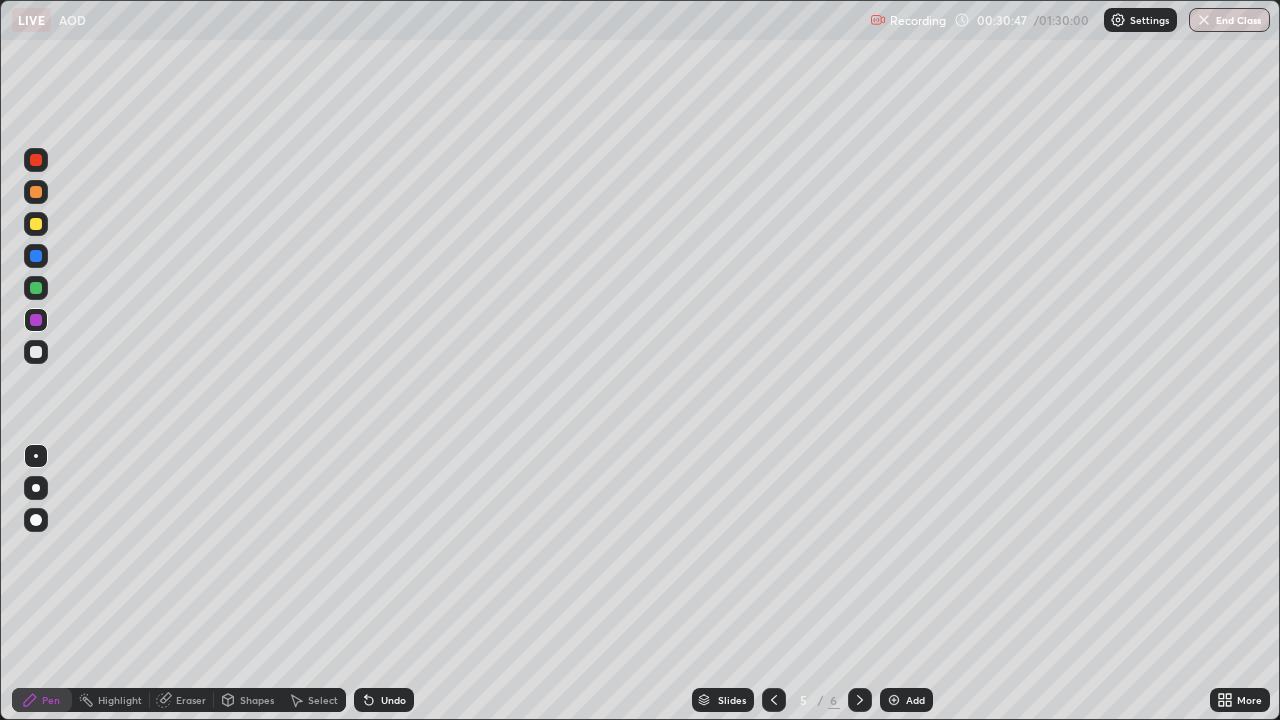 click 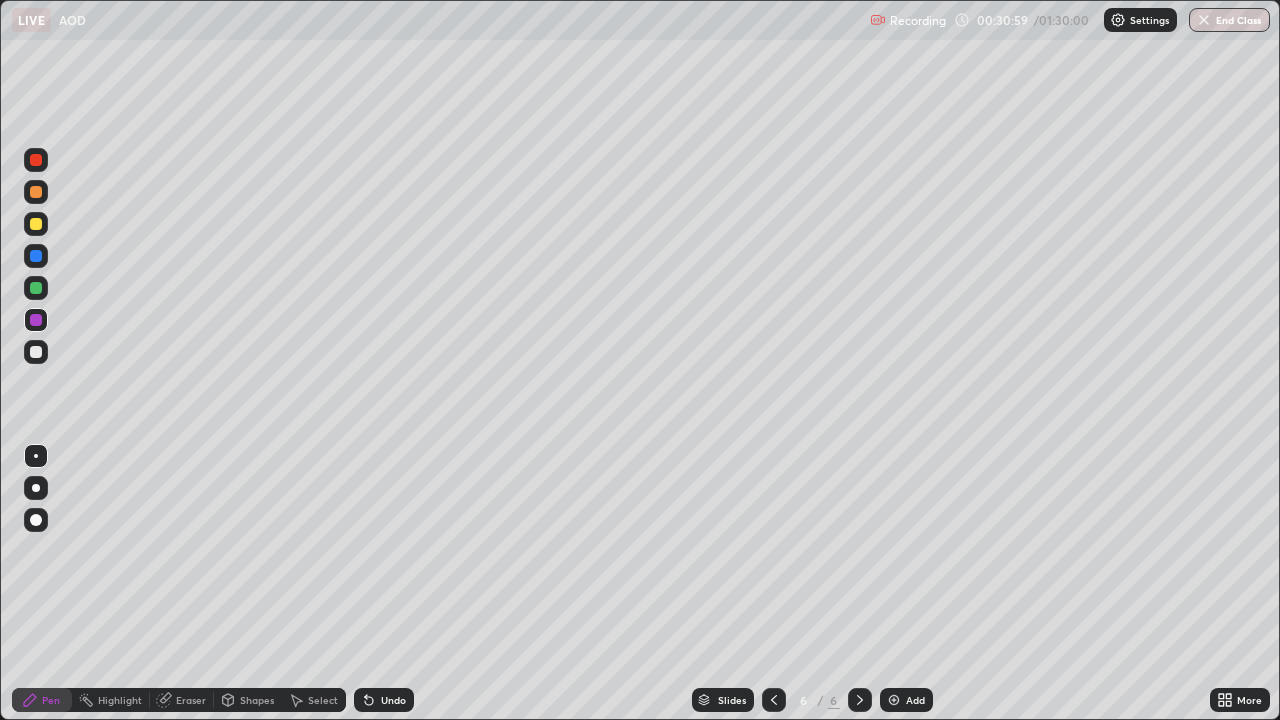 click at bounding box center [36, 352] 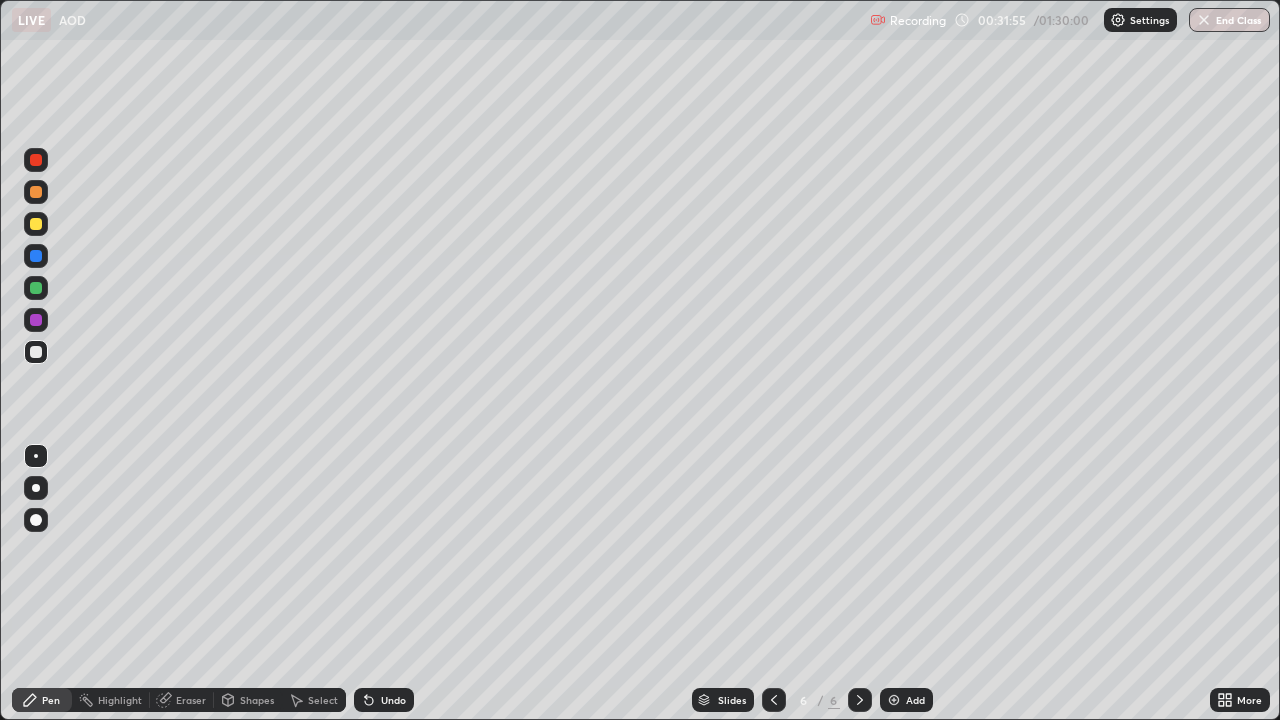 click 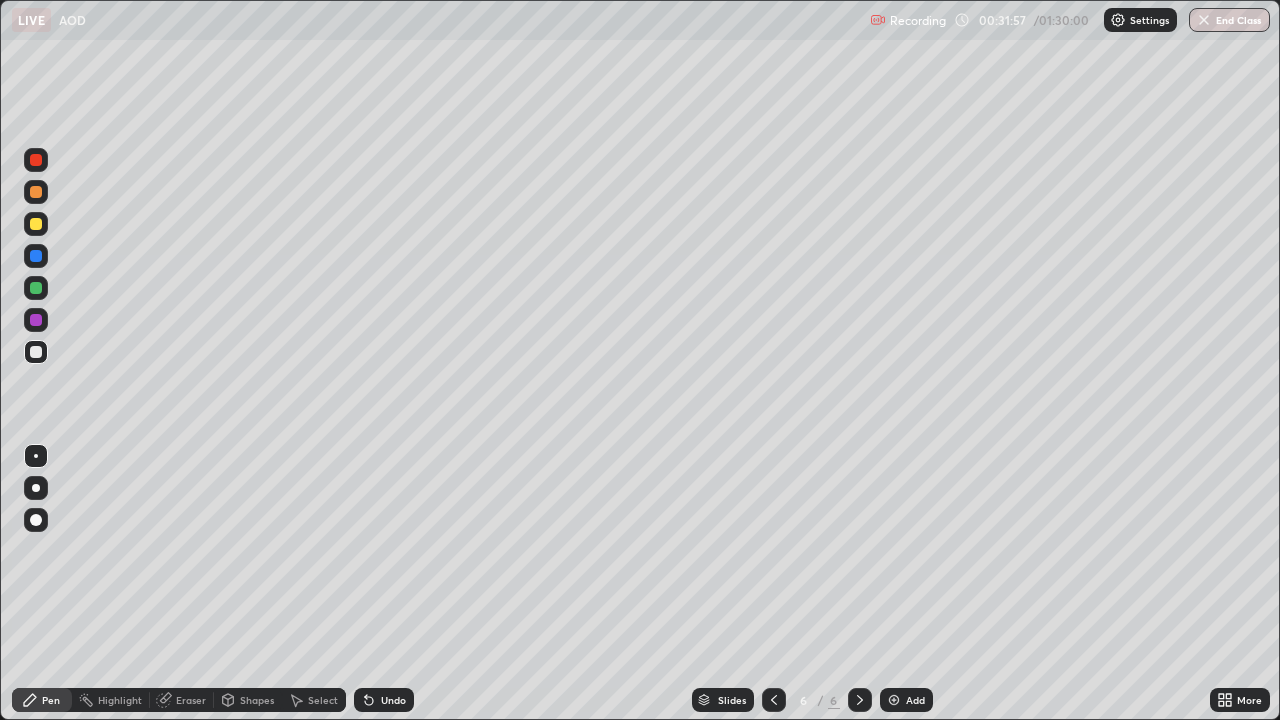 click at bounding box center [894, 700] 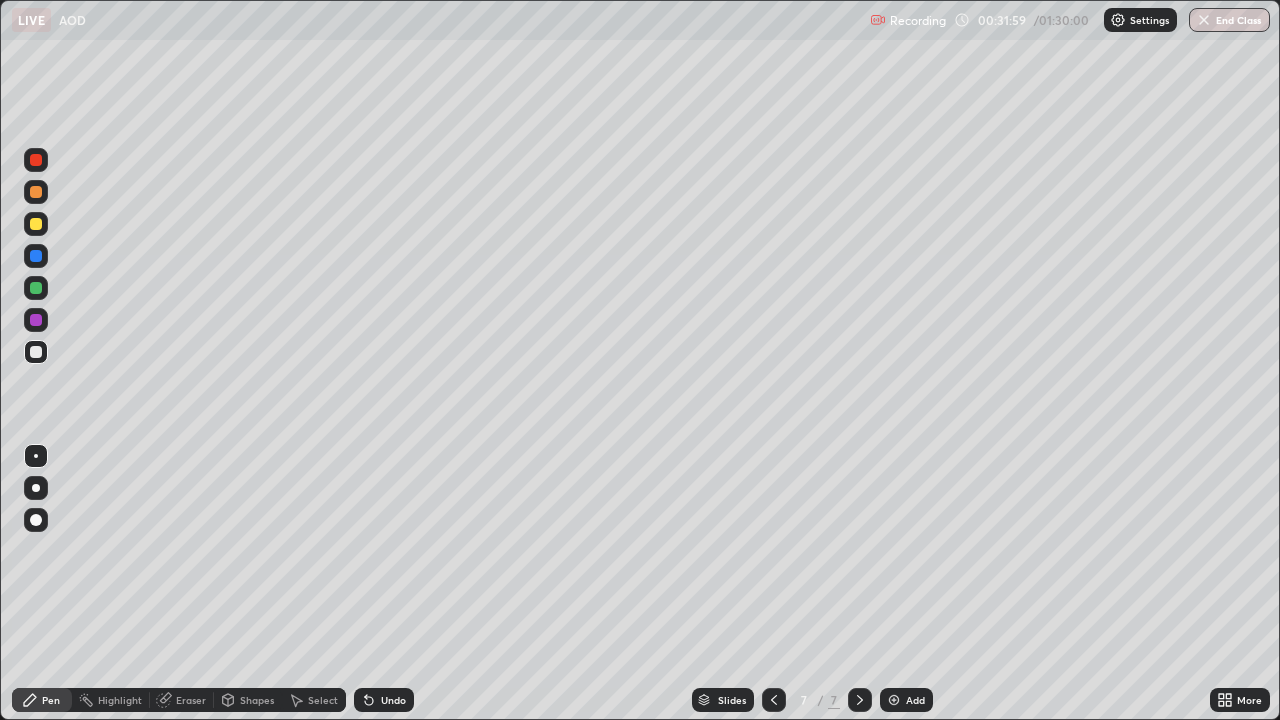 click at bounding box center [36, 224] 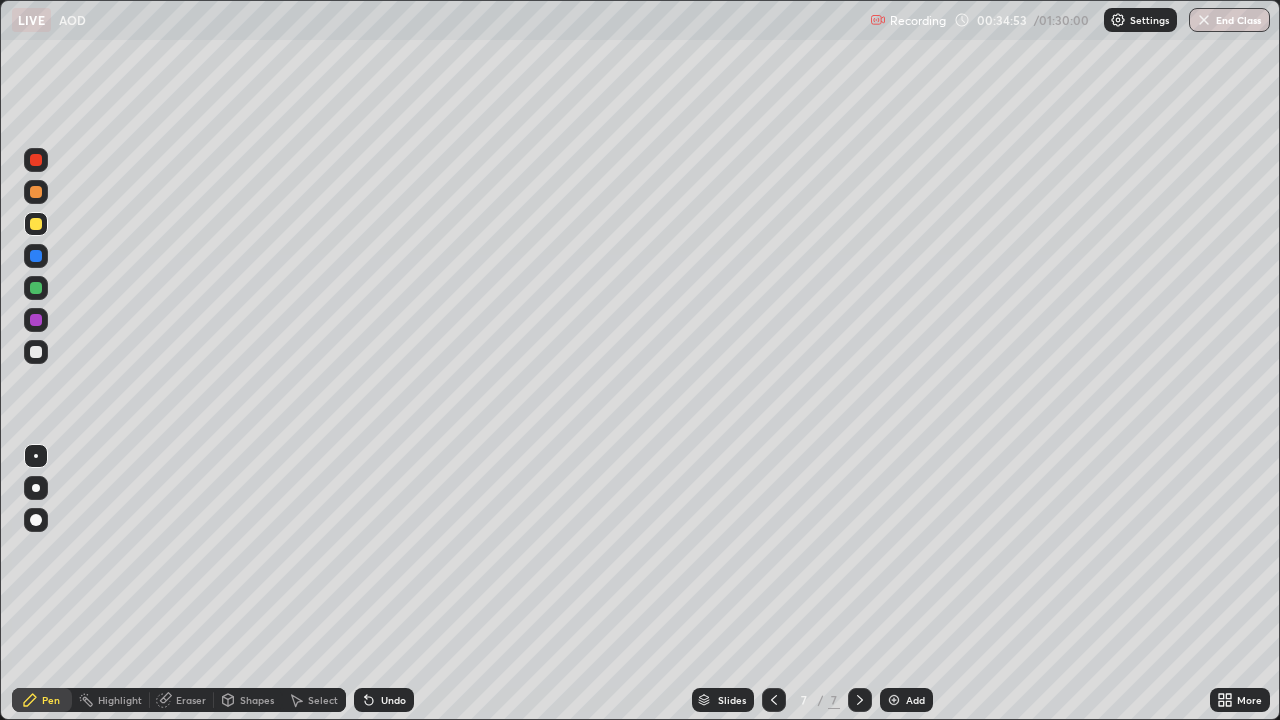 click at bounding box center [36, 192] 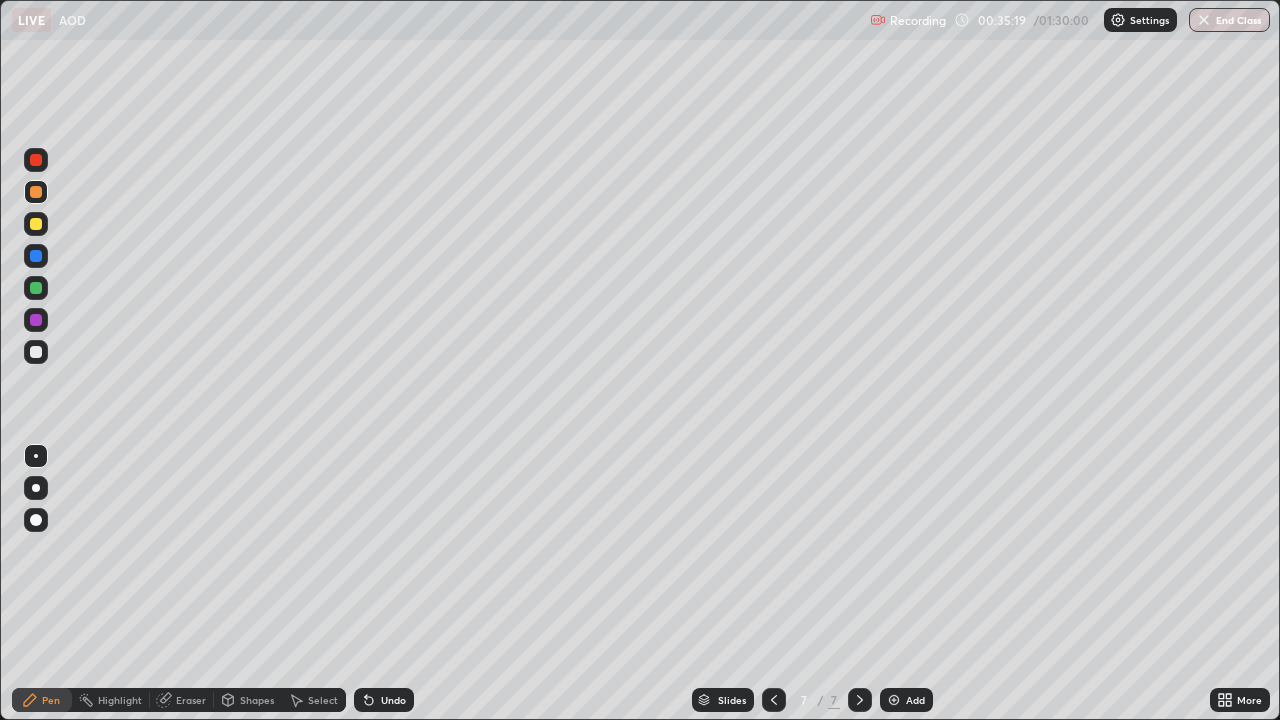 click at bounding box center [36, 224] 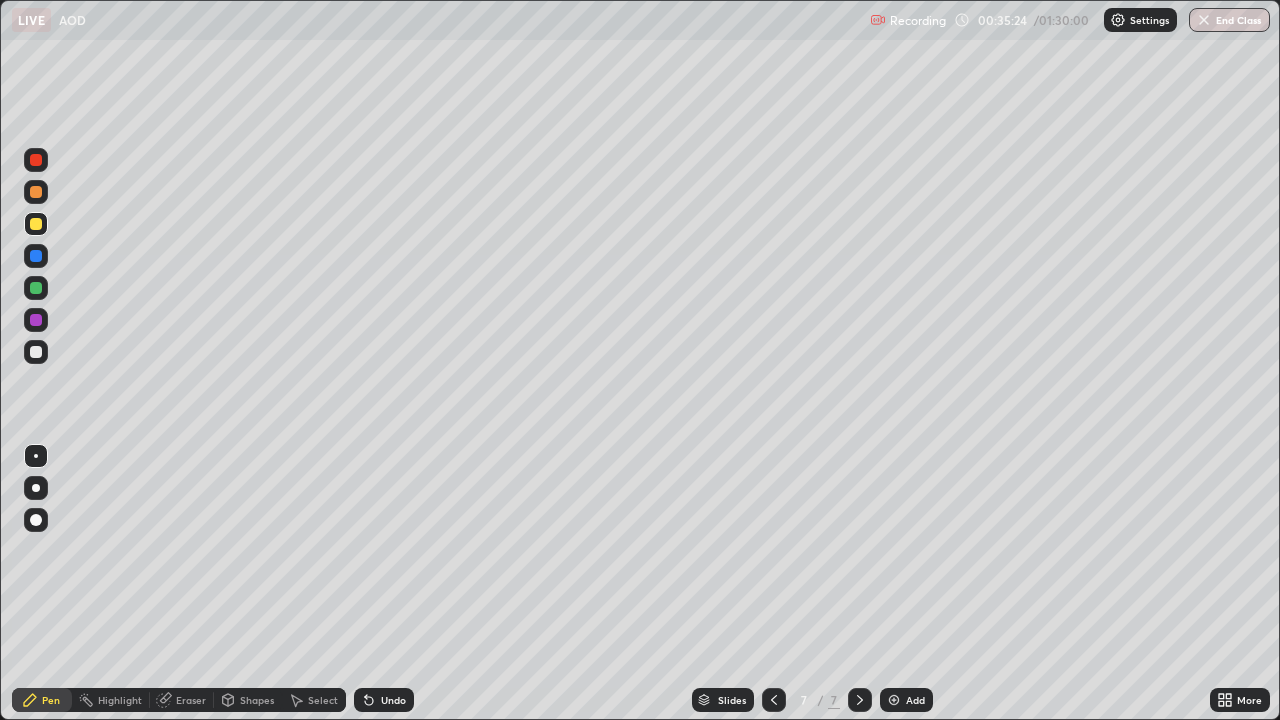 click at bounding box center [36, 352] 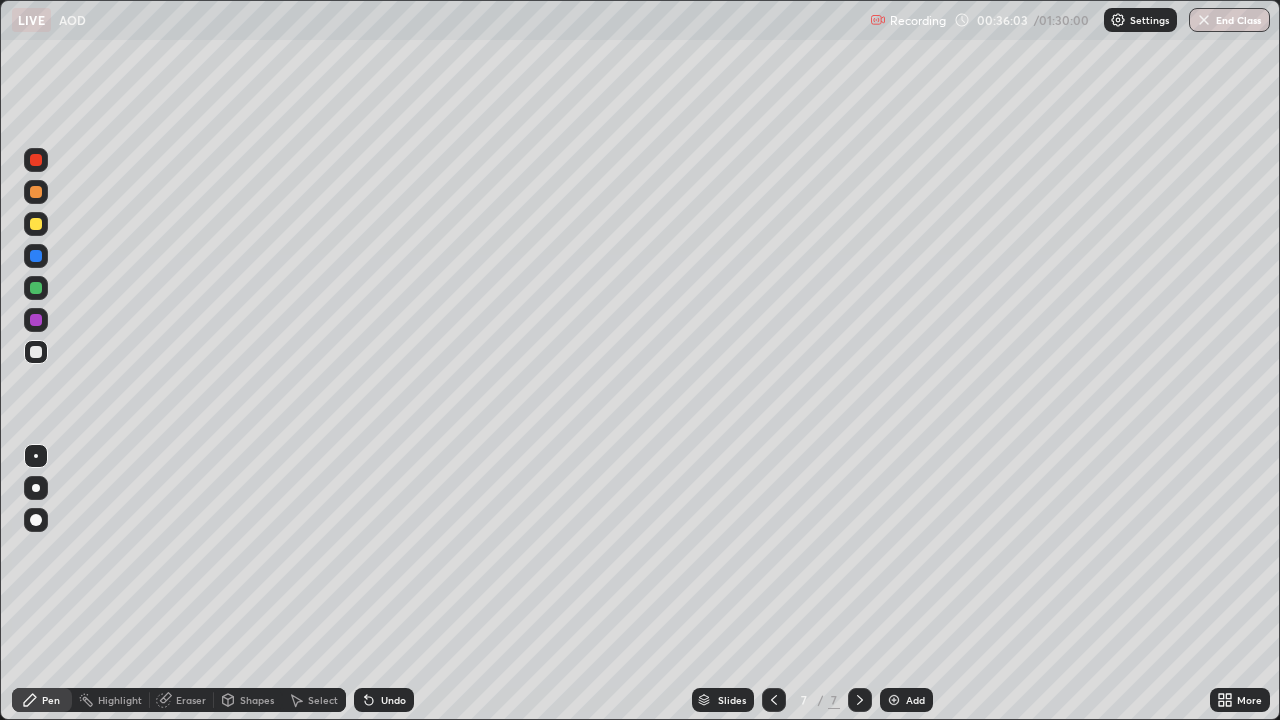 click at bounding box center [36, 288] 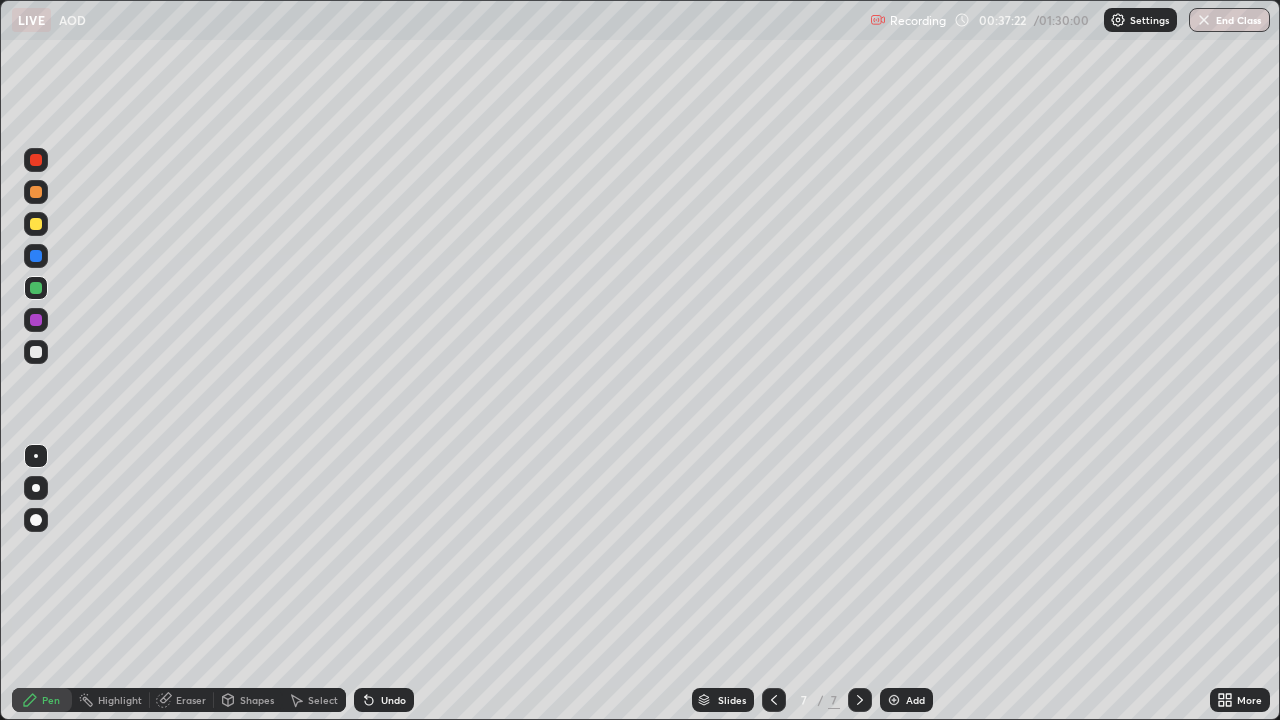 click at bounding box center (36, 320) 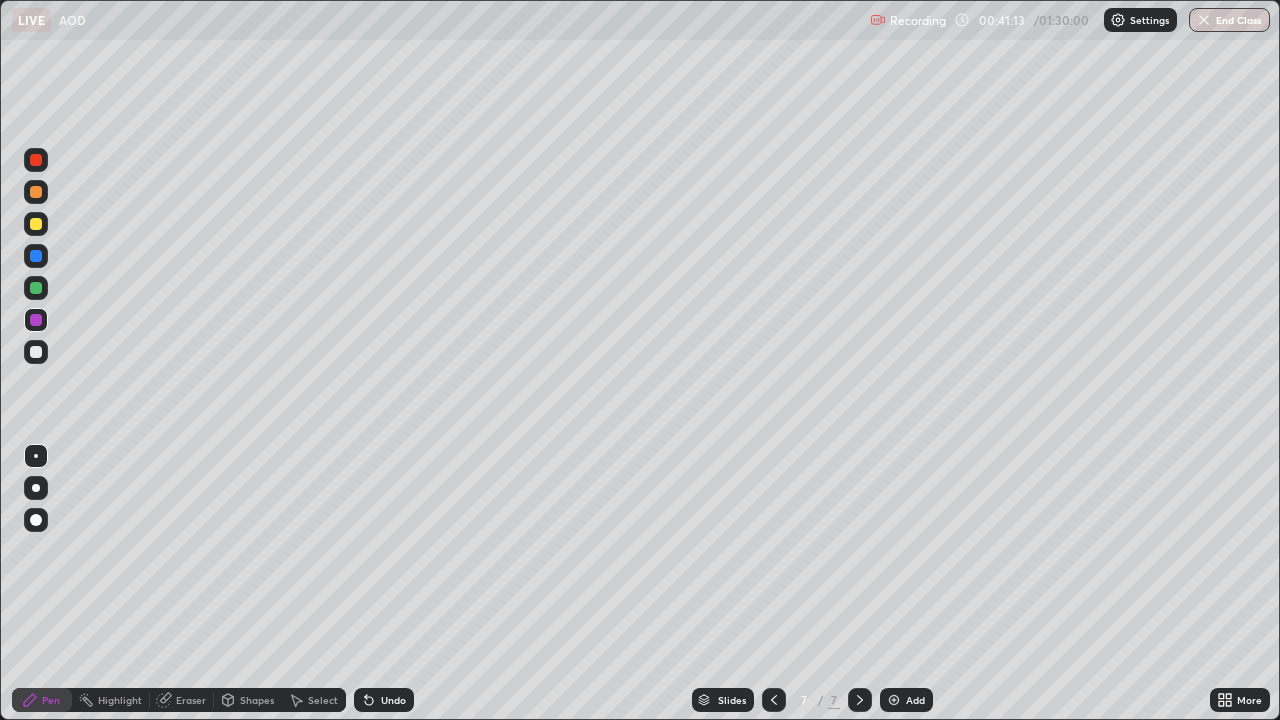 click at bounding box center (36, 352) 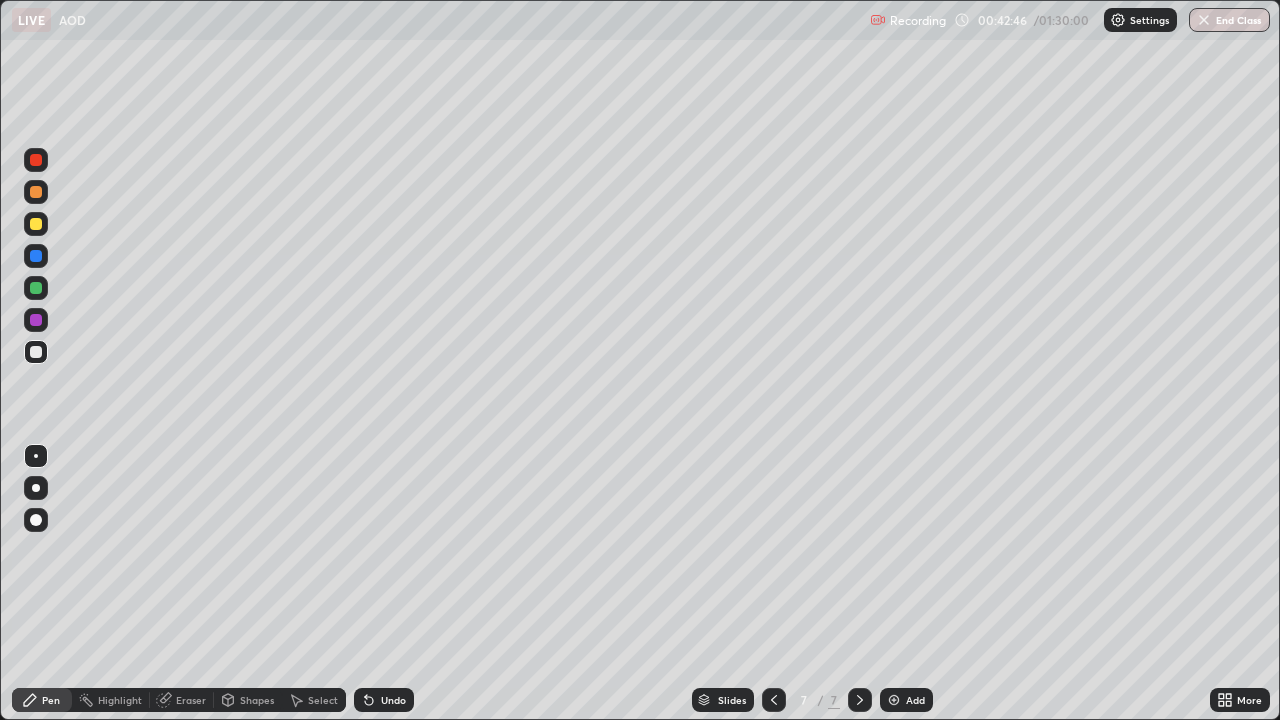 click at bounding box center (894, 700) 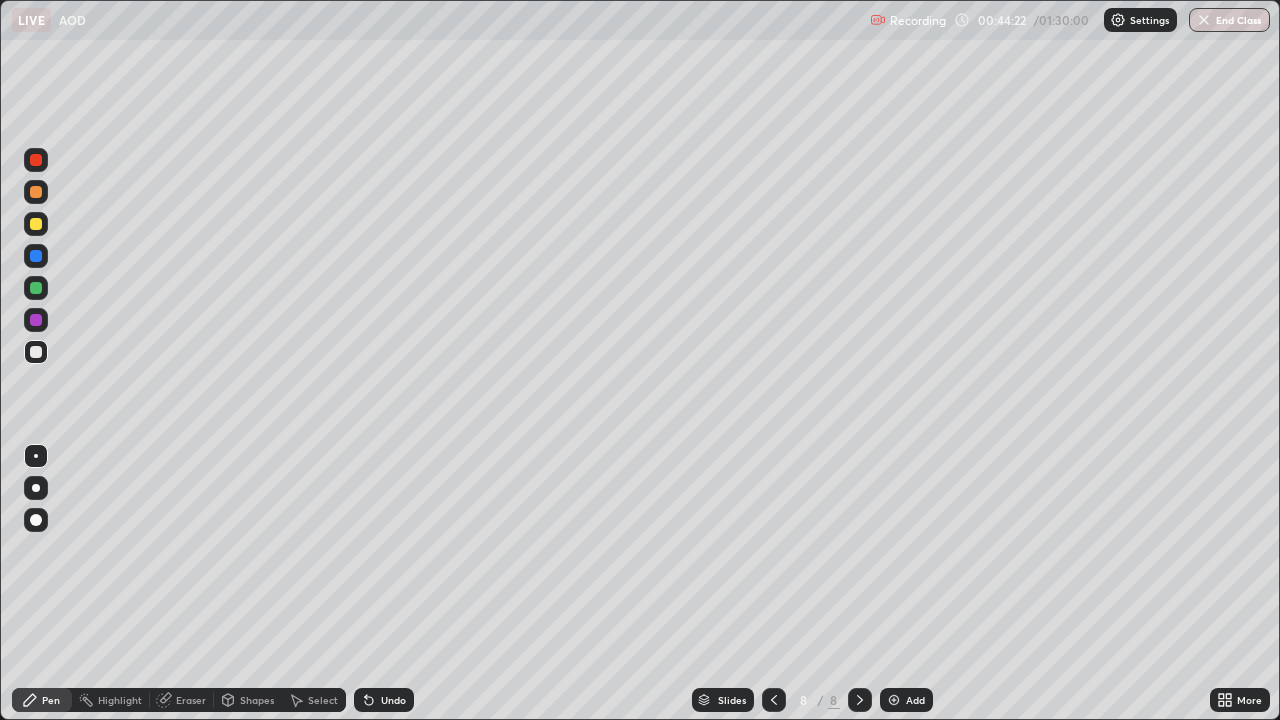 click at bounding box center [36, 224] 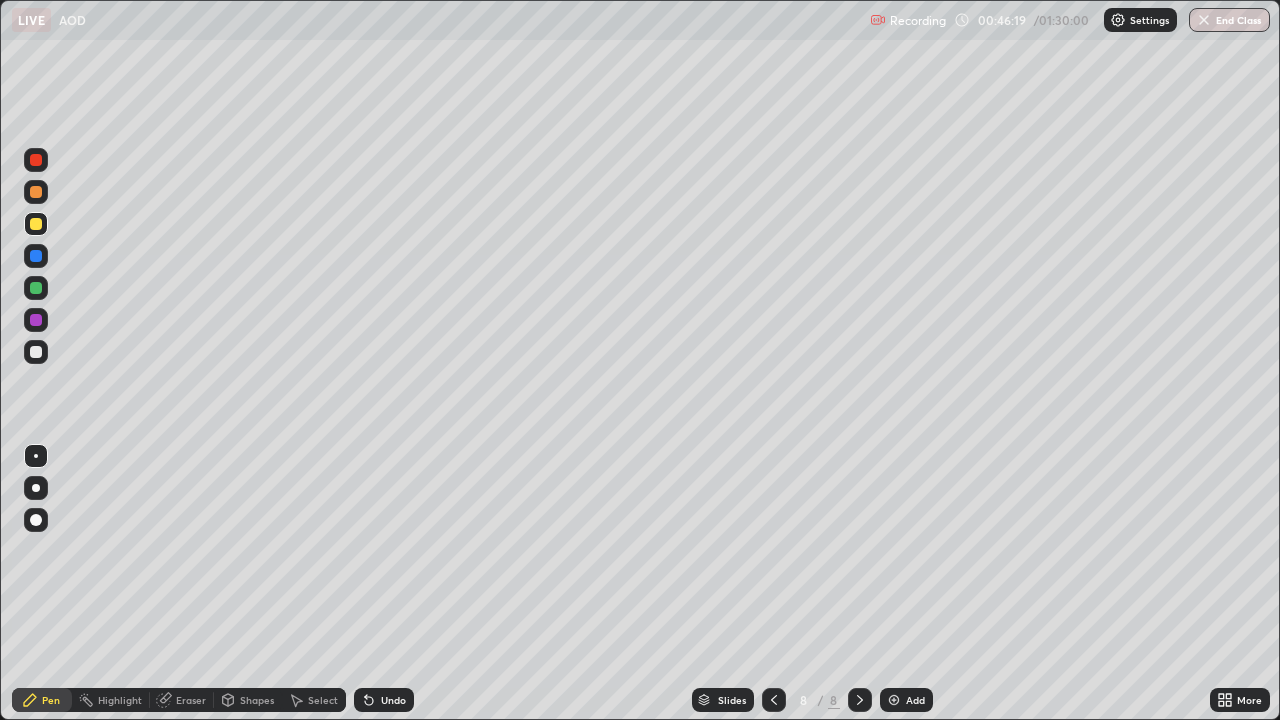 click at bounding box center [36, 320] 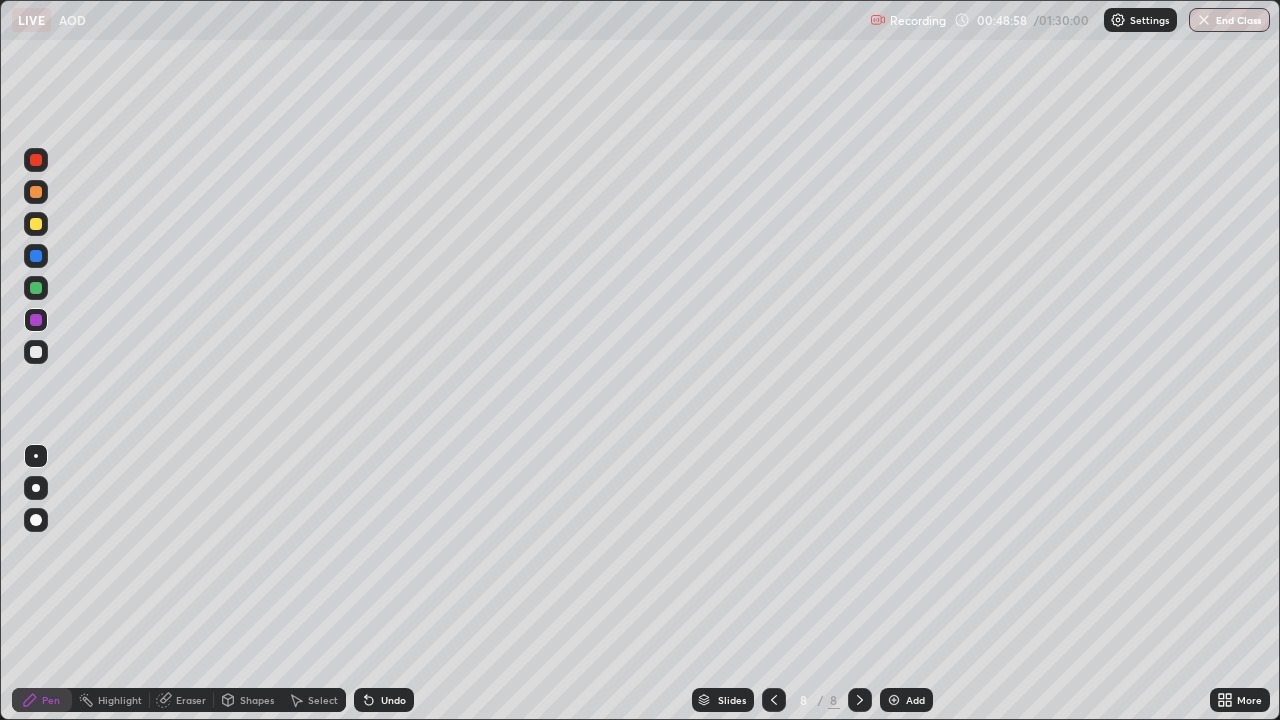 click 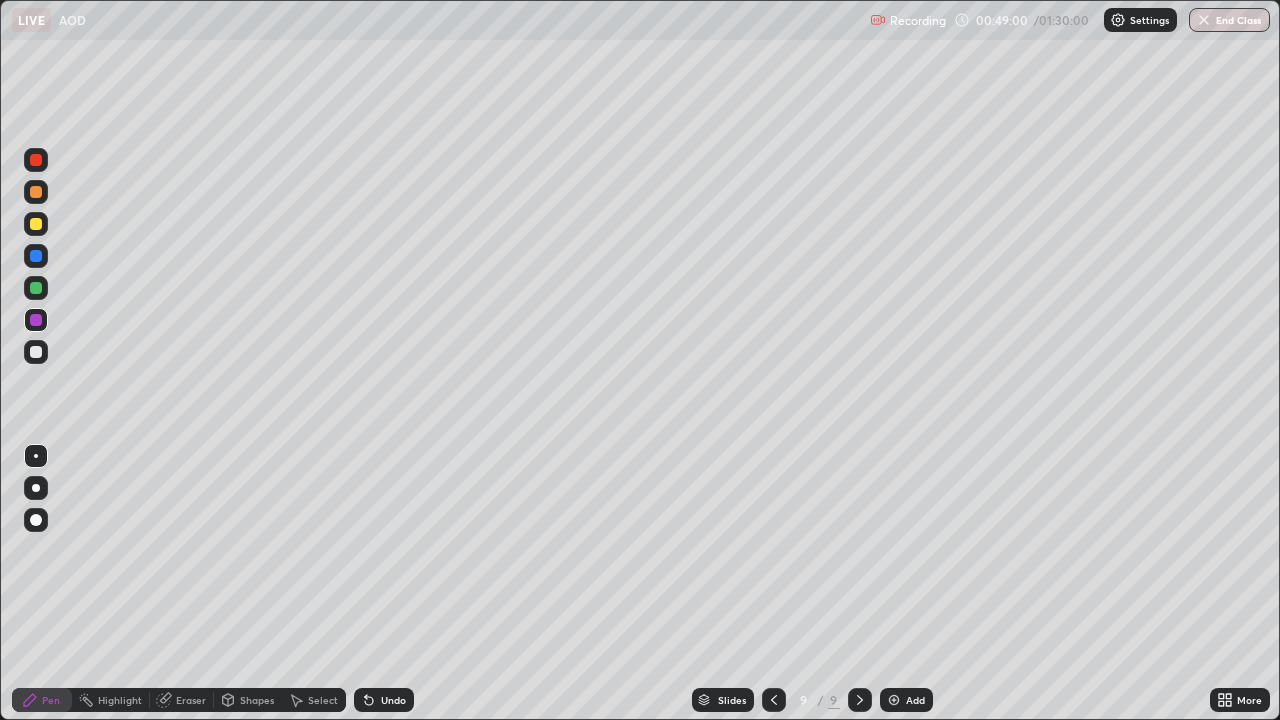 click at bounding box center (36, 192) 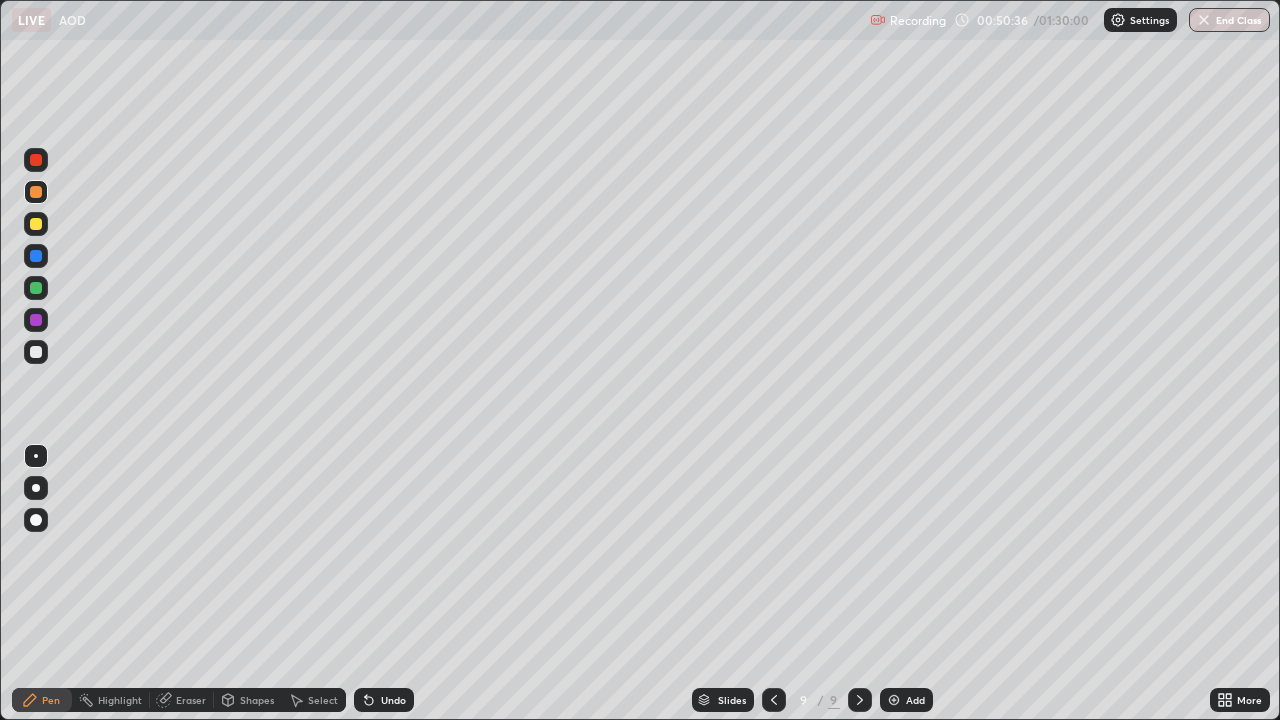 click at bounding box center (36, 288) 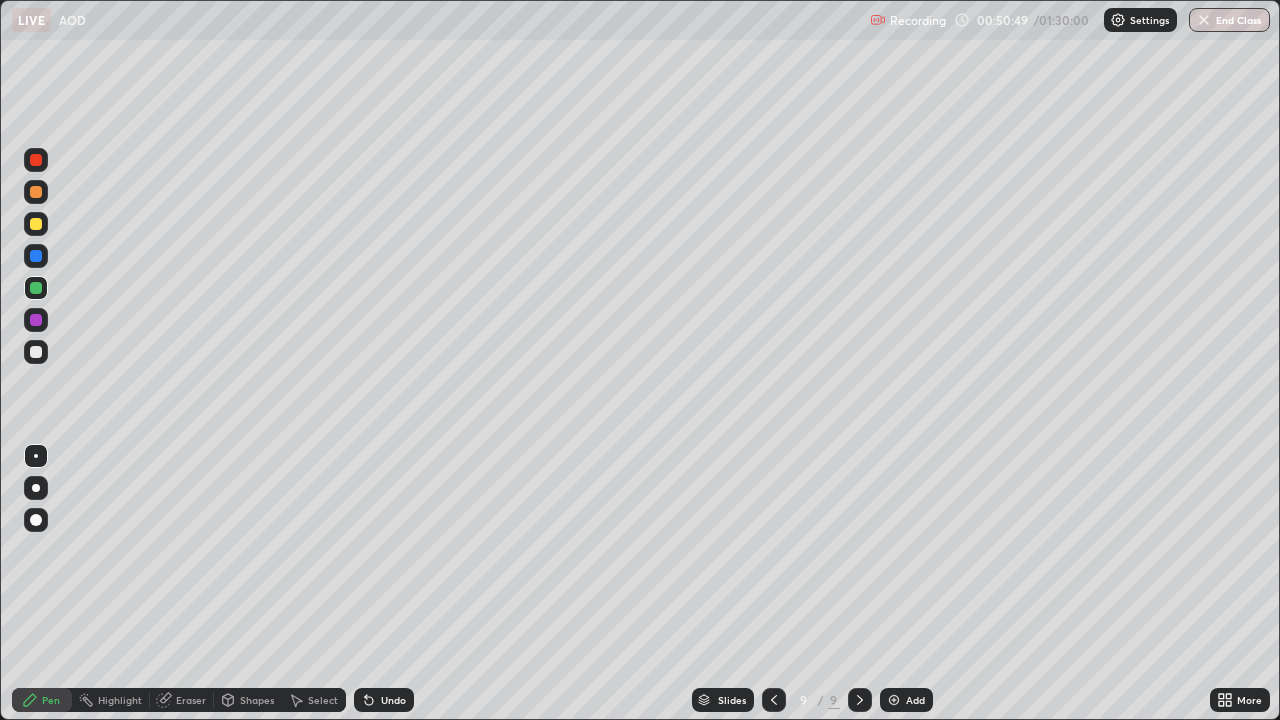 click at bounding box center [36, 224] 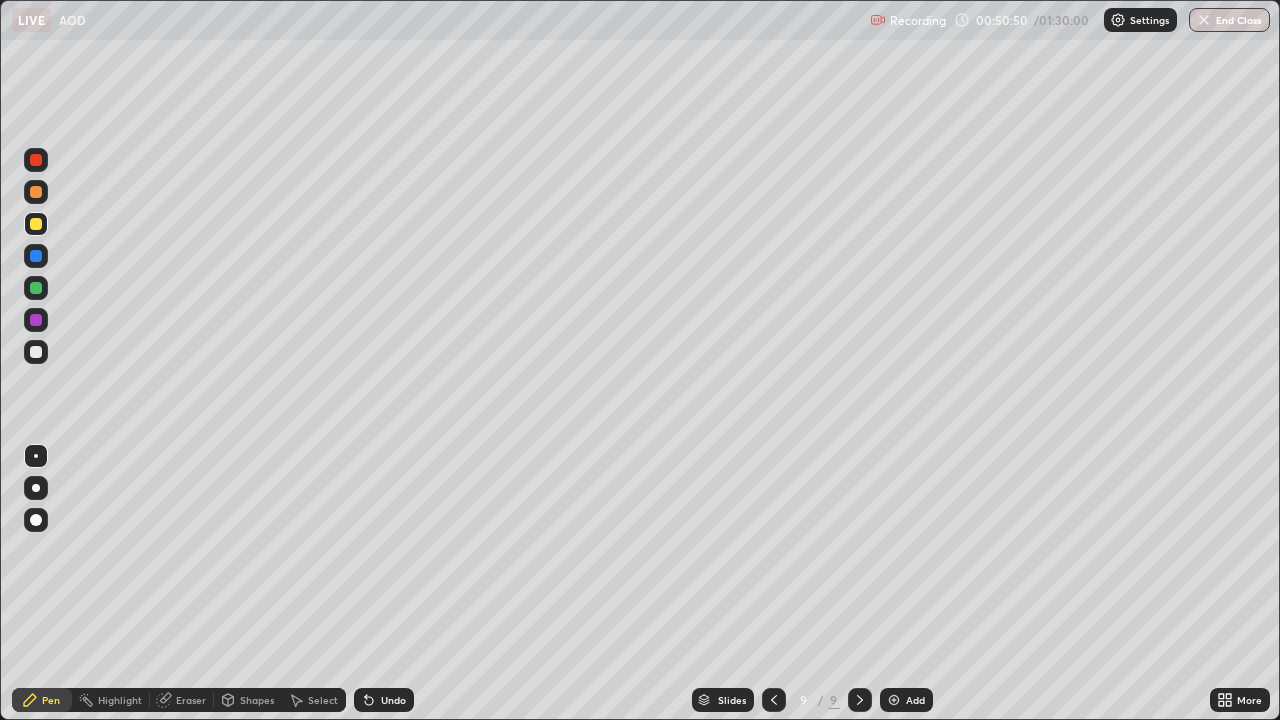 click at bounding box center [36, 288] 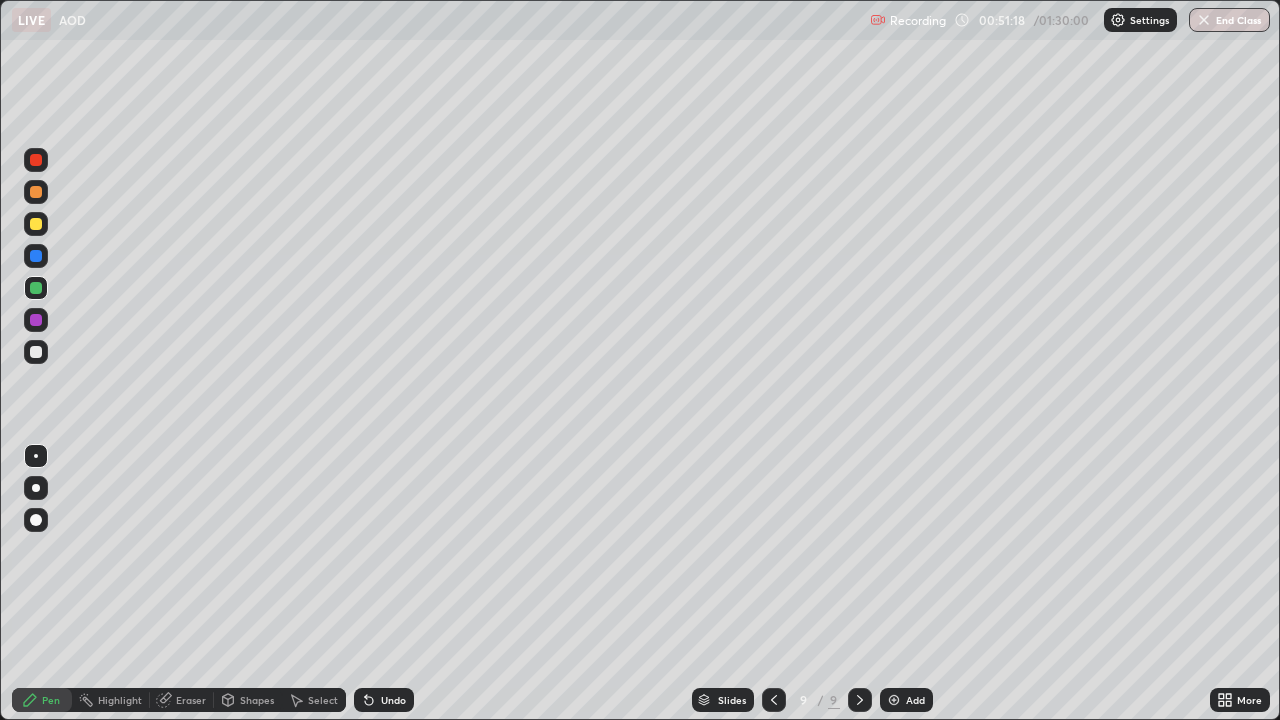 click at bounding box center [36, 224] 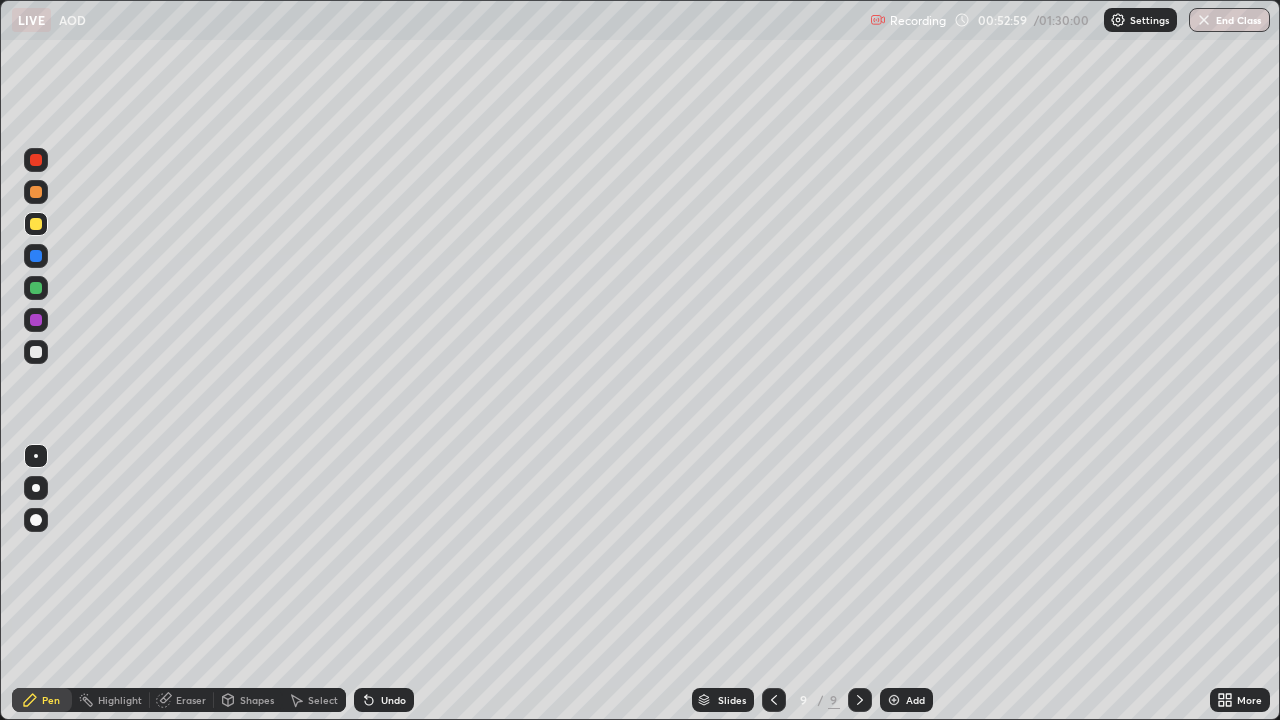 click 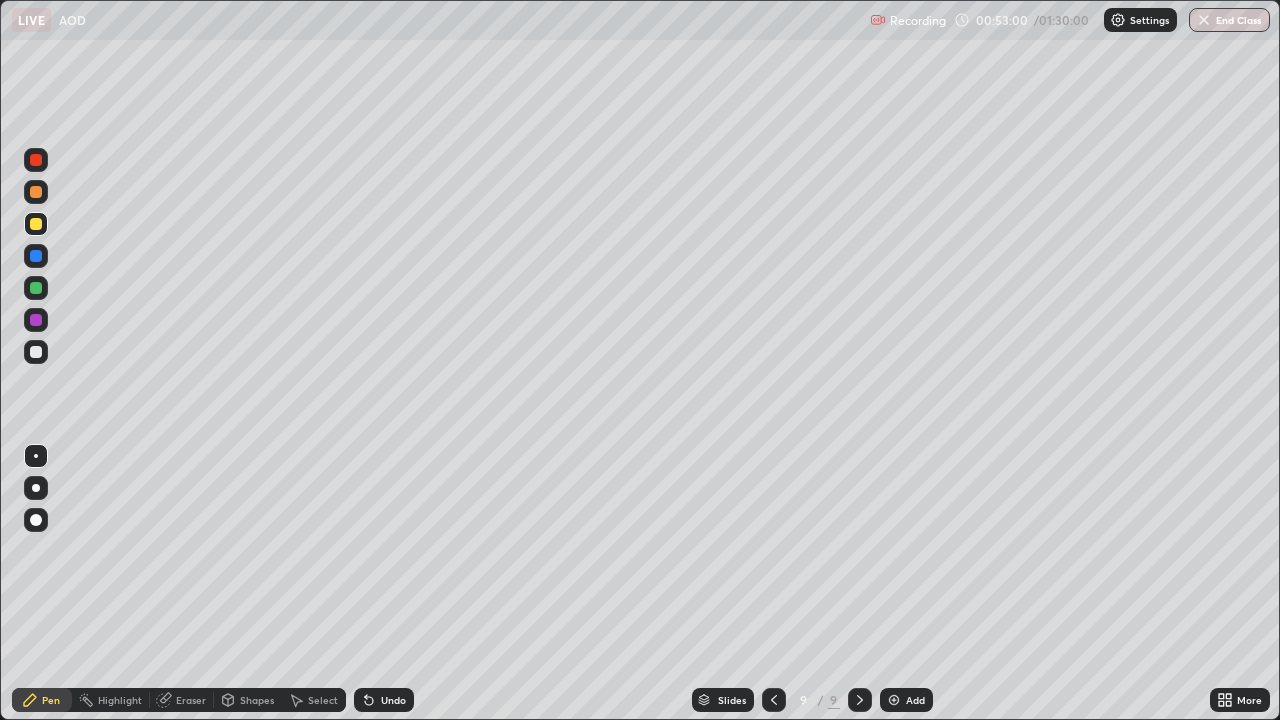 click at bounding box center [894, 700] 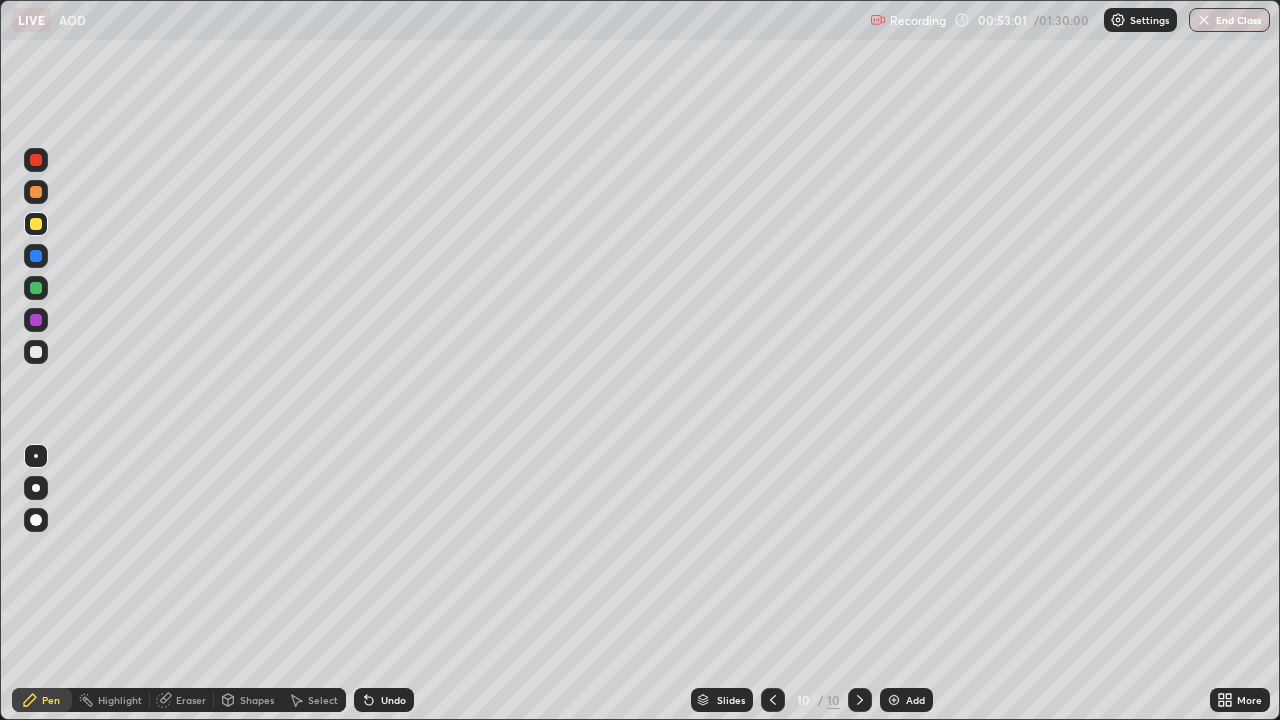 click at bounding box center [36, 192] 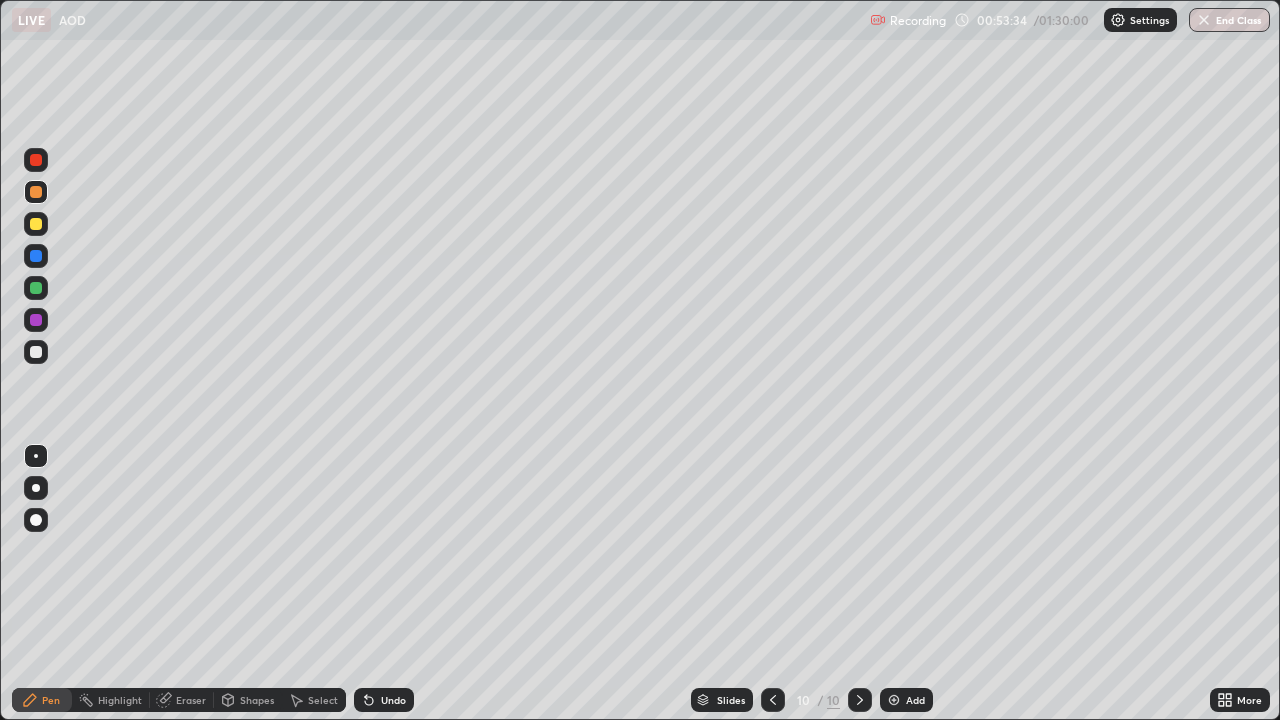 click on "Eraser" at bounding box center [191, 700] 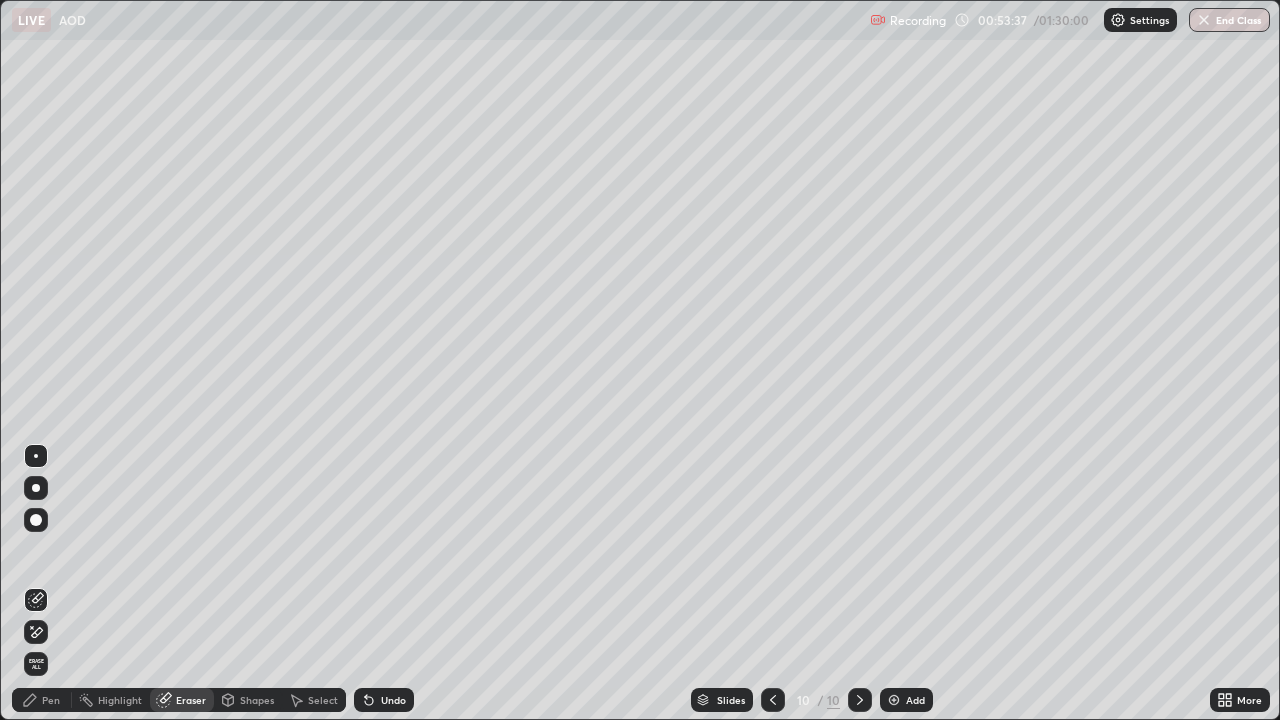 click on "Pen" at bounding box center [42, 700] 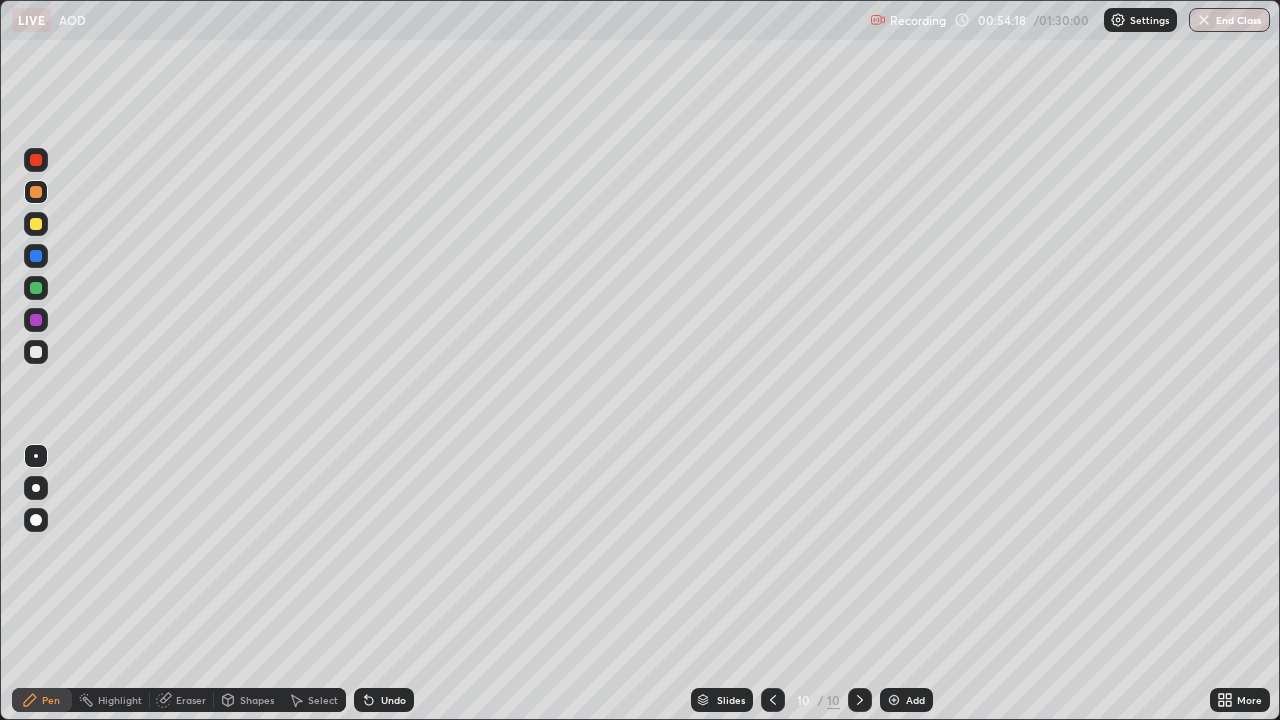 click at bounding box center [36, 224] 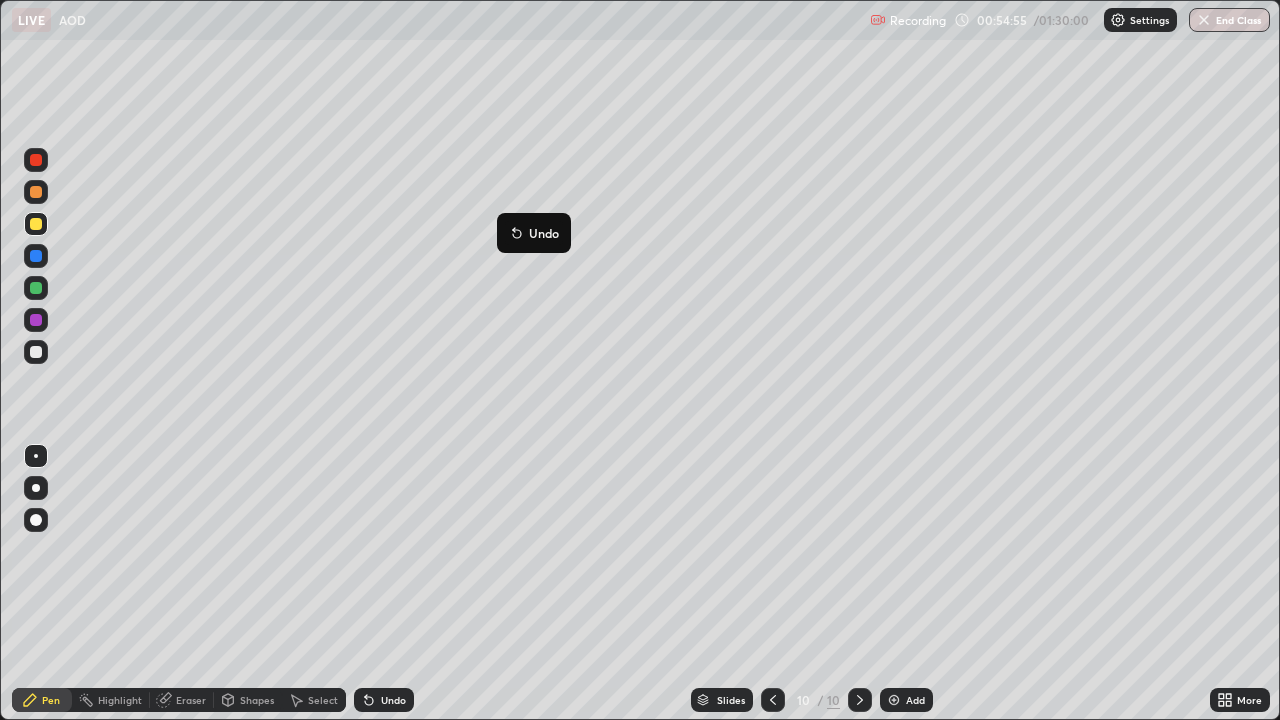 click on "Eraser" at bounding box center (191, 700) 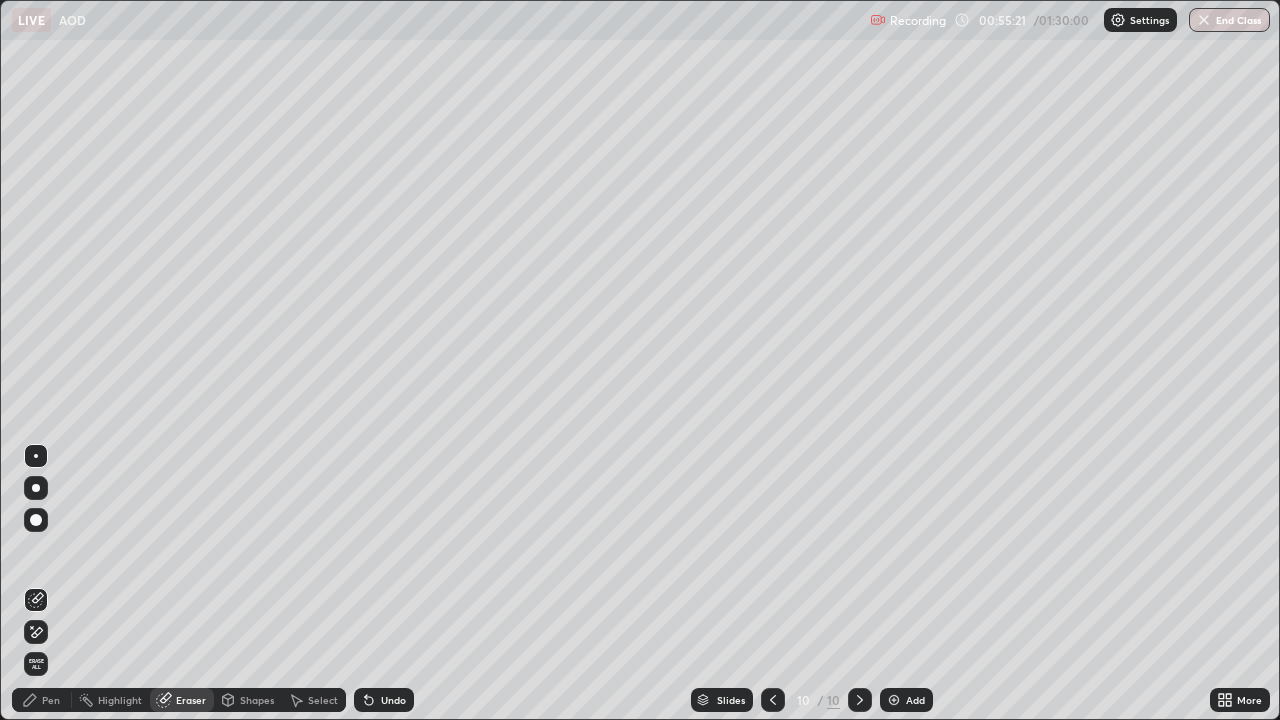 click on "Pen" at bounding box center (51, 700) 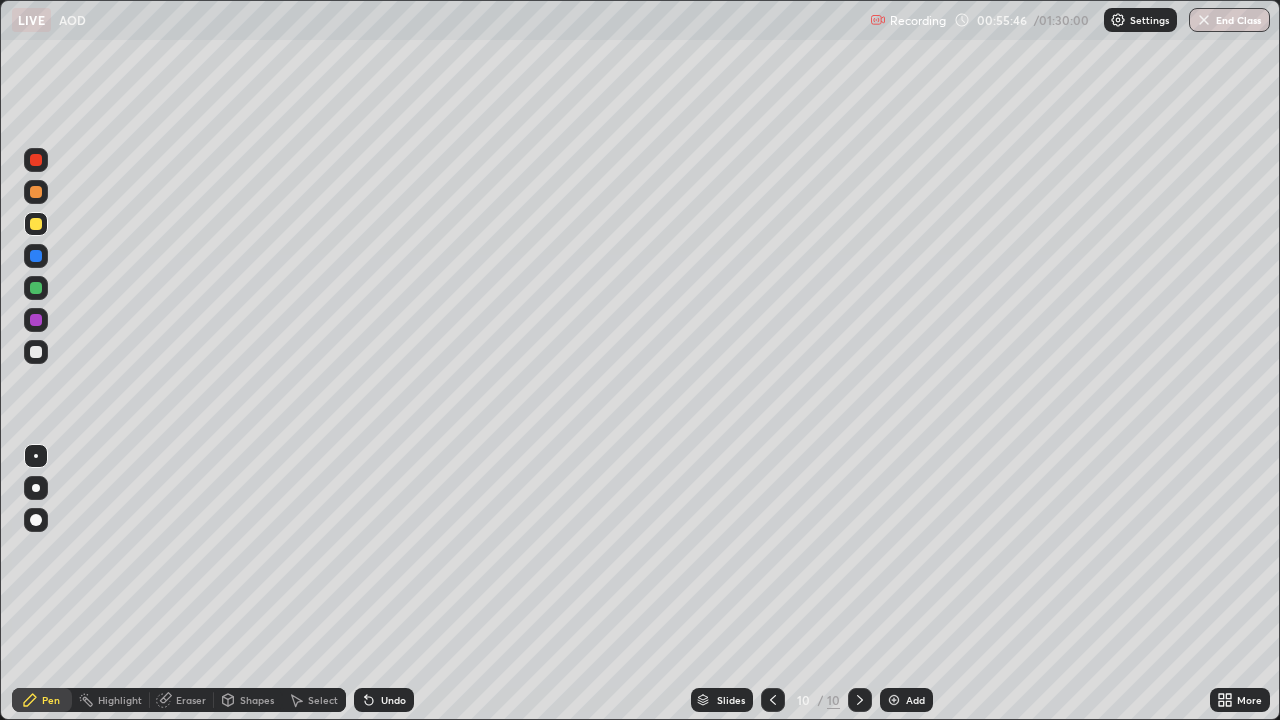 click at bounding box center [36, 256] 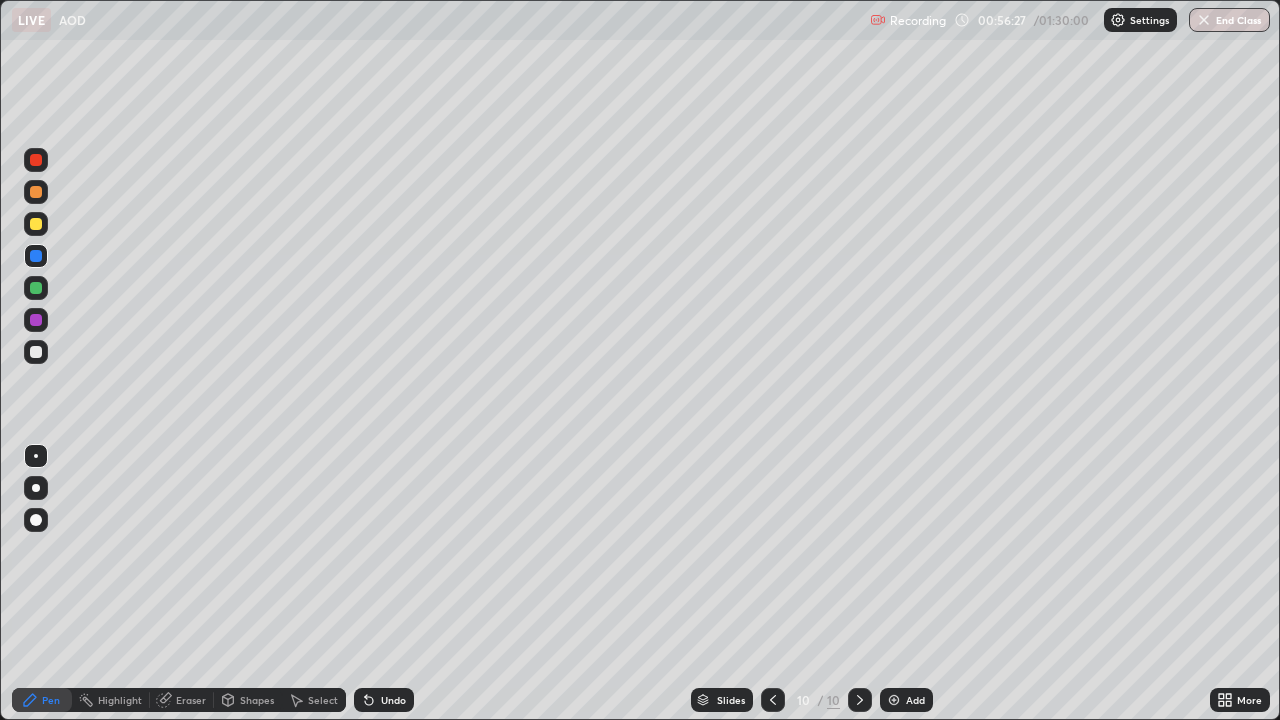 click at bounding box center [36, 224] 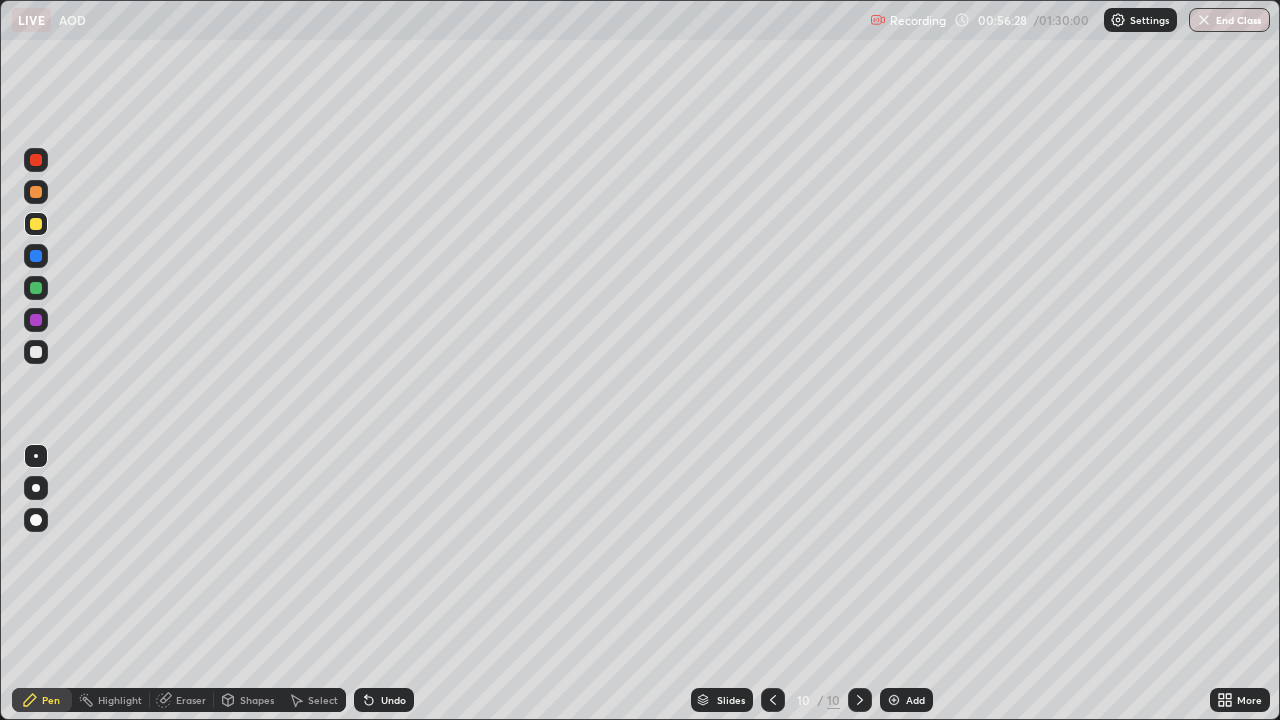 click at bounding box center (36, 320) 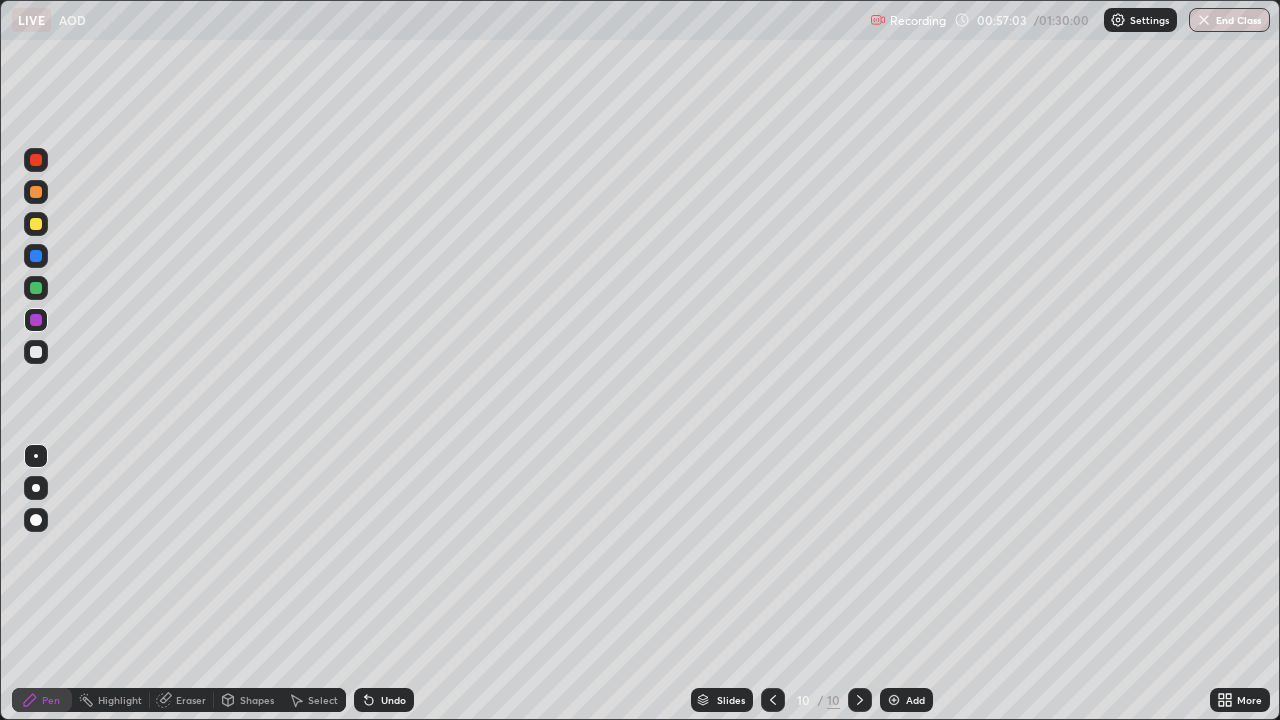 click at bounding box center [36, 352] 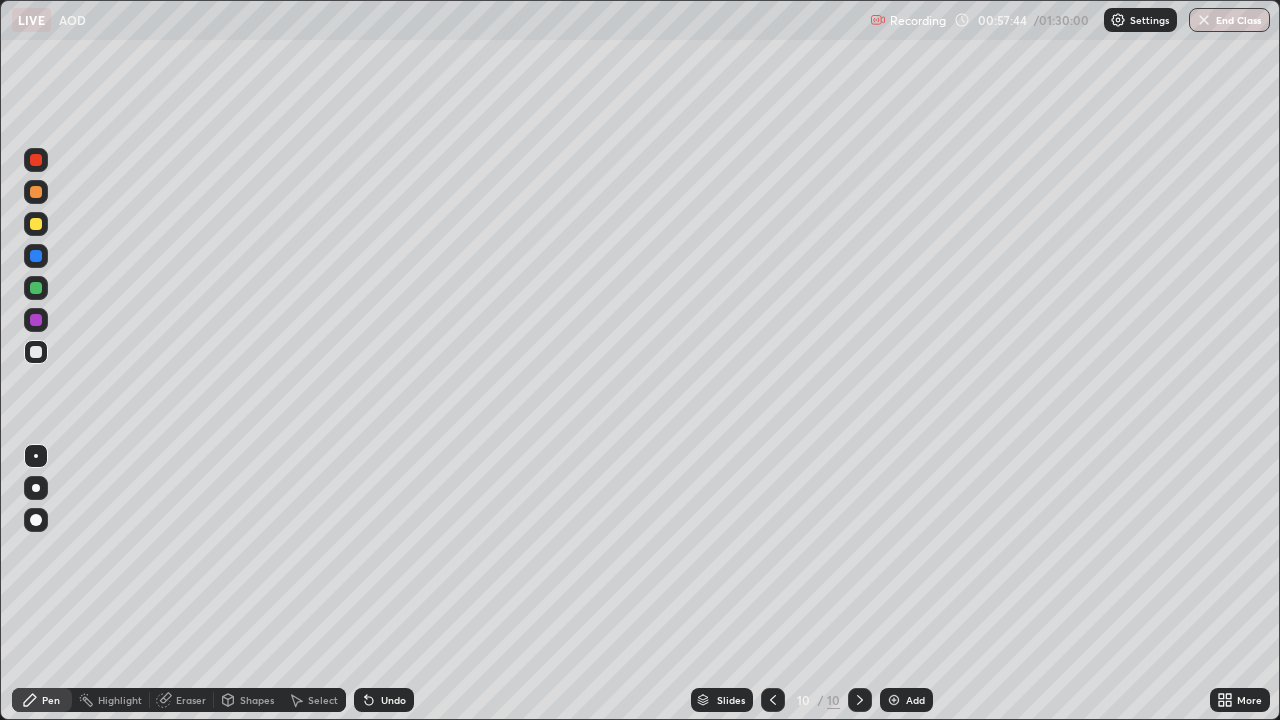 click at bounding box center [36, 320] 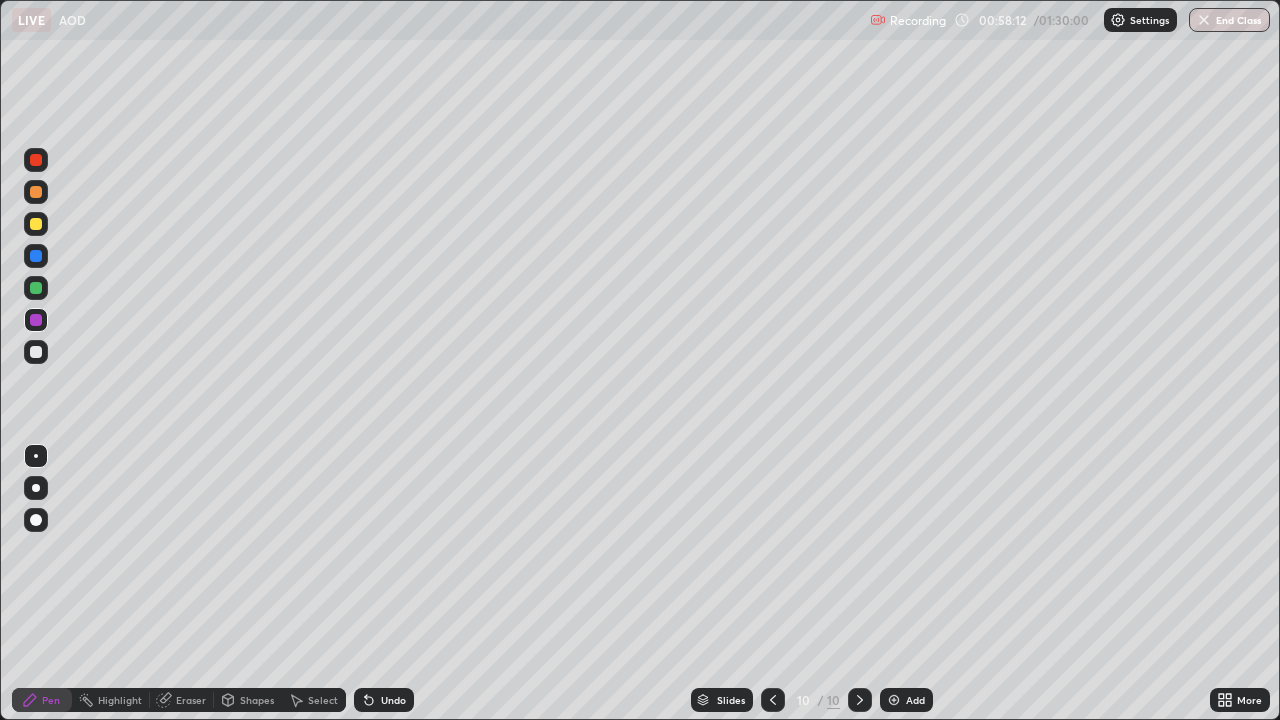click at bounding box center [36, 352] 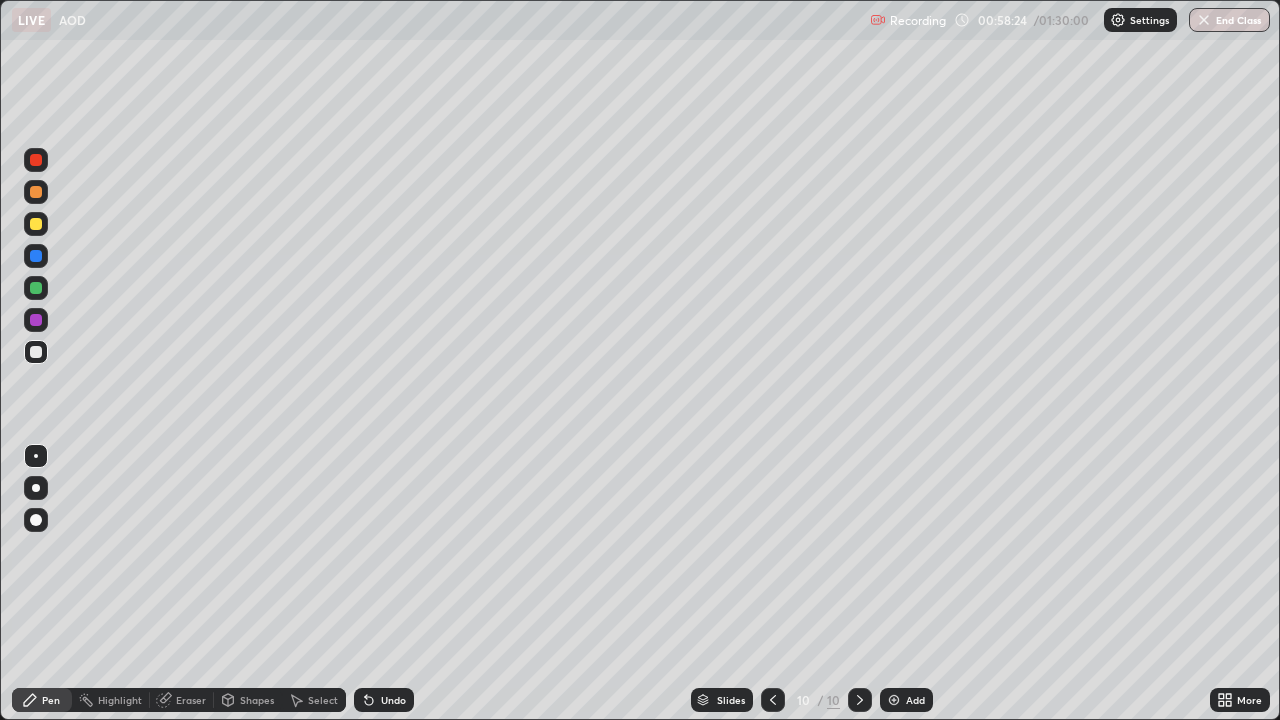 click at bounding box center (36, 288) 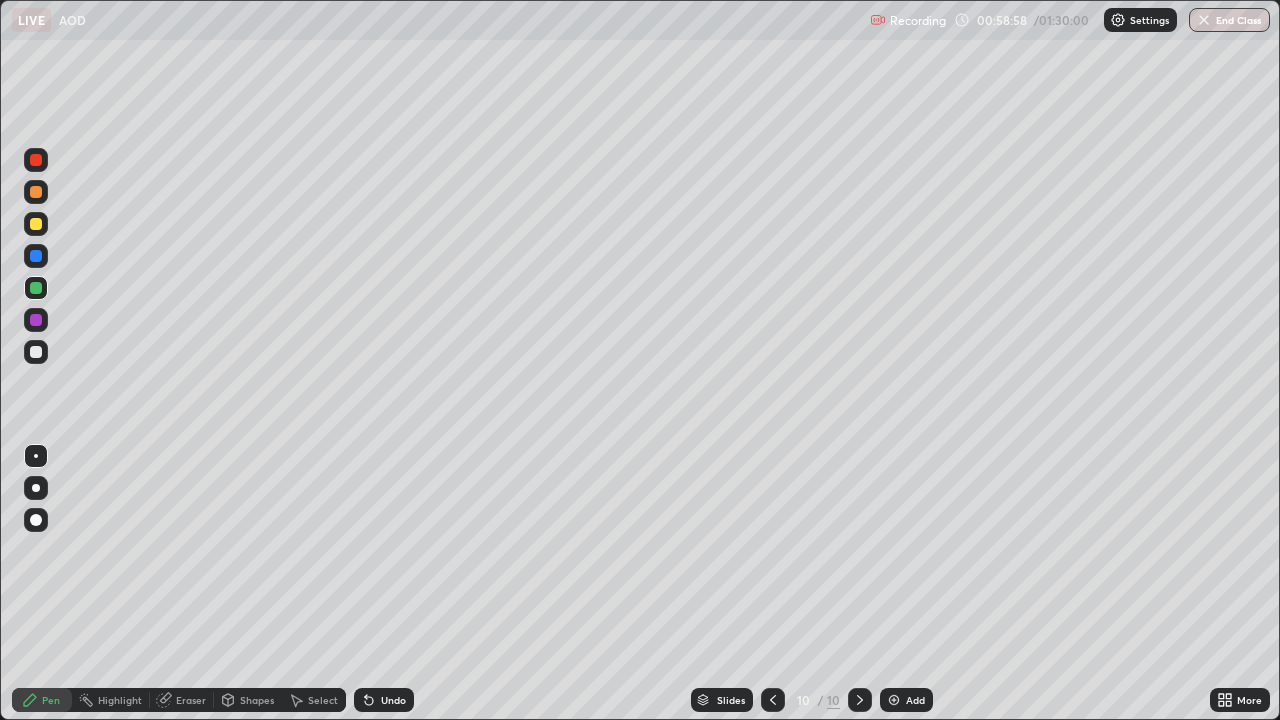 click at bounding box center (36, 352) 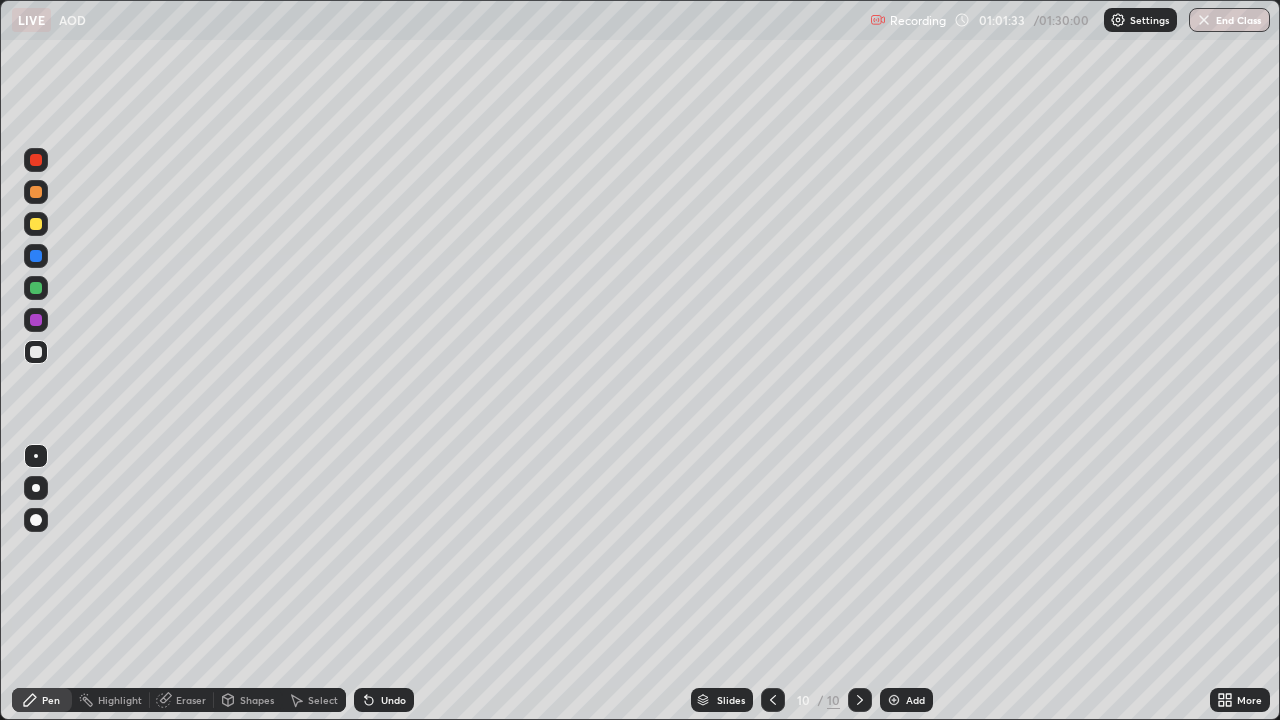click 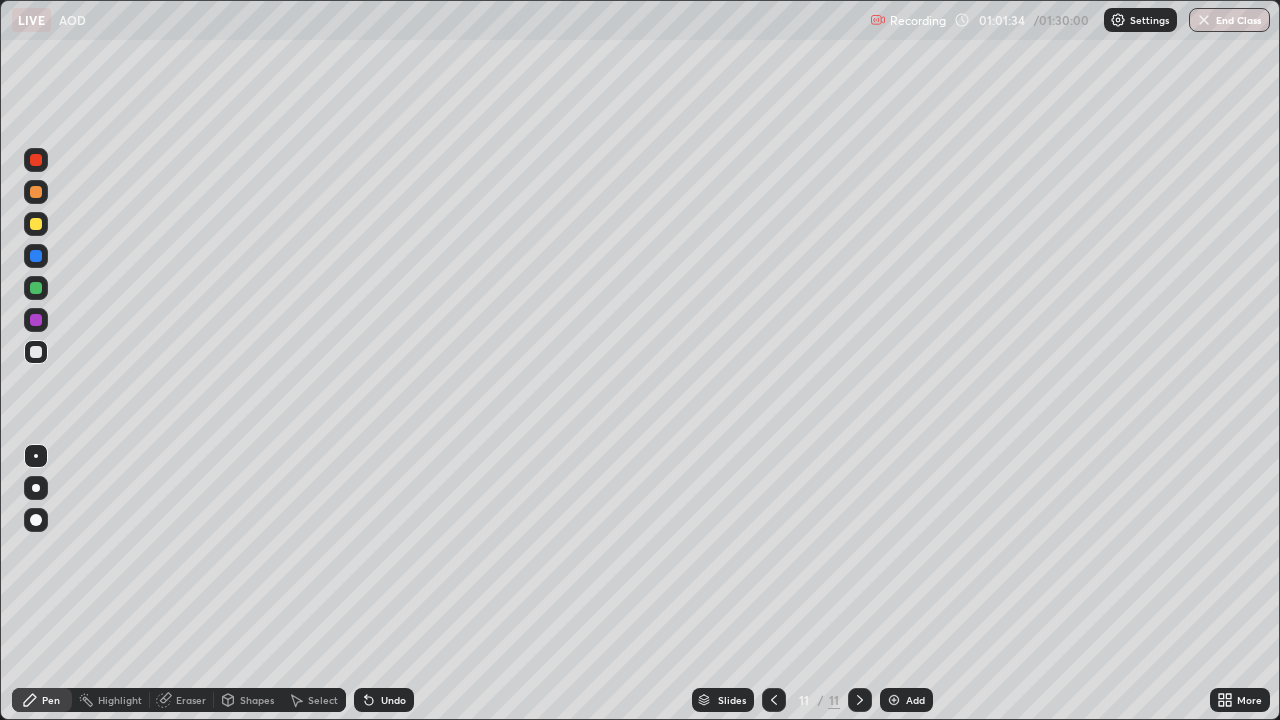 click at bounding box center [36, 192] 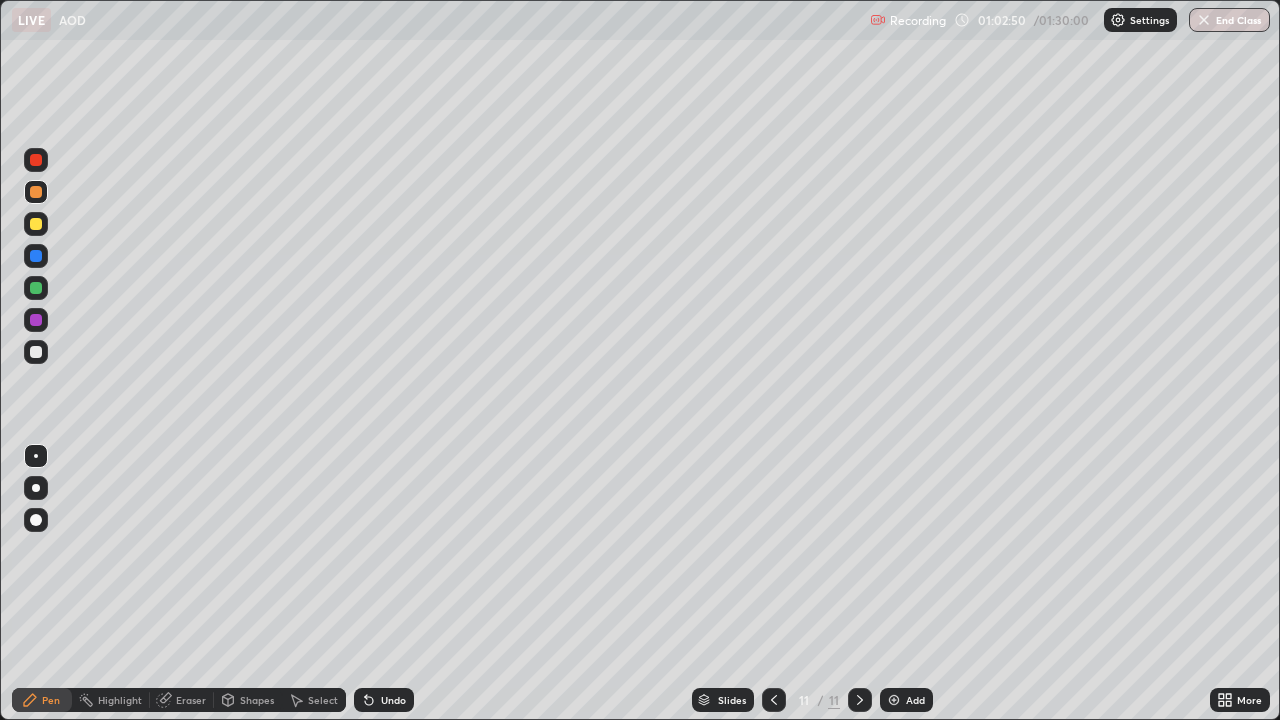 click at bounding box center (36, 256) 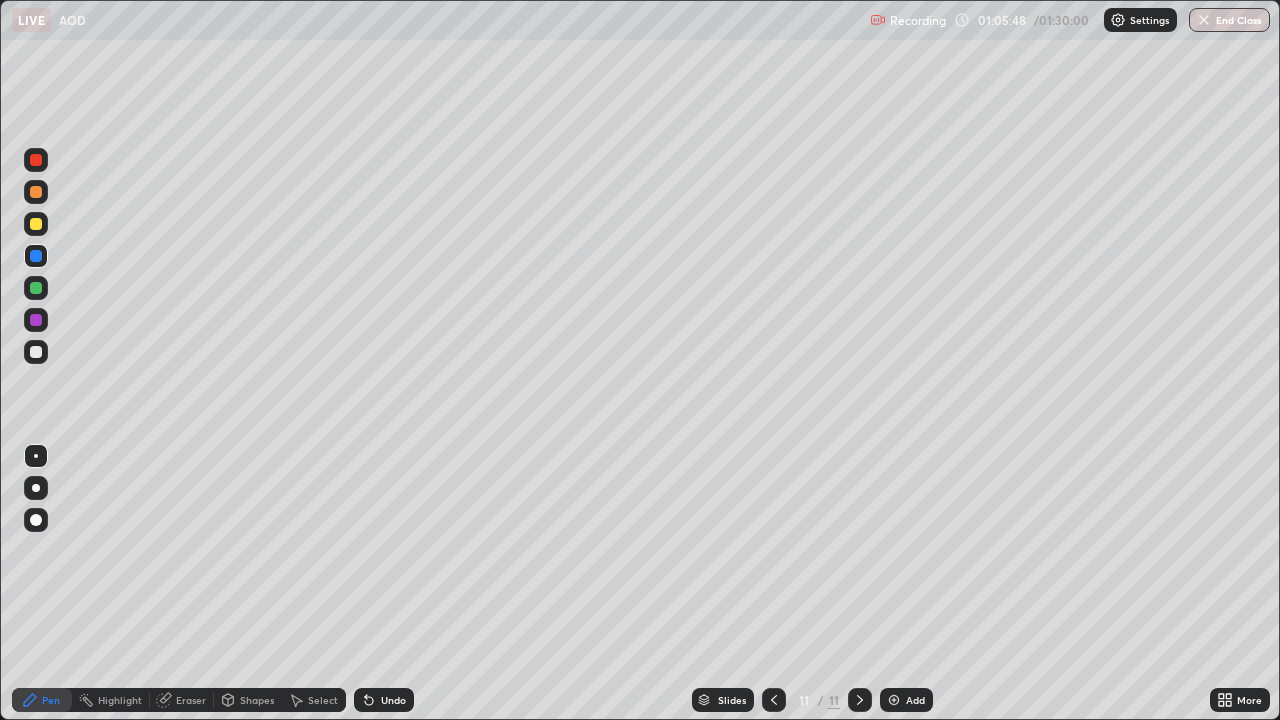 click at bounding box center [36, 224] 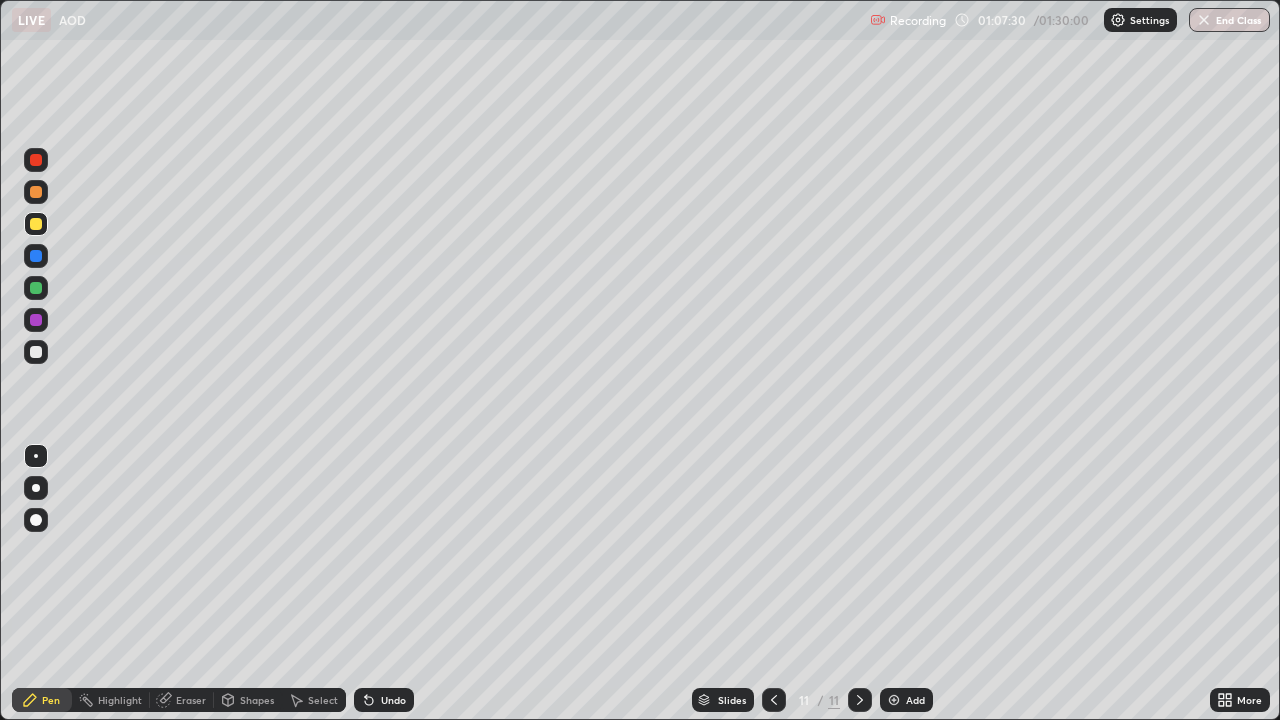 click at bounding box center (36, 256) 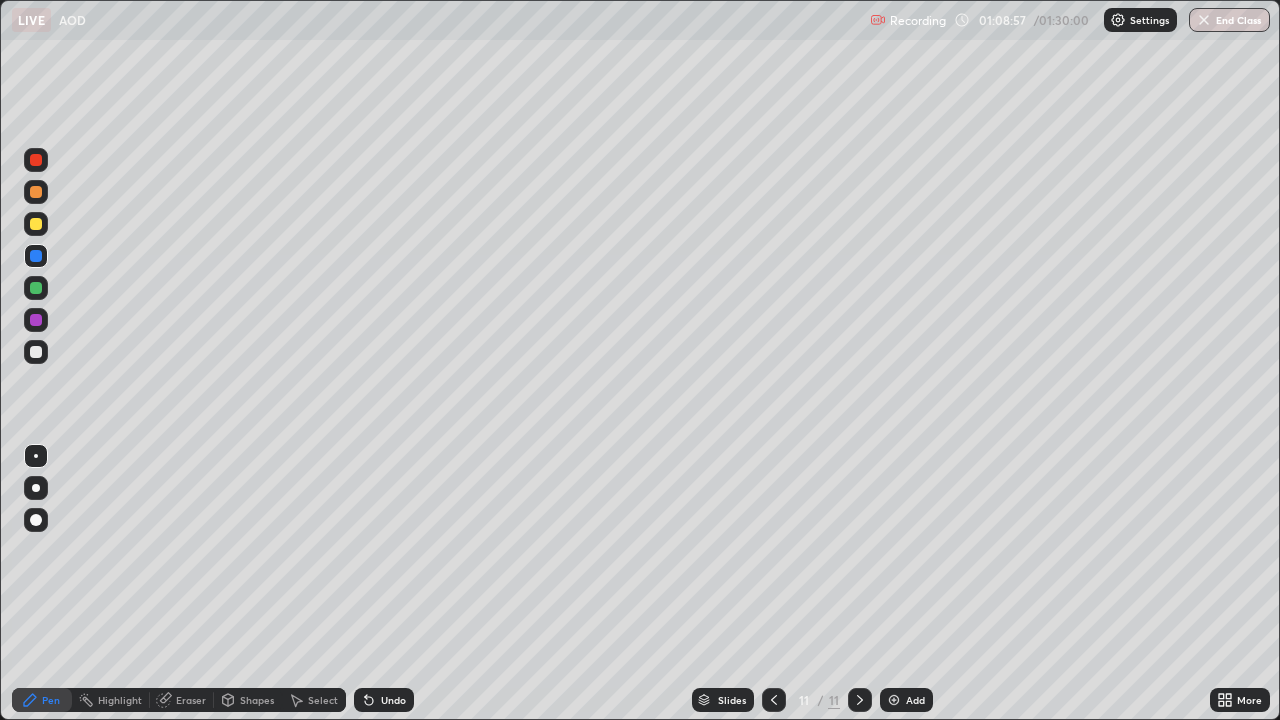 click at bounding box center (36, 352) 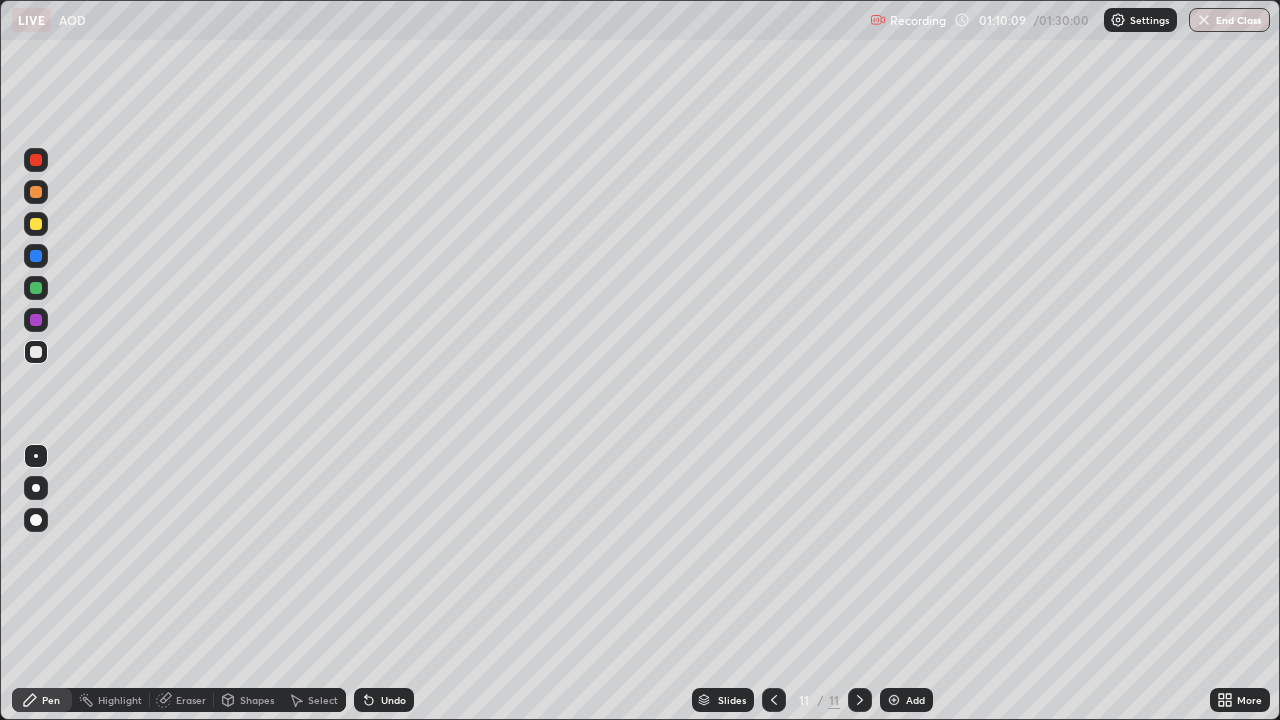 click at bounding box center (36, 288) 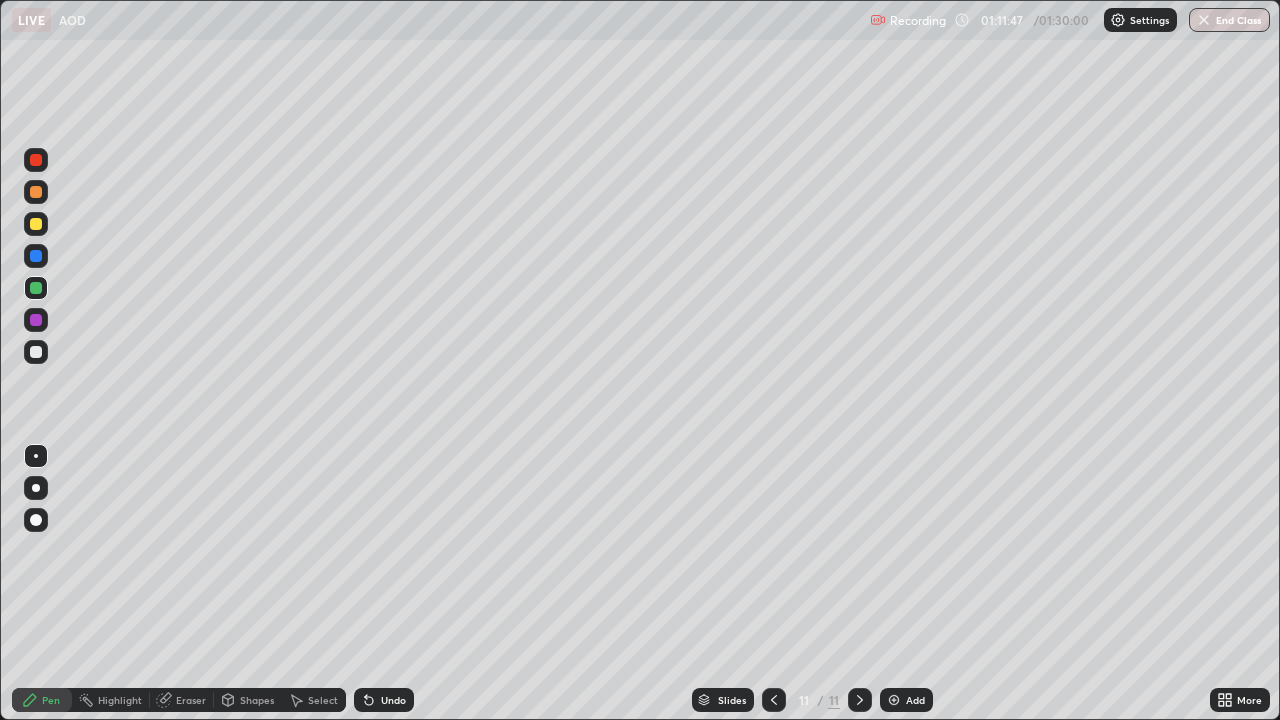 click 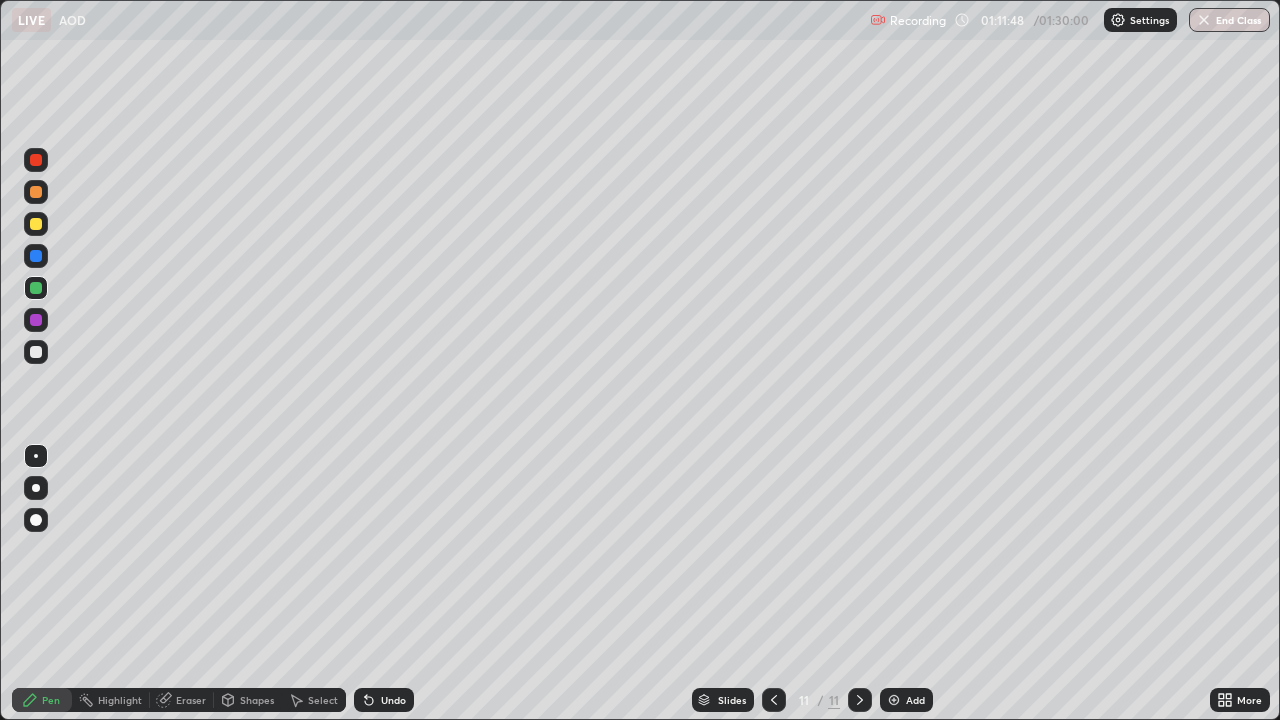 click at bounding box center (894, 700) 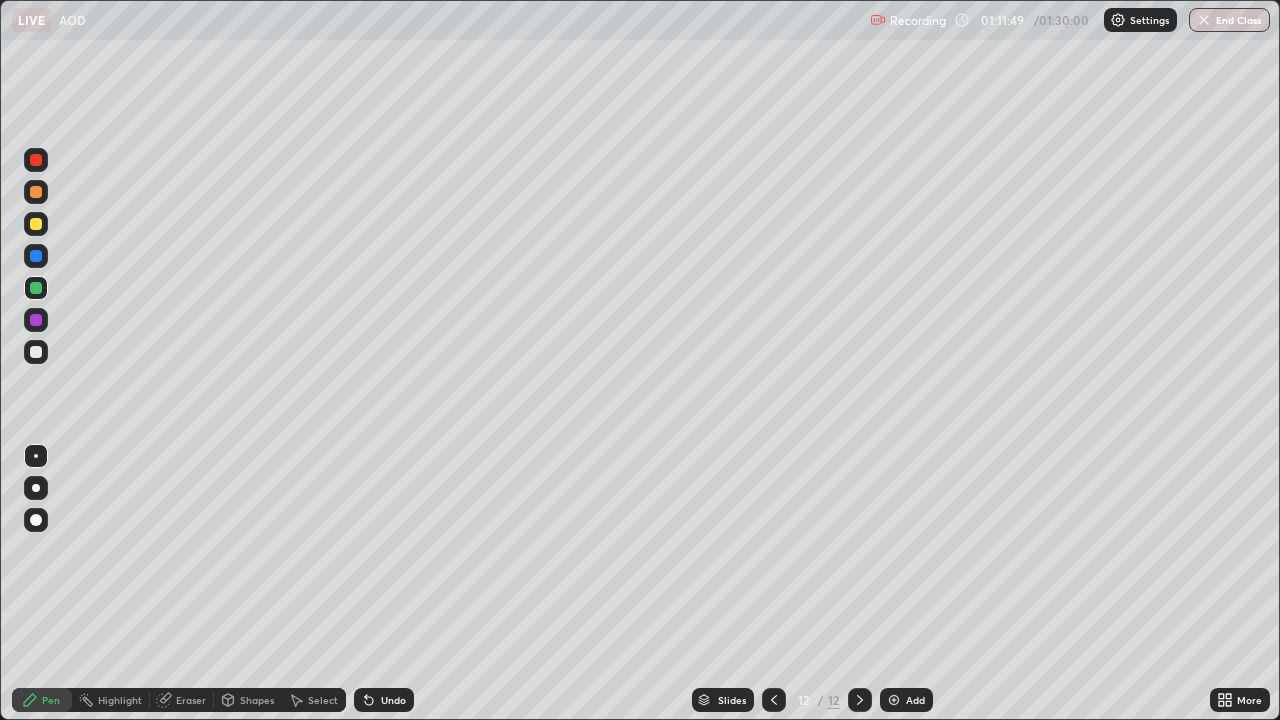 click at bounding box center (36, 192) 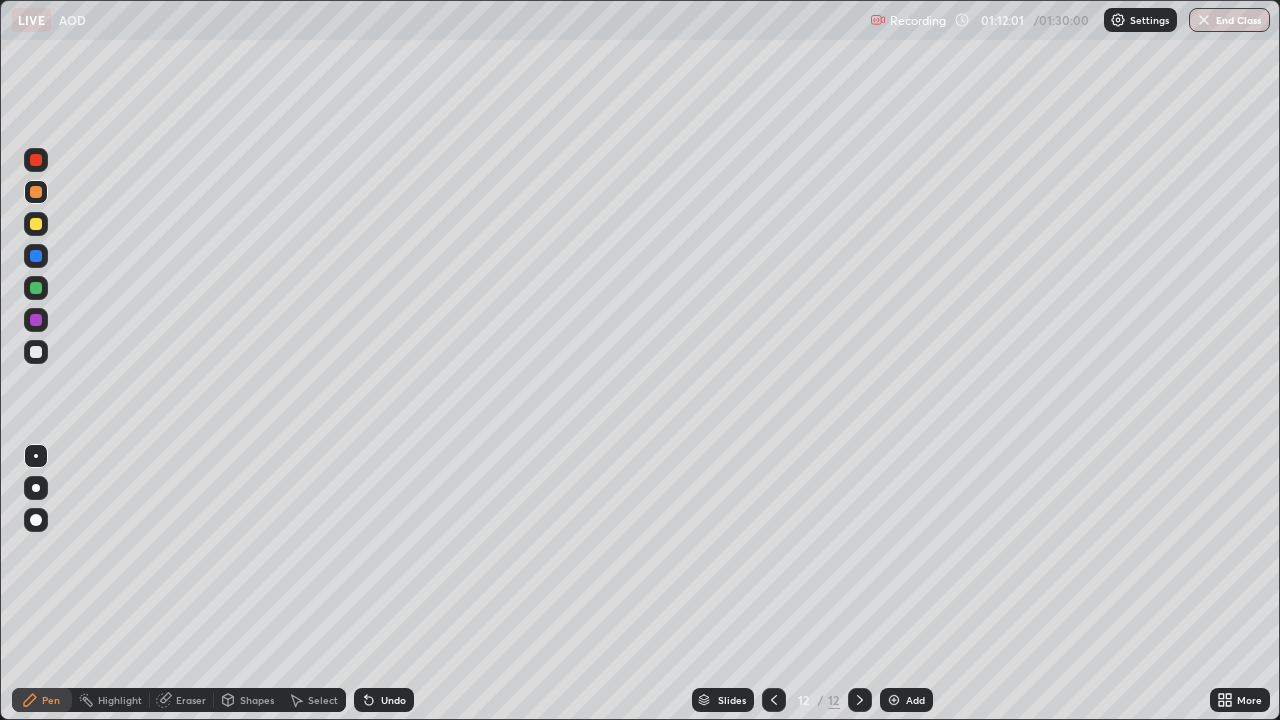 click on "Eraser" at bounding box center [191, 700] 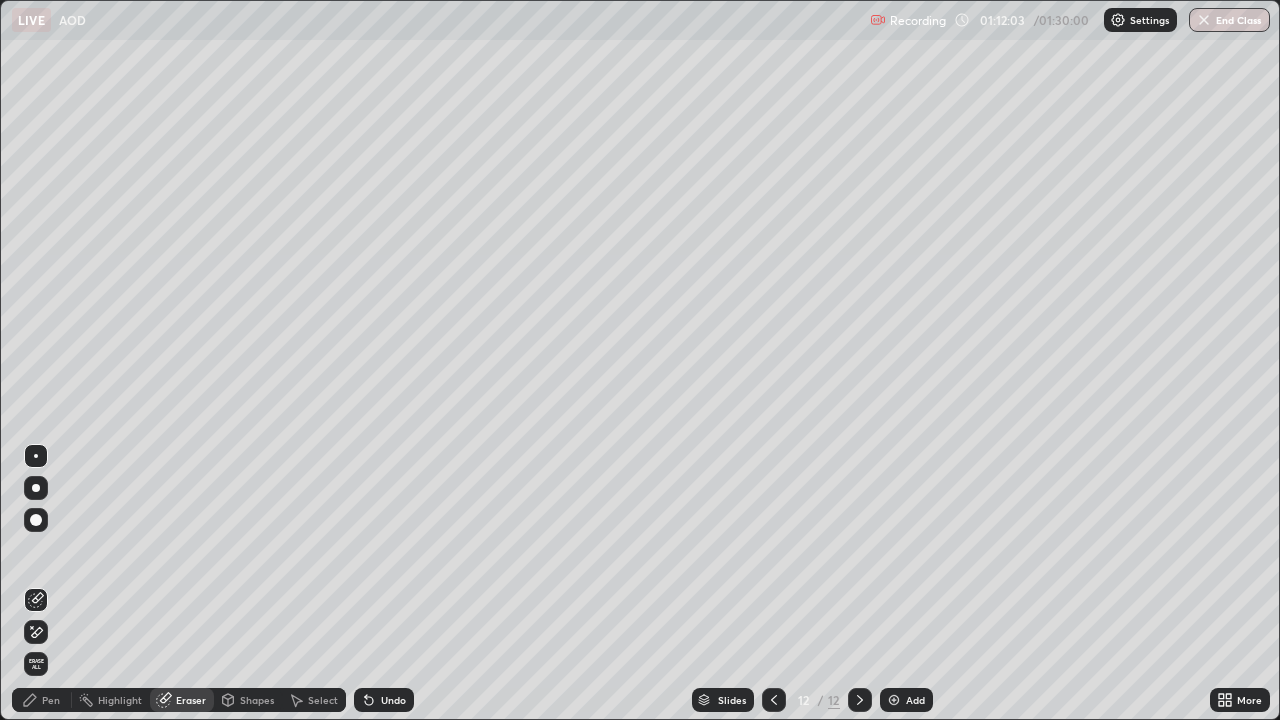 click on "Pen" at bounding box center (42, 700) 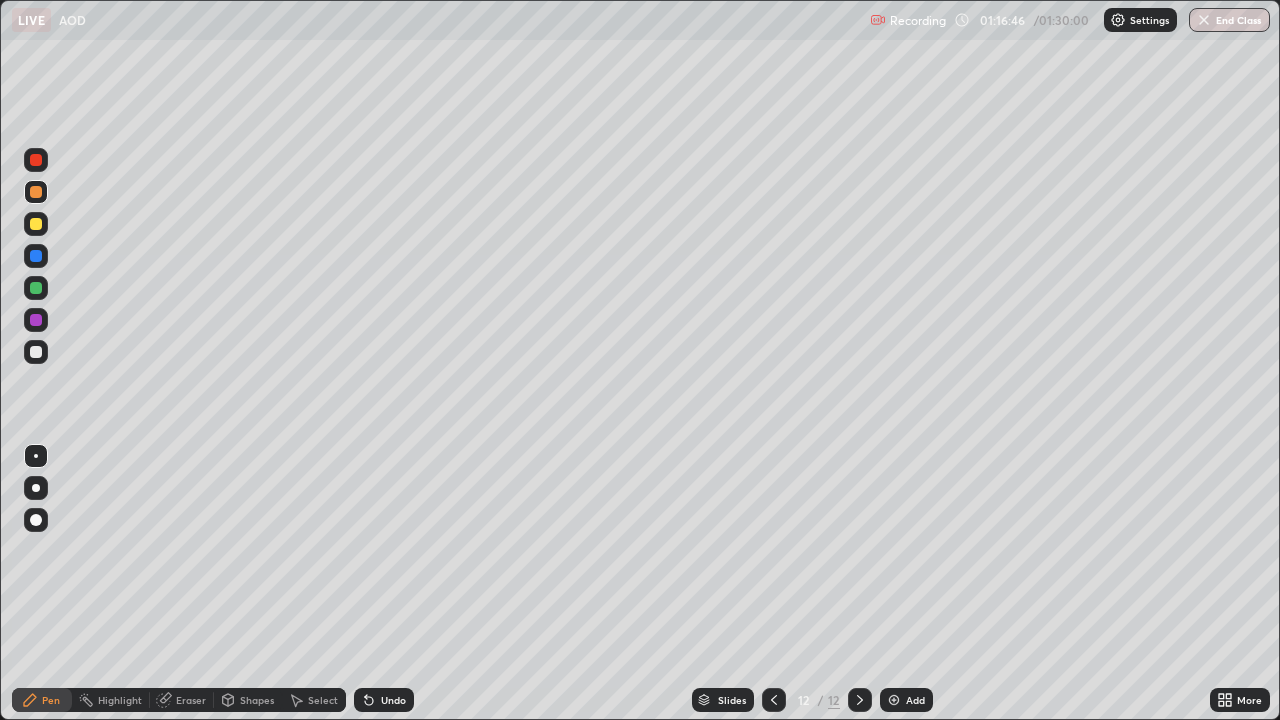 click at bounding box center [36, 288] 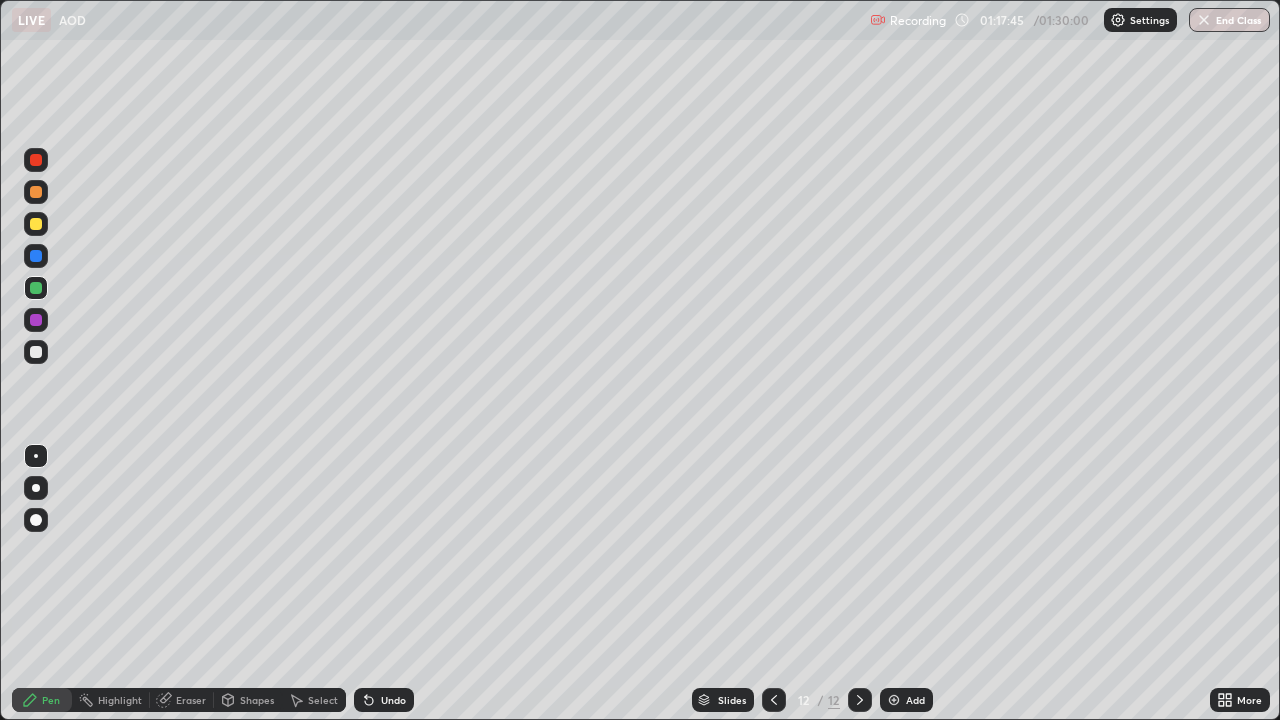 click at bounding box center [36, 352] 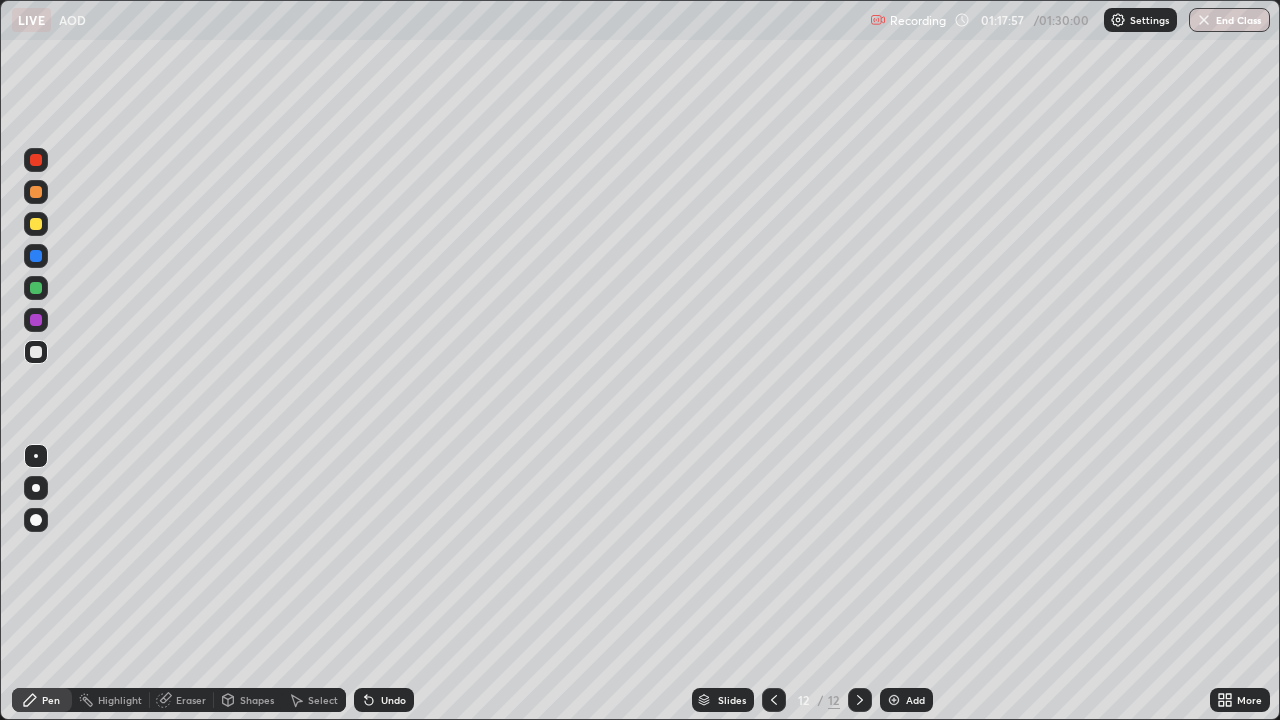 click on "Eraser" at bounding box center (191, 700) 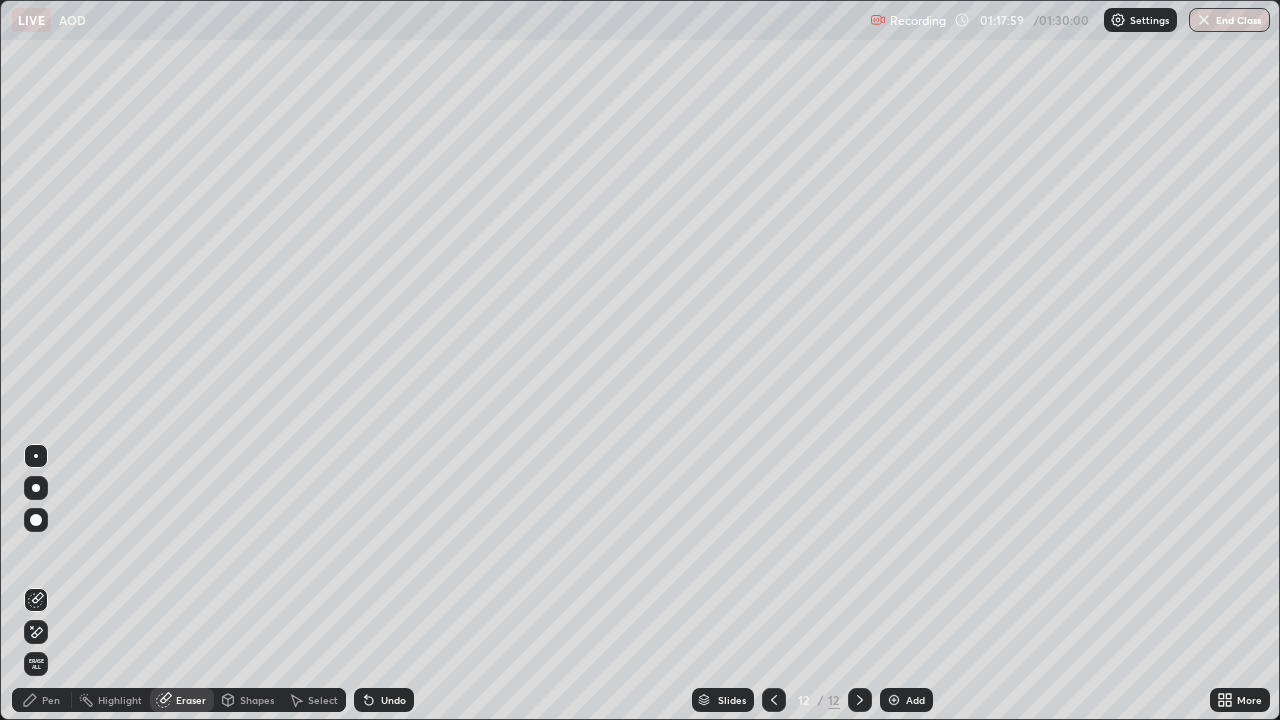 click on "Pen" at bounding box center [51, 700] 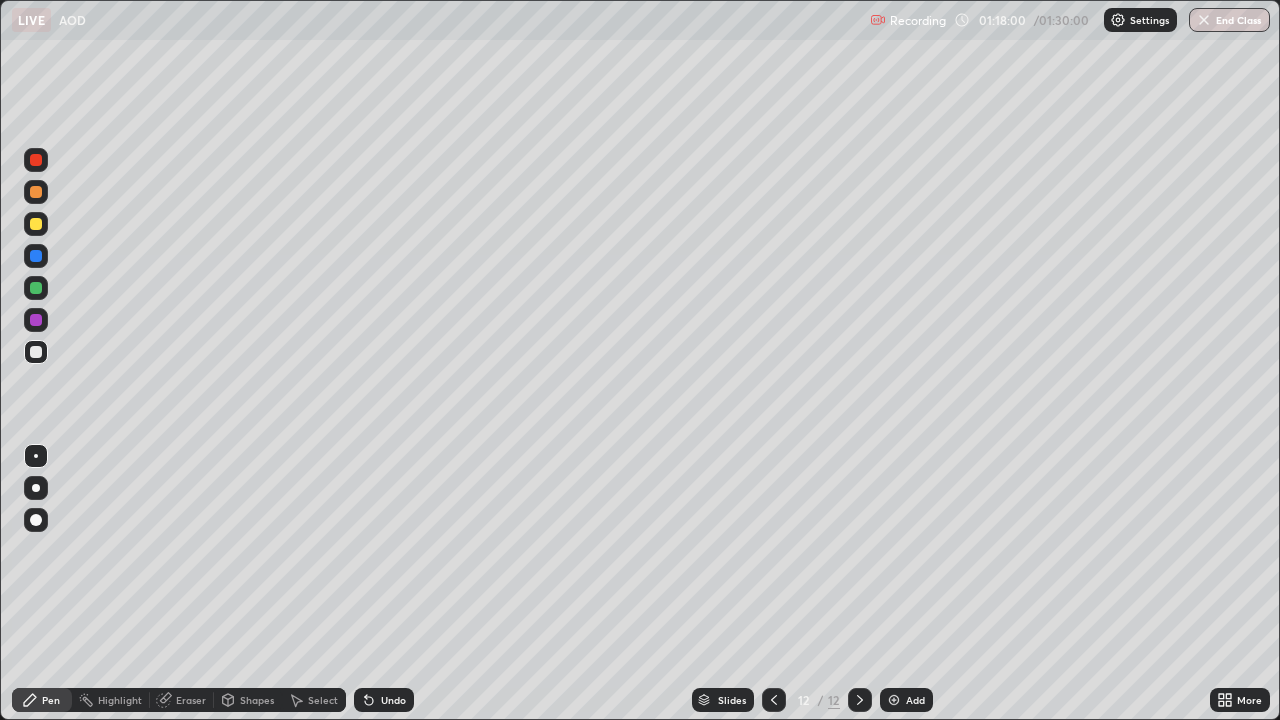 click at bounding box center (36, 288) 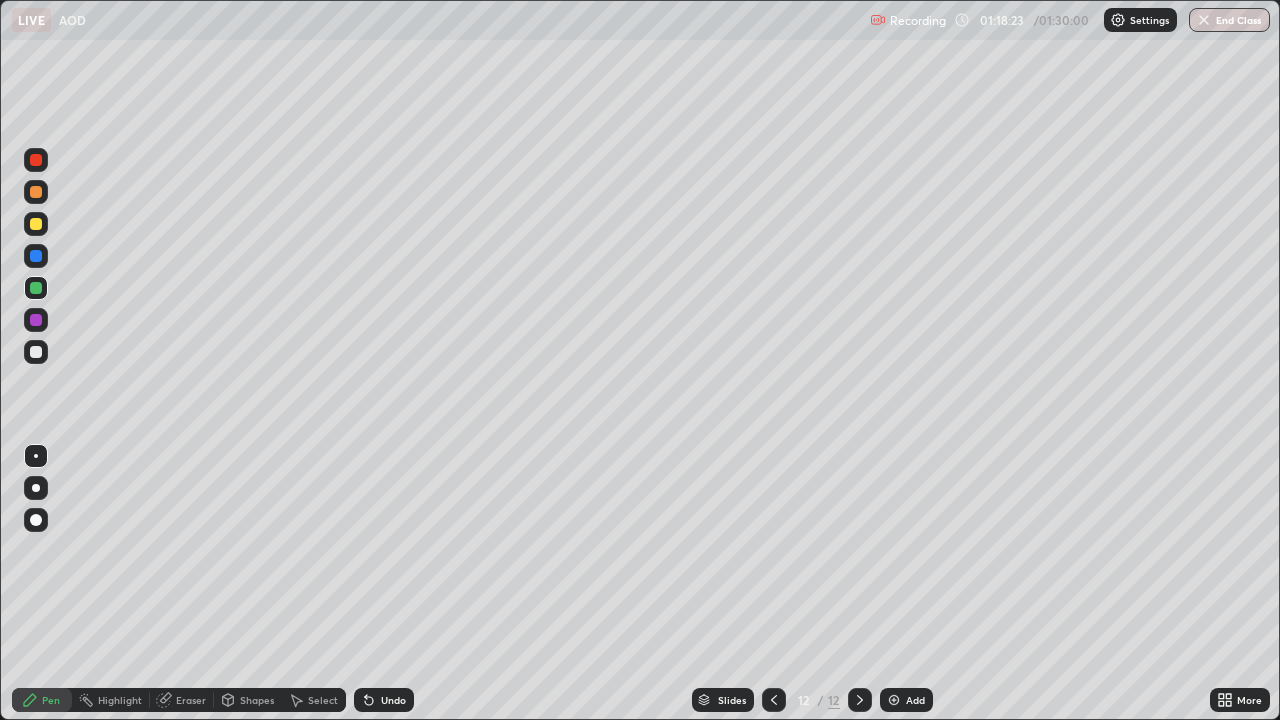 click at bounding box center (36, 192) 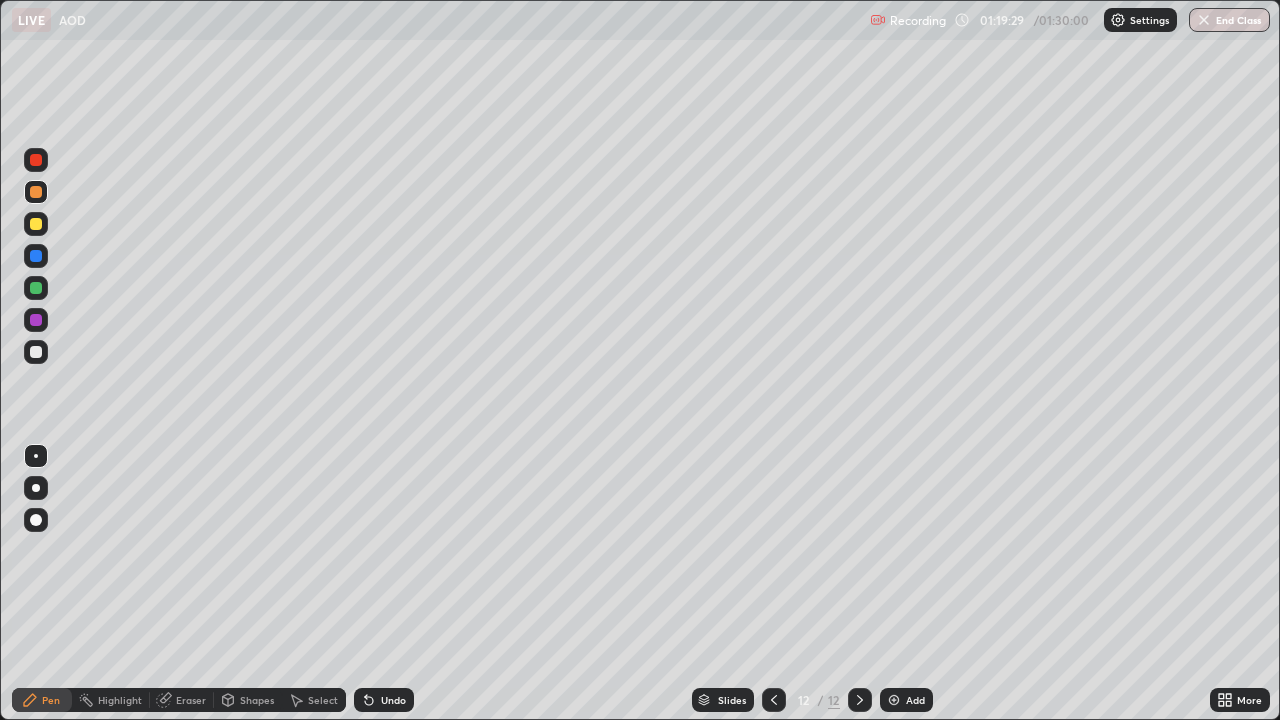 click at bounding box center (36, 256) 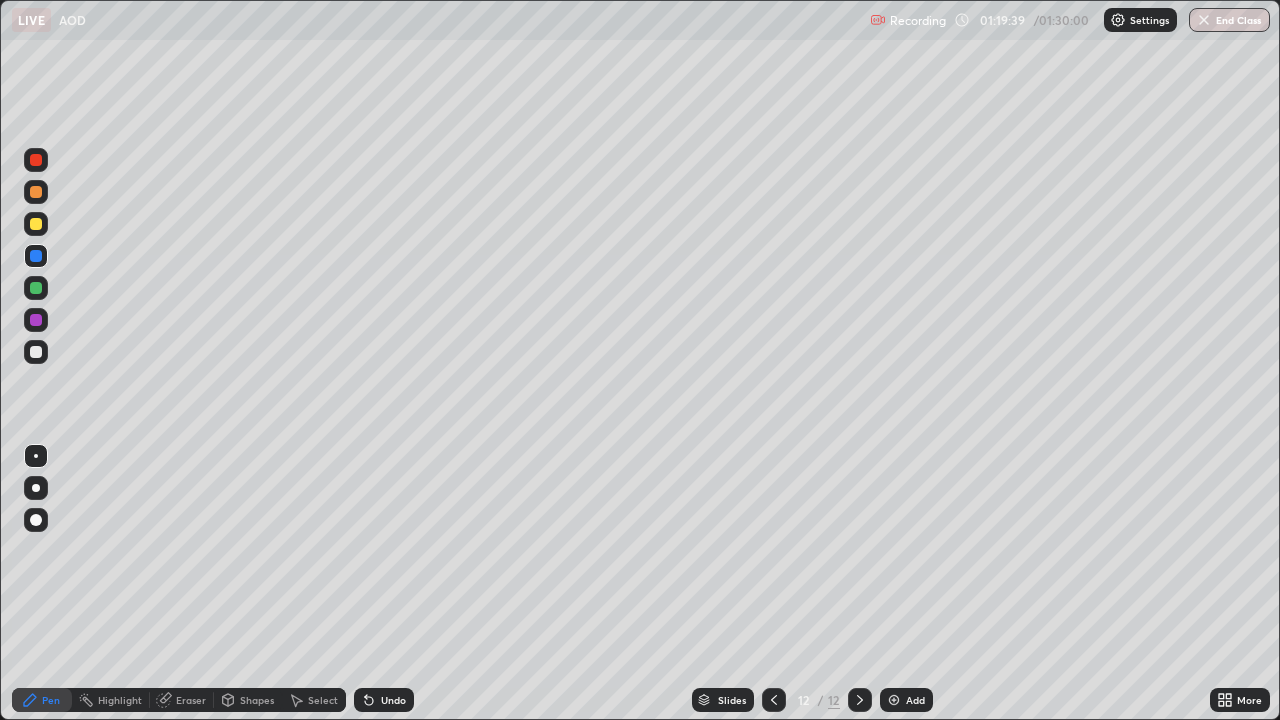 click at bounding box center (894, 700) 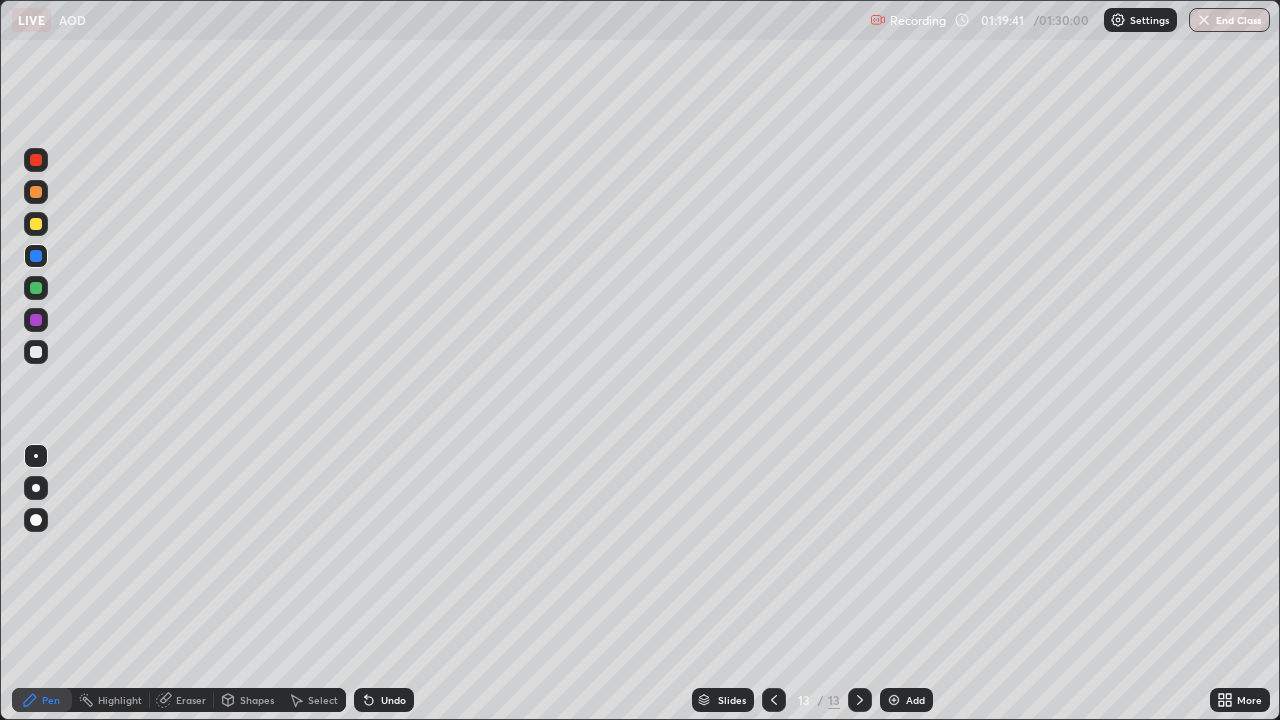 click at bounding box center (36, 192) 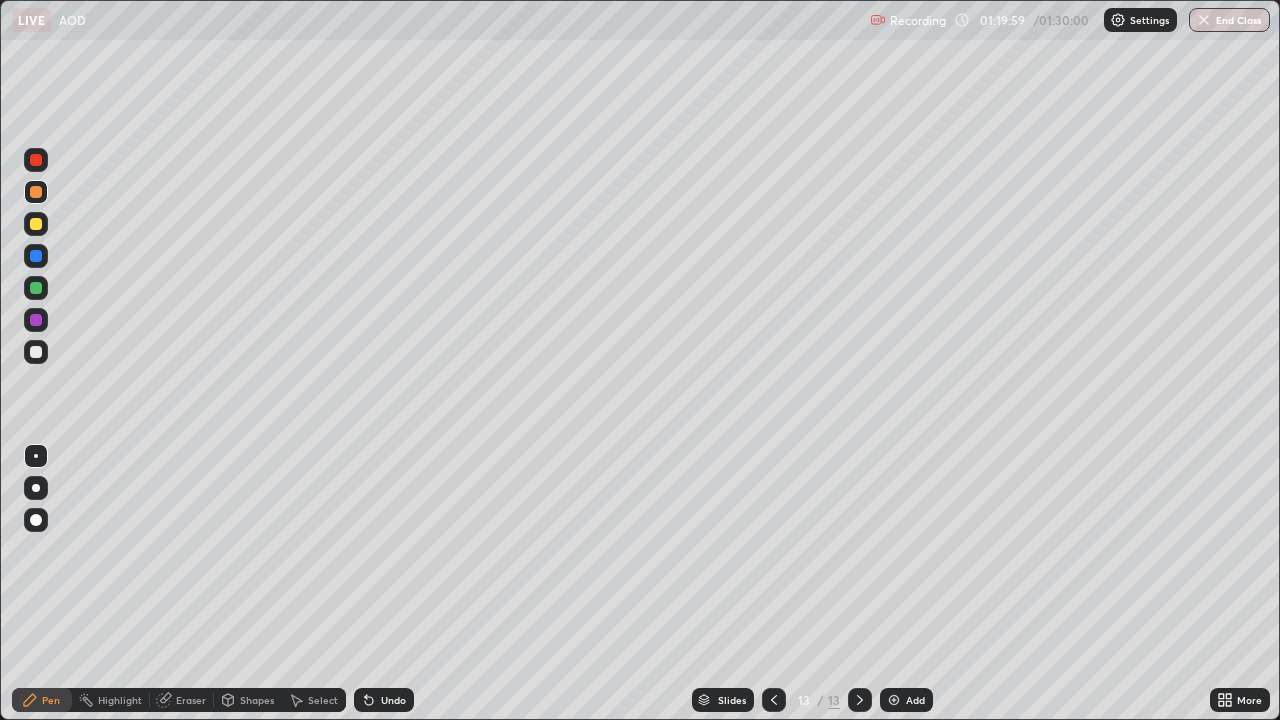 click at bounding box center (36, 224) 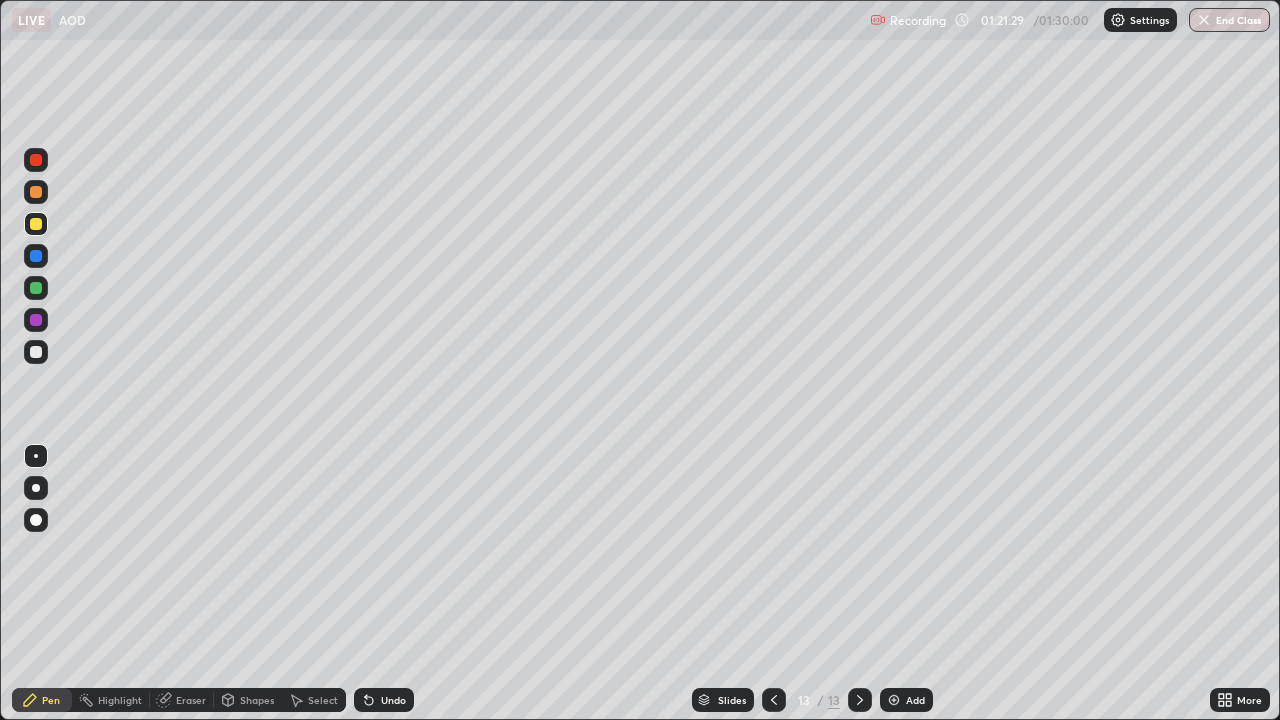 click 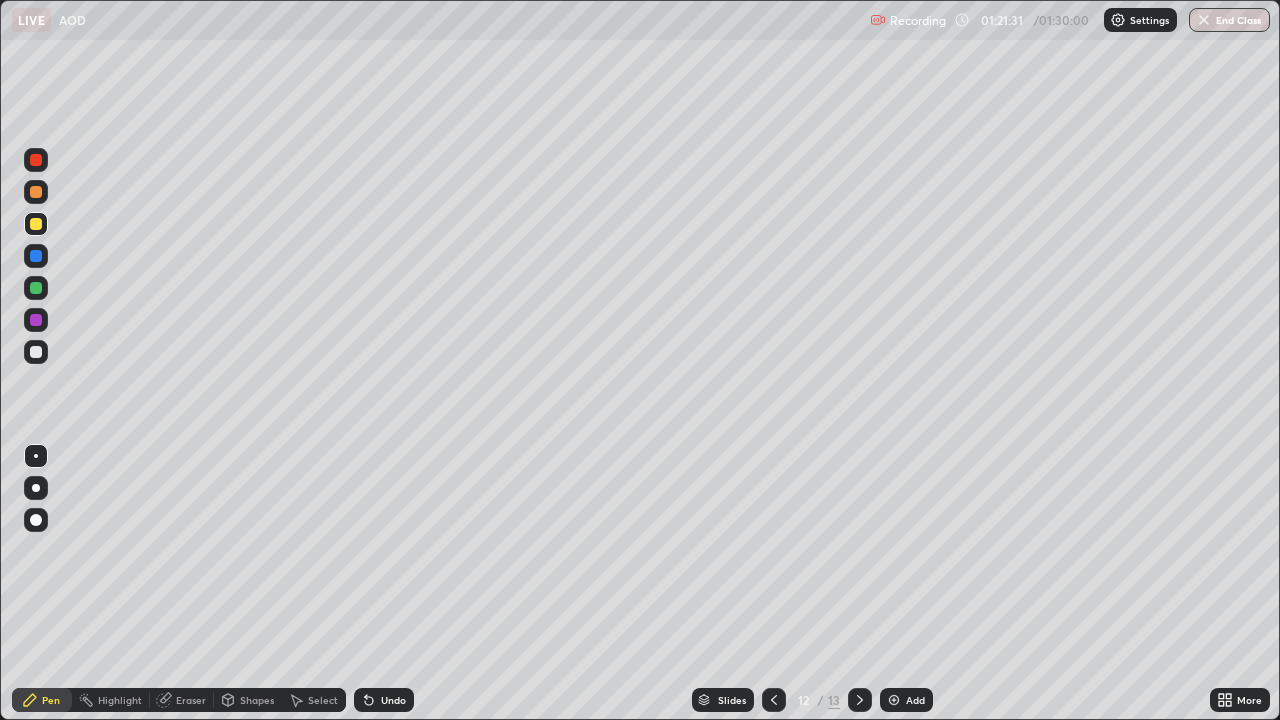 click at bounding box center (36, 256) 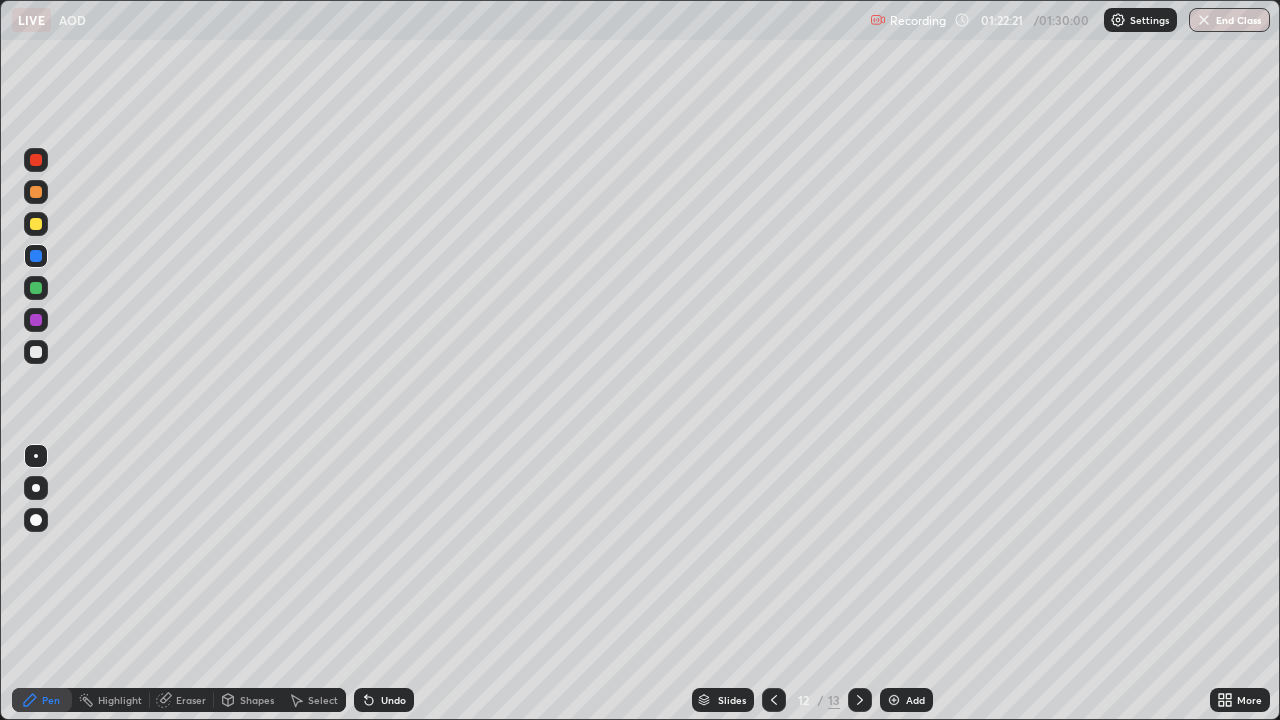 click 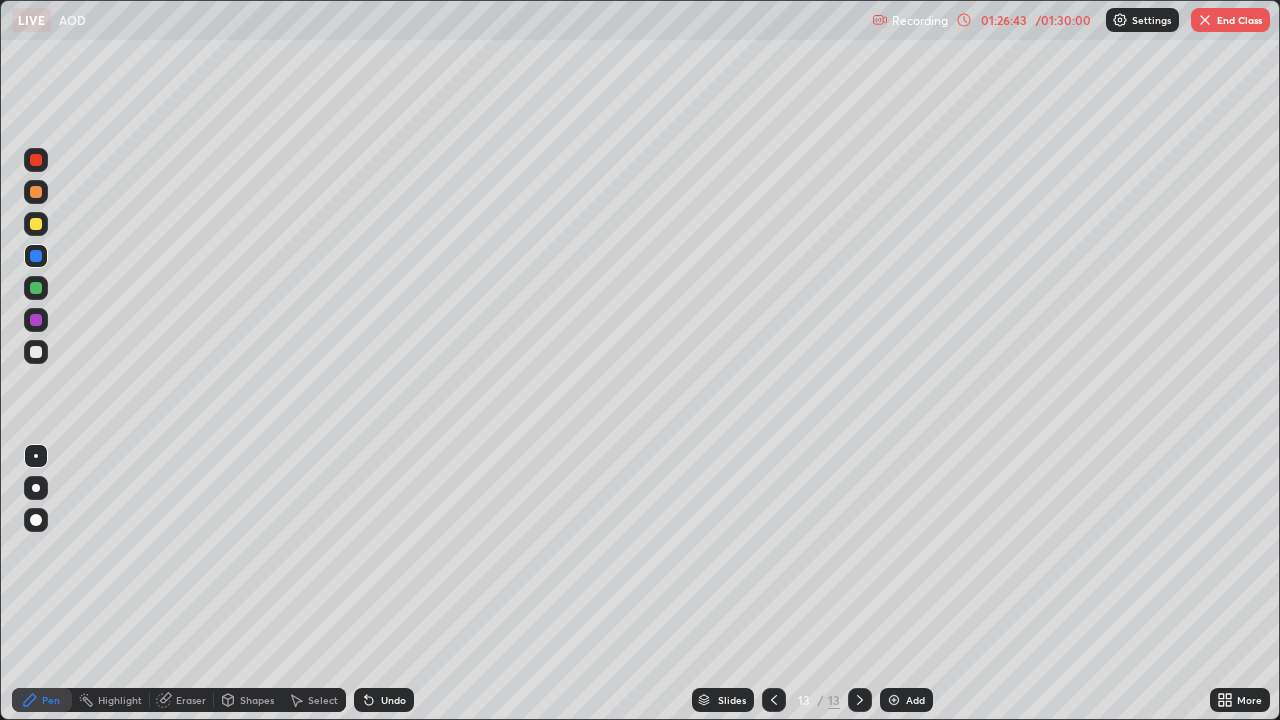 click on "End Class" at bounding box center [1230, 20] 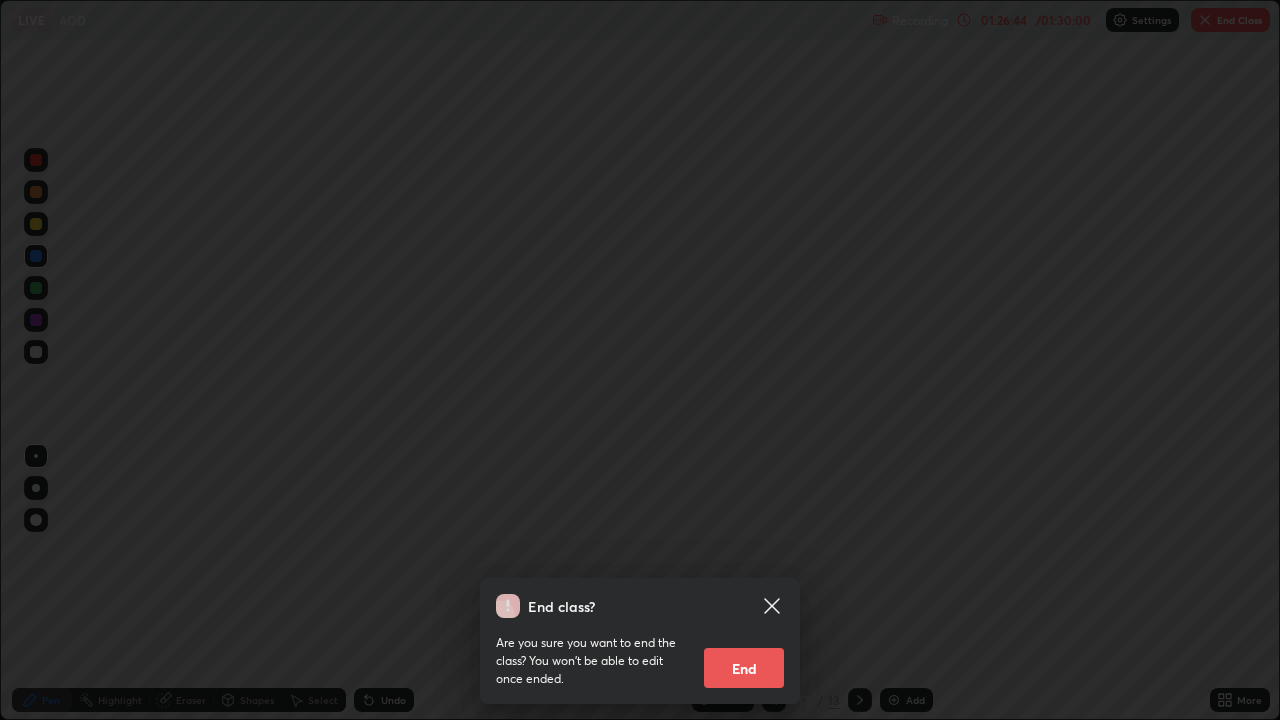 click on "End" at bounding box center (744, 668) 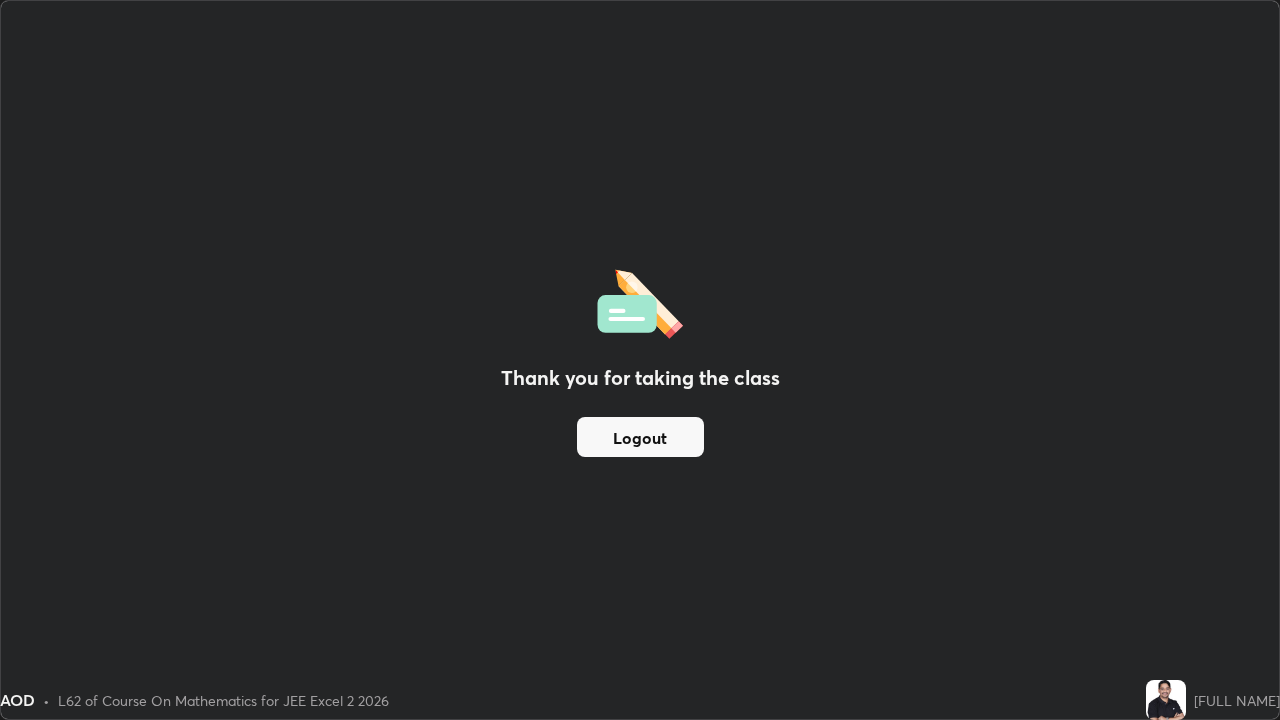 click on "Logout" at bounding box center [640, 437] 